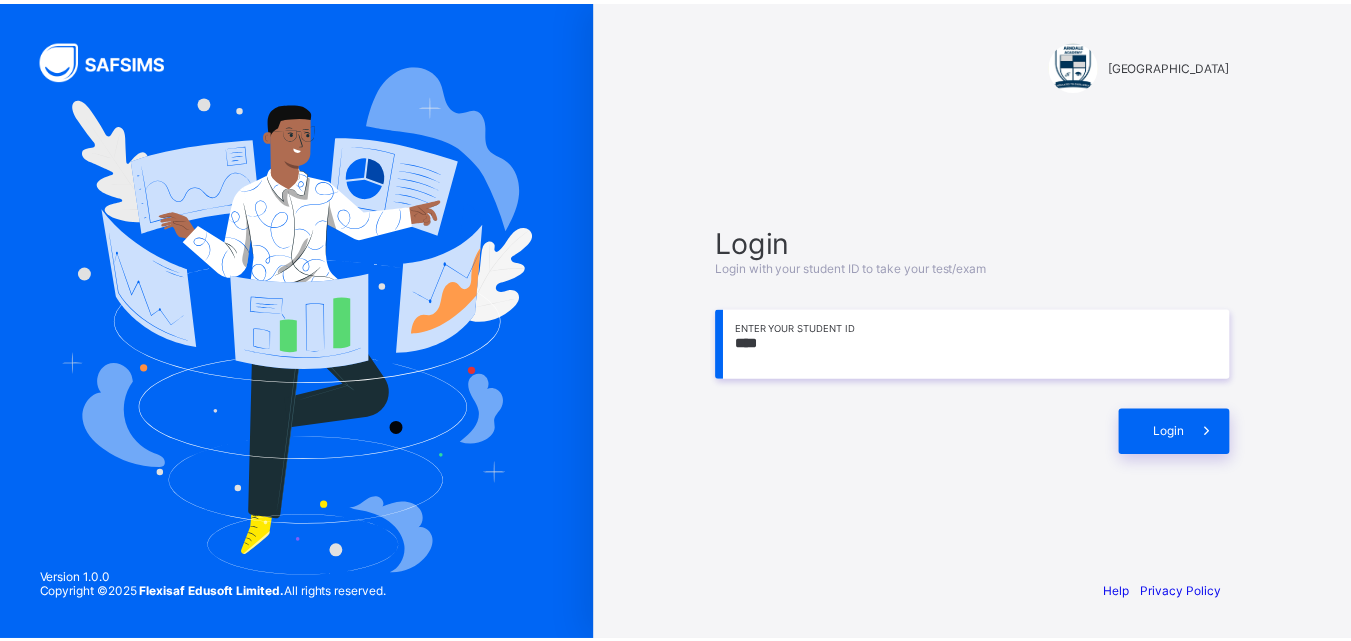 scroll, scrollTop: 0, scrollLeft: 0, axis: both 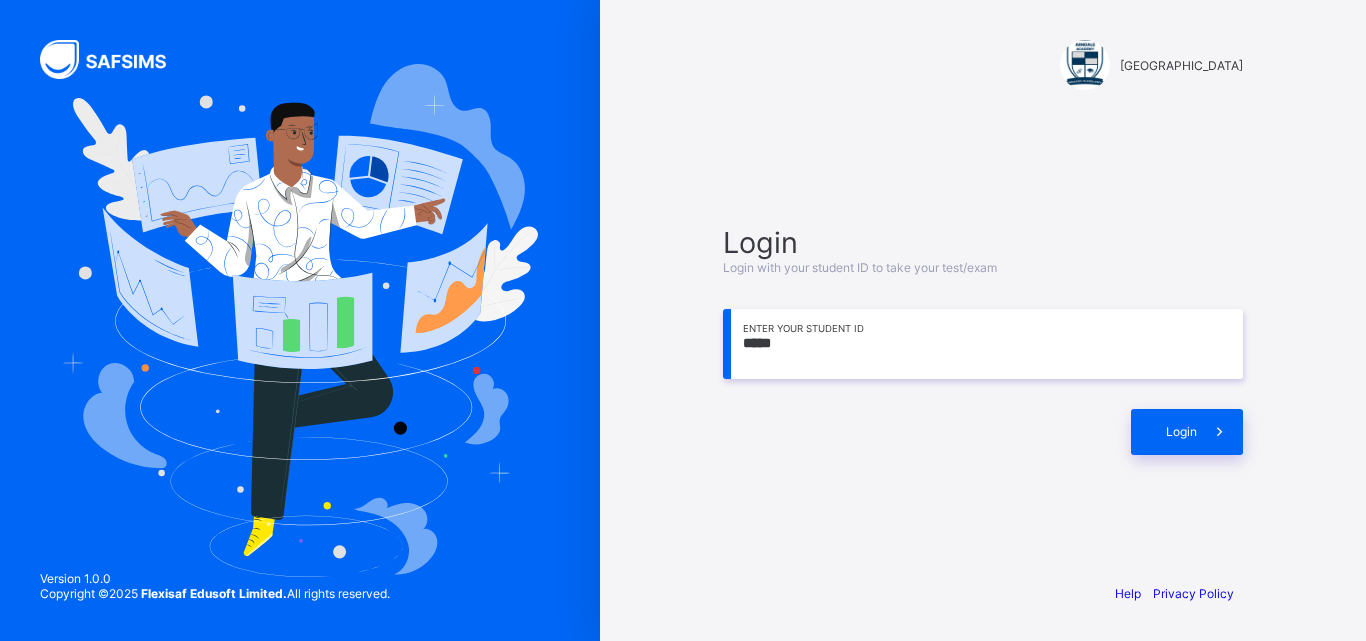 click on "[GEOGRAPHIC_DATA] Login Login with your student ID to take your test/exam ***** Enter your Student ID Login   Help       Privacy Policy" at bounding box center [983, 320] 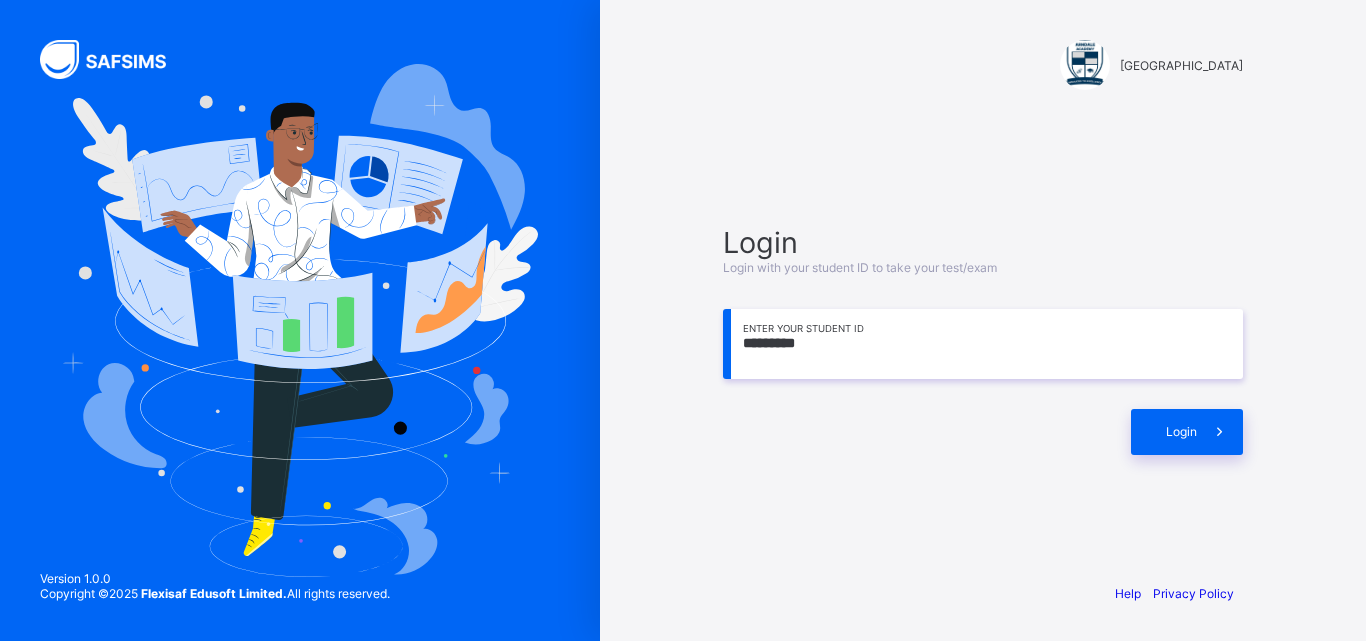 type on "*********" 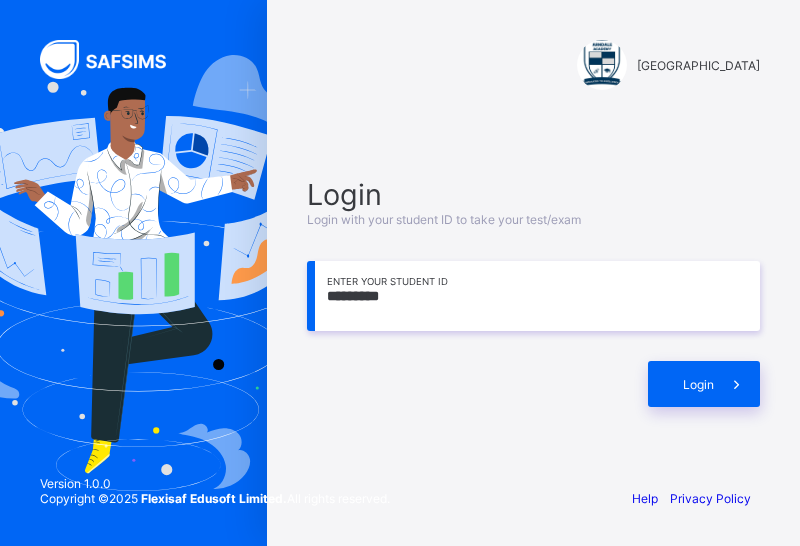 click on "Copyright ©  2025   Flexisaf Edusoft Limited.  All rights reserved." at bounding box center [215, 498] 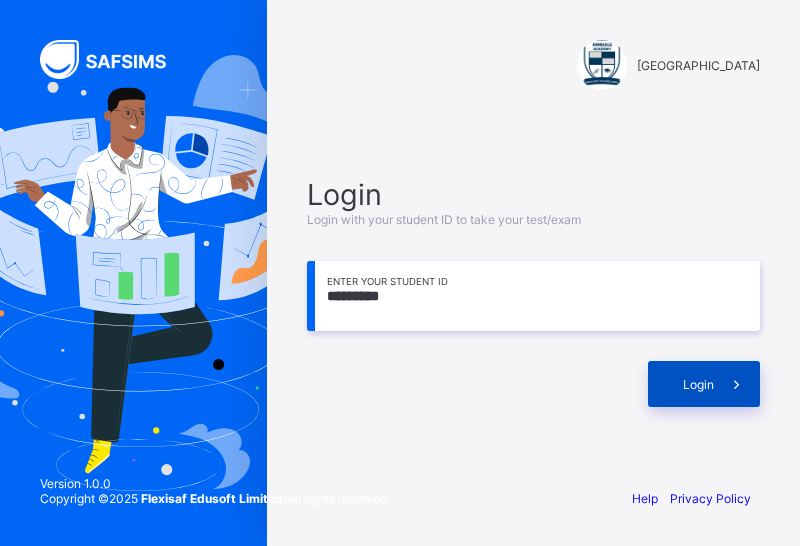 click on "Login" at bounding box center [698, 384] 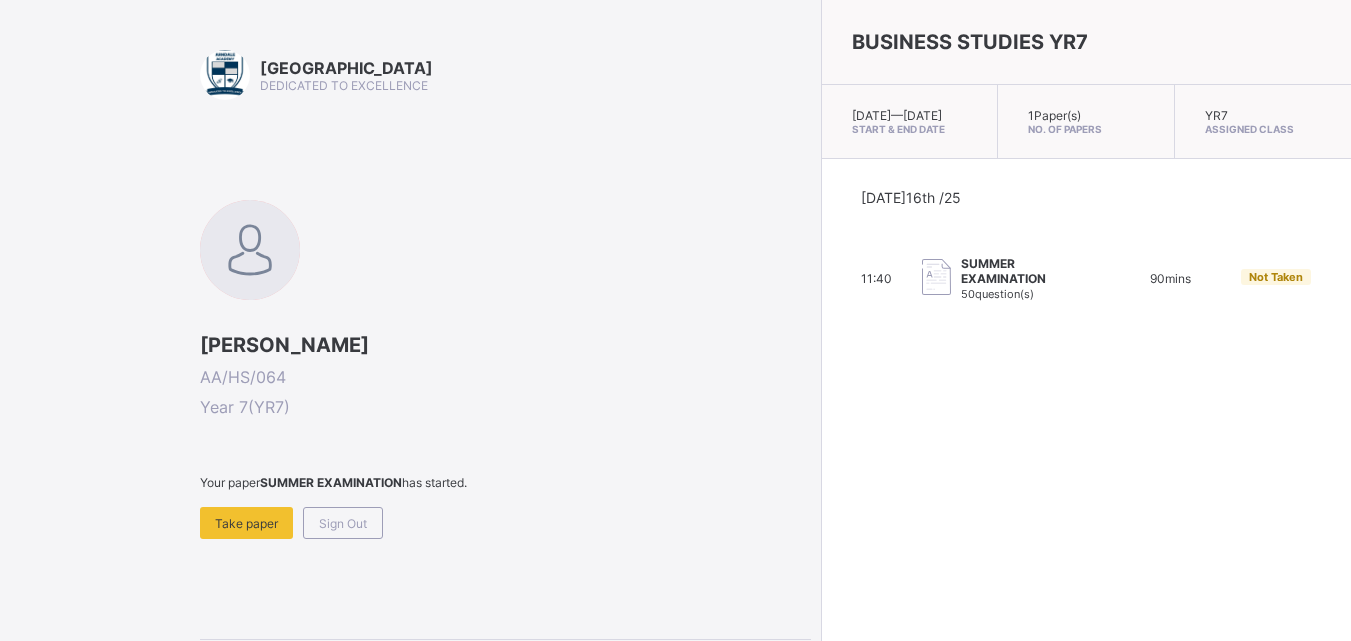 scroll, scrollTop: 109, scrollLeft: 0, axis: vertical 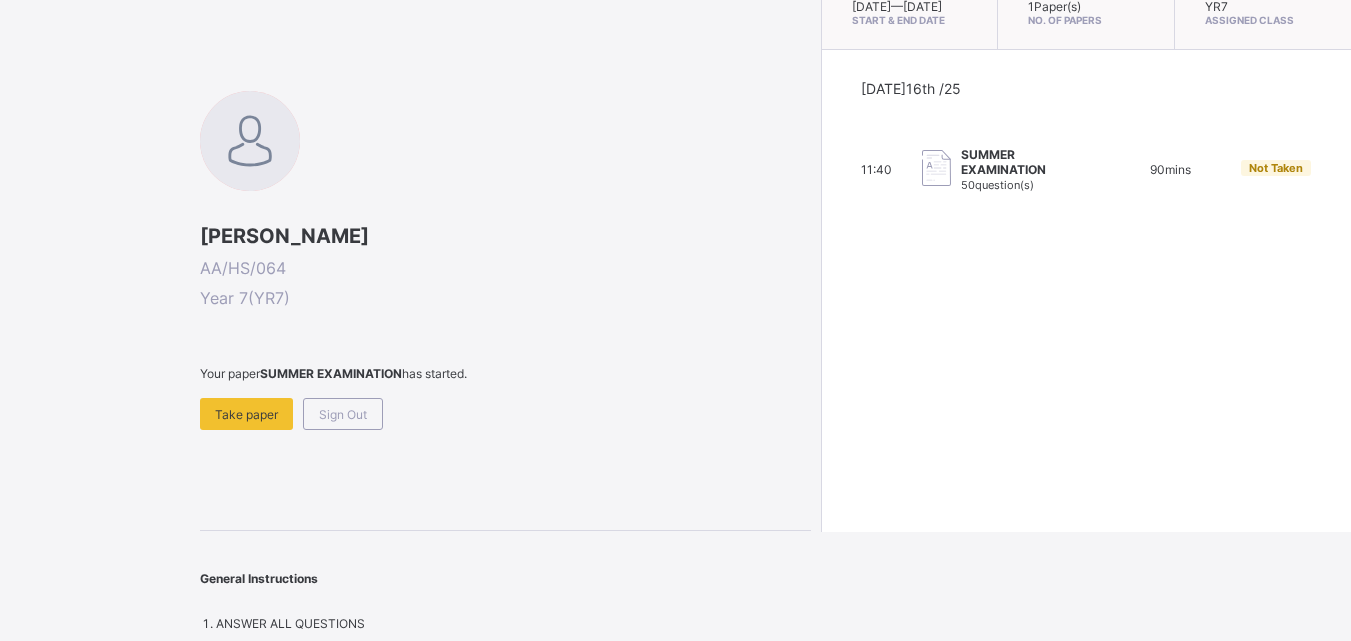 click on "Arndale Academy   DEDICATED TO EXCELLENCE [PERSON_NAME] AA/HS/064 Year 7  ( YR7 ) Your paper  SUMMER EXAMINATION   has started.  Take paper   Sign Out   General Instructions  ANSWER ALL QUESTIONS BUSINESS STUDIES YR7 [DATE]  —  [GEOGRAPHIC_DATA][DATE] Start & End Date   1  Paper(s)  No. of Papers   YR7   Assigned Class [DATE]  16th /25 11:40 SUMMER EXAMINATION  50  question(s)   90  mins Not Taken" at bounding box center [675, 266] 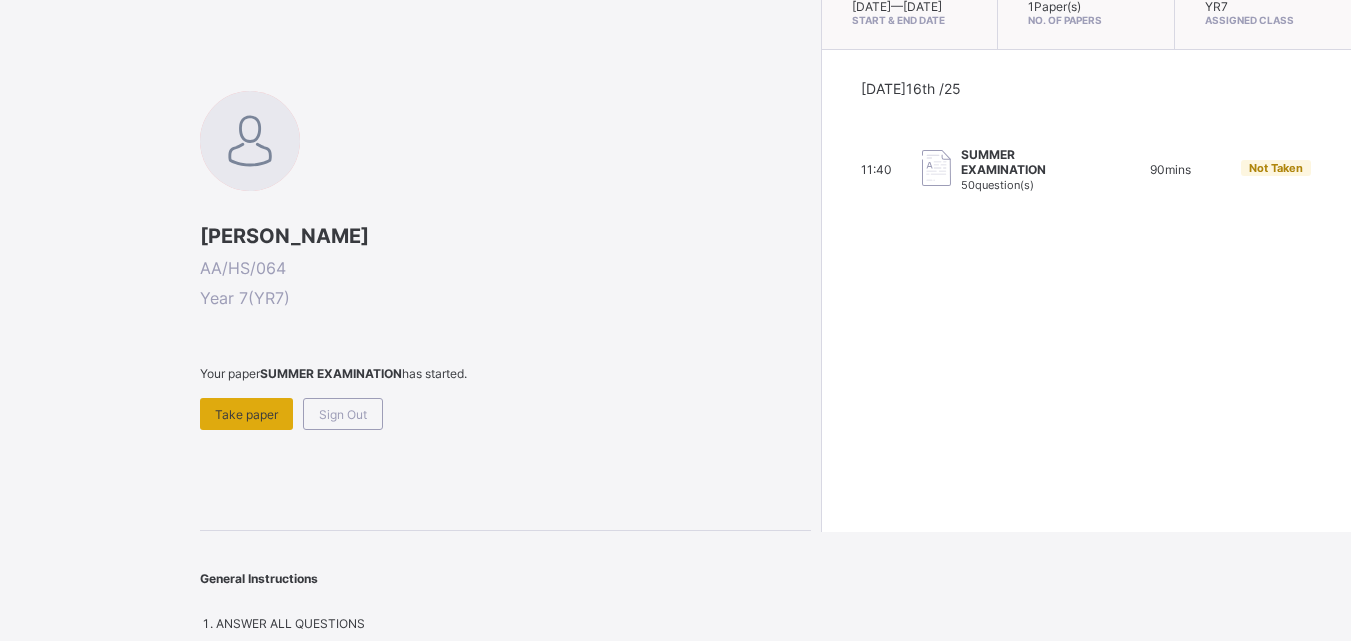 click on "Take paper" at bounding box center (246, 414) 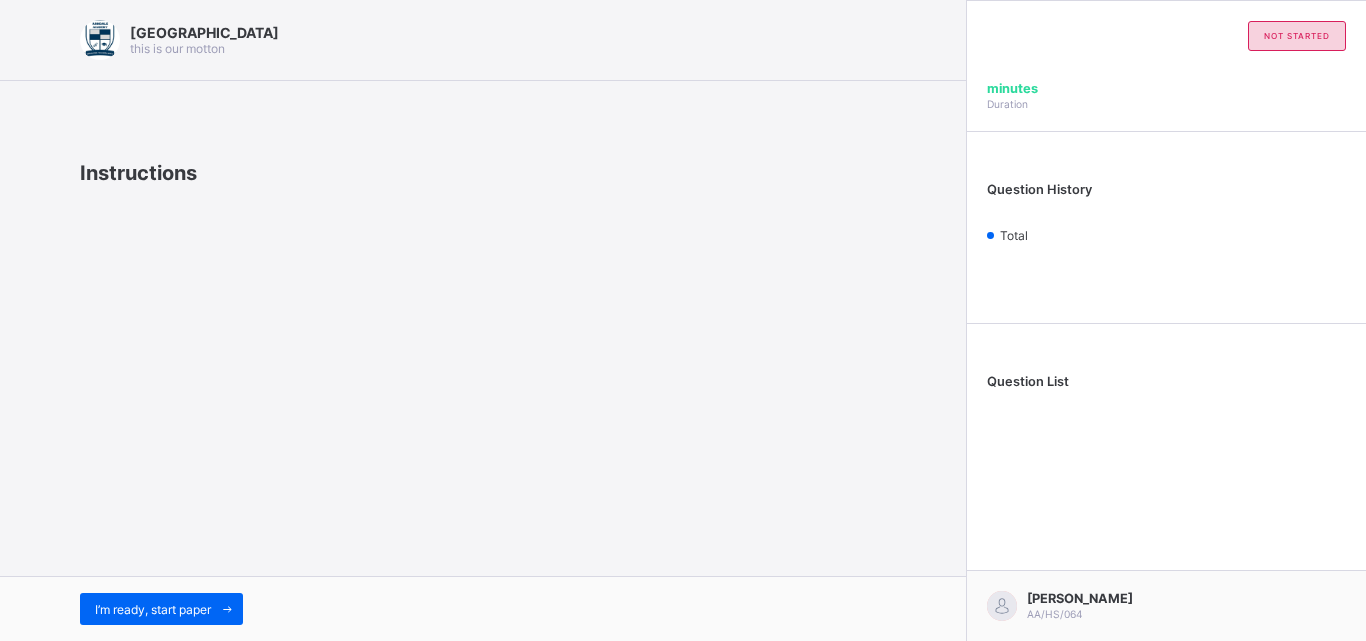 click on "I’m ready, start paper" at bounding box center [483, 608] 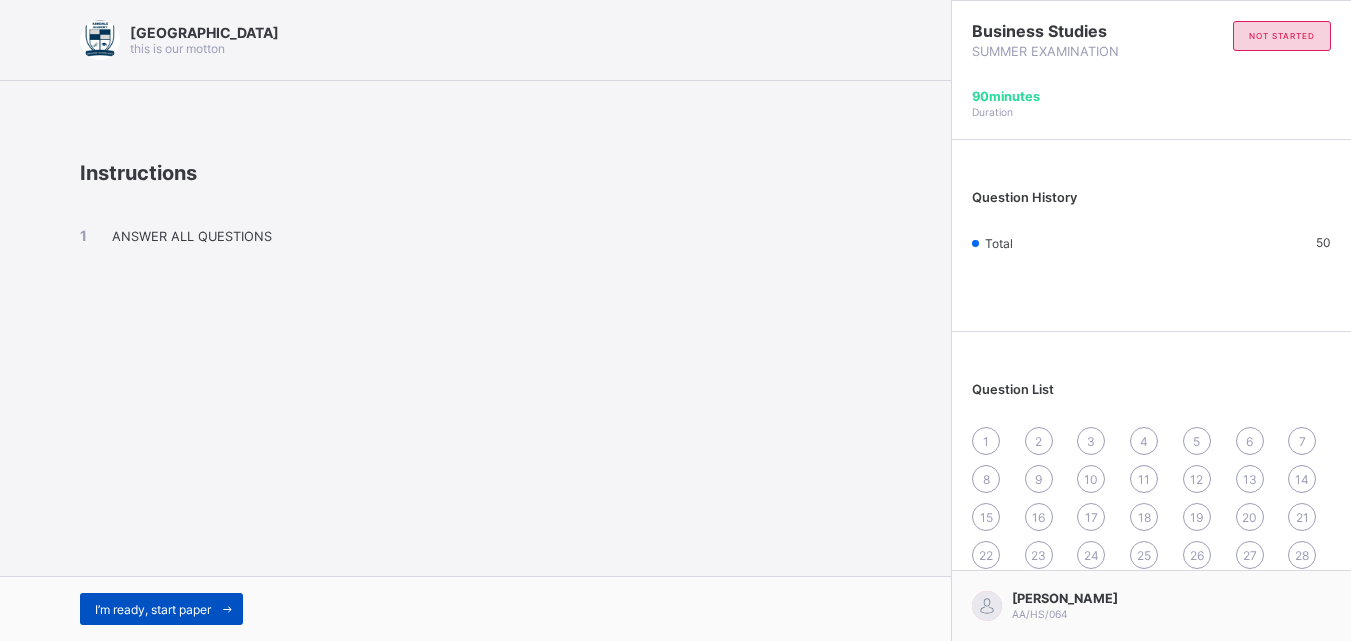 click on "I’m ready, start paper" at bounding box center (153, 609) 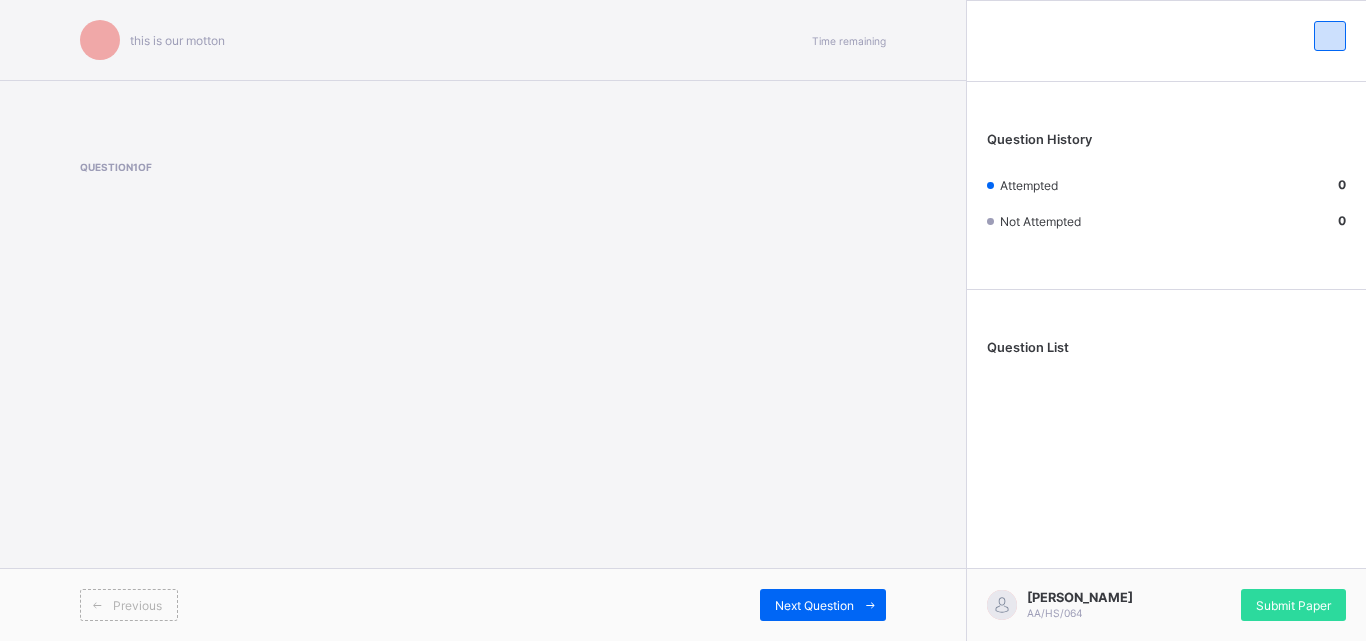 click on "Previous Next Question" at bounding box center [483, 604] 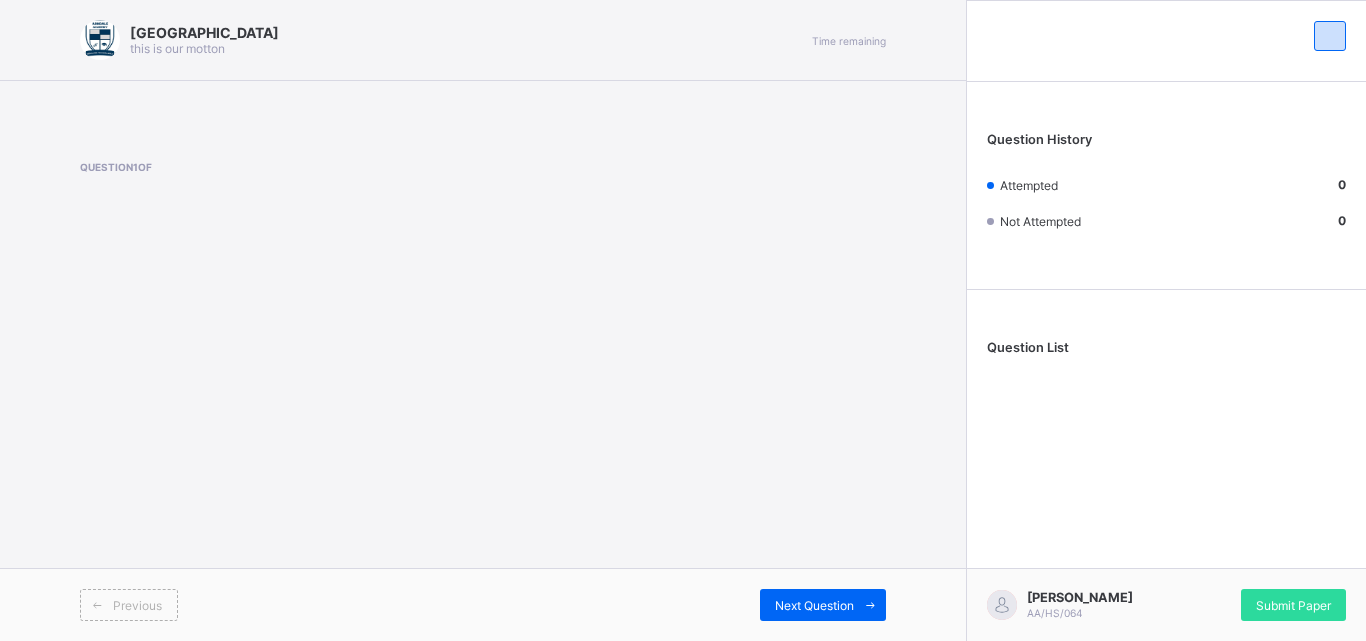 click on "Previous Next Question" at bounding box center [483, 604] 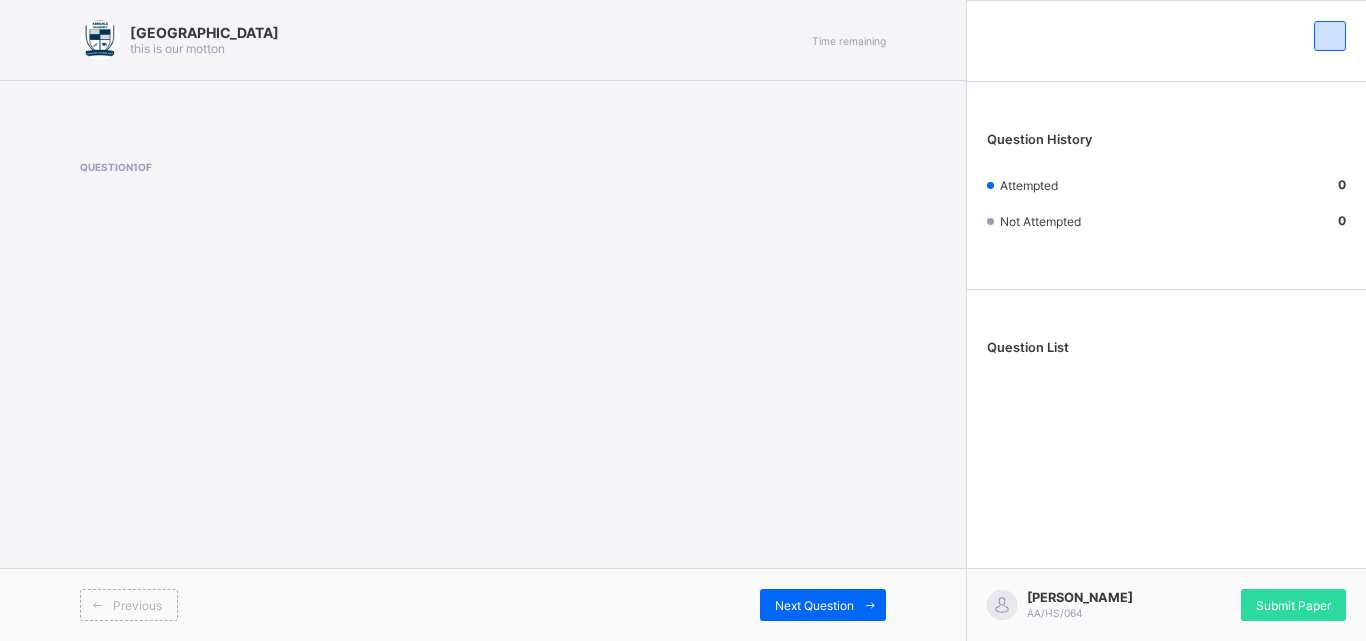 click on "Arndale Academy this is our [PERSON_NAME] Time remaining" at bounding box center [483, 40] 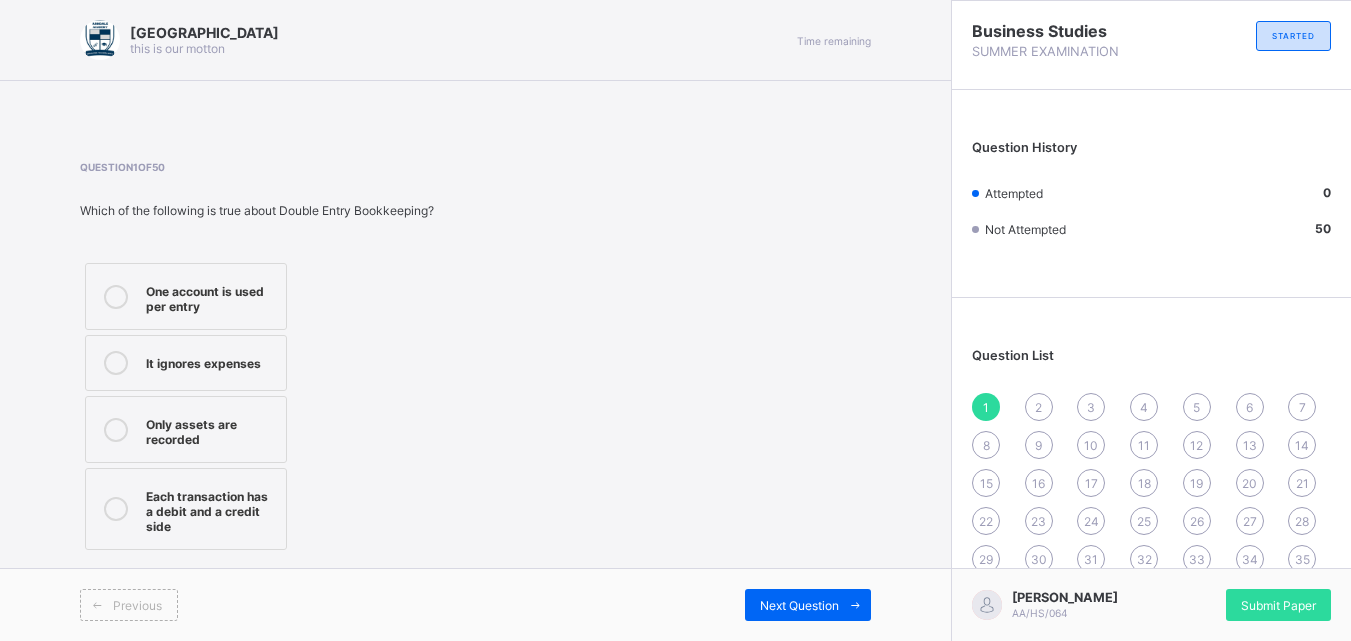 click on "Arndale Academy this is our [PERSON_NAME] Time remaining" at bounding box center [475, 40] 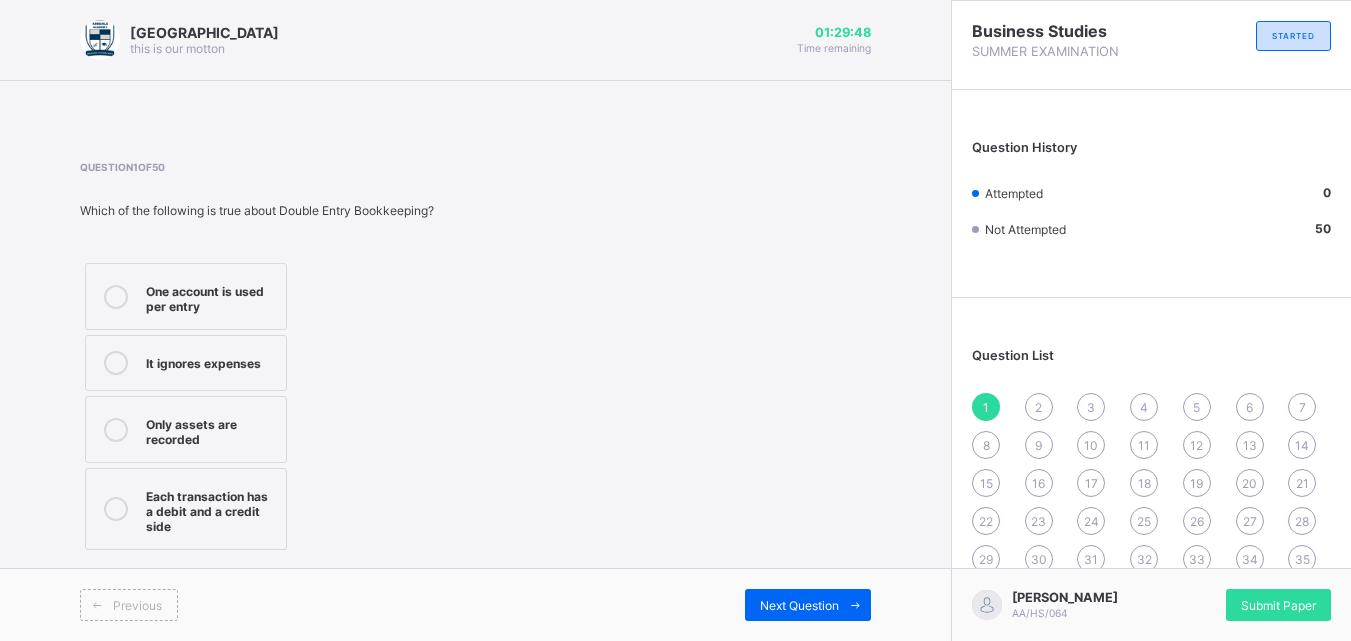 click on "Arndale Academy this is our [PERSON_NAME] 01:29:48 Time remaining" at bounding box center [475, 40] 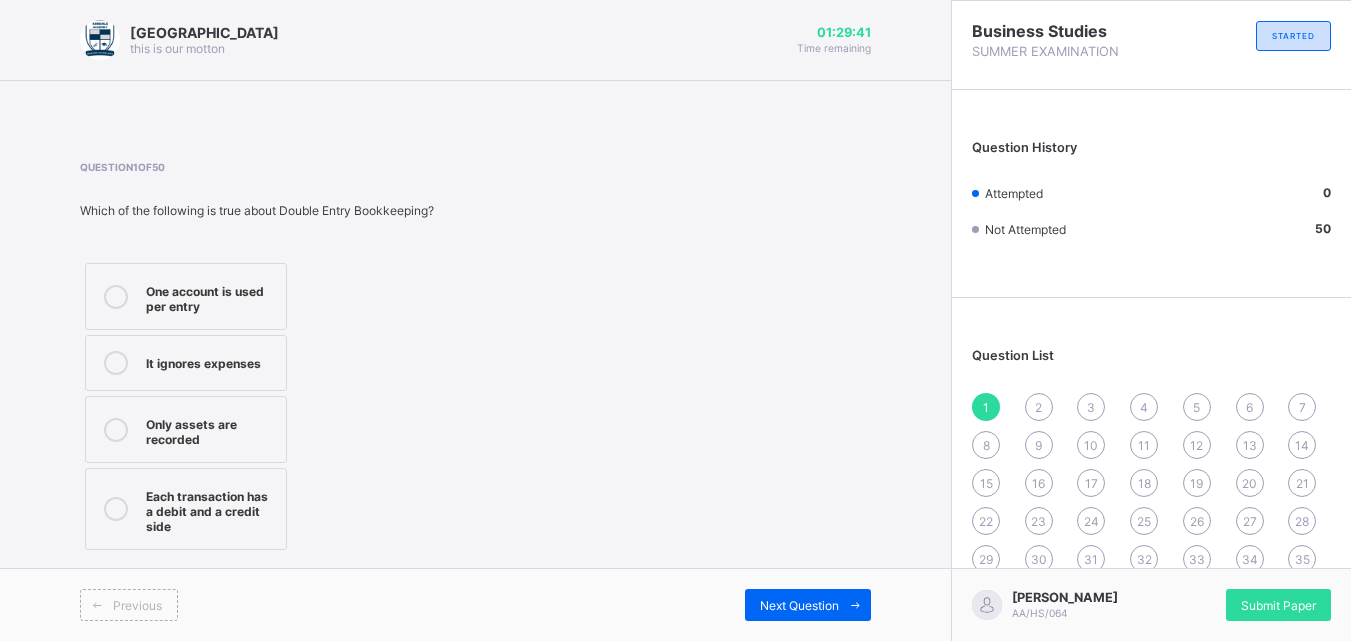 click on "Arndale Academy this is our [PERSON_NAME] 01:29:41 Time remaining" at bounding box center (475, 40) 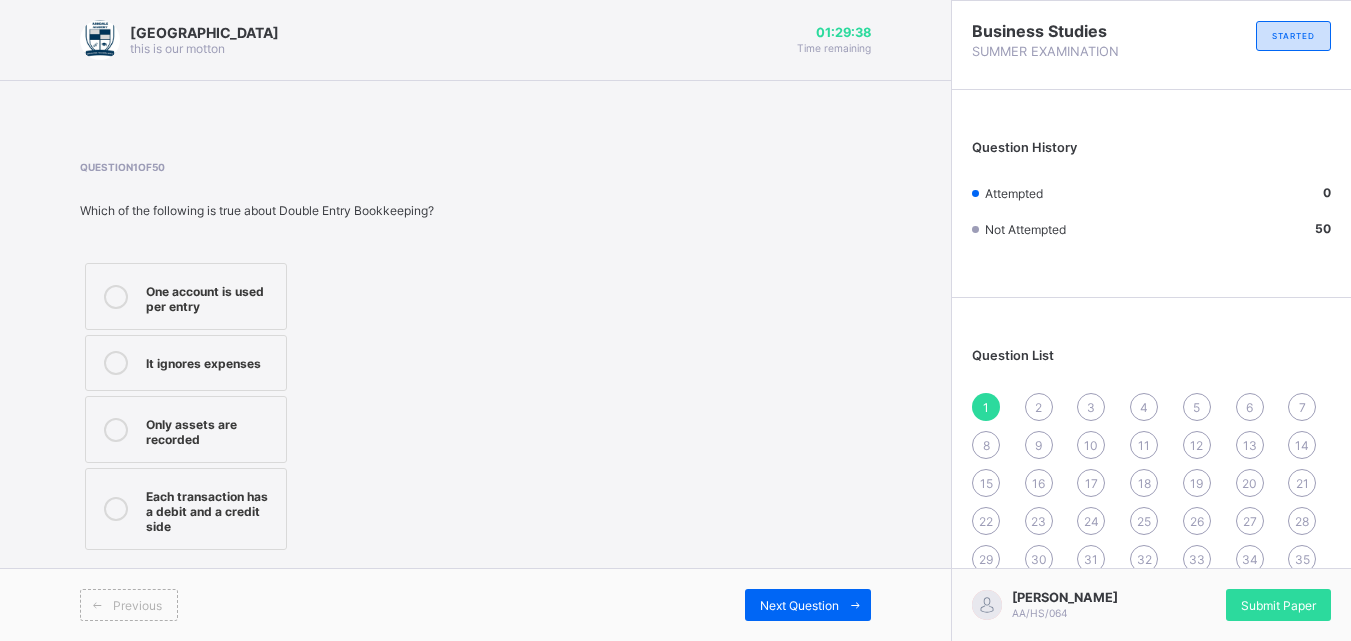click at bounding box center [475, 106] 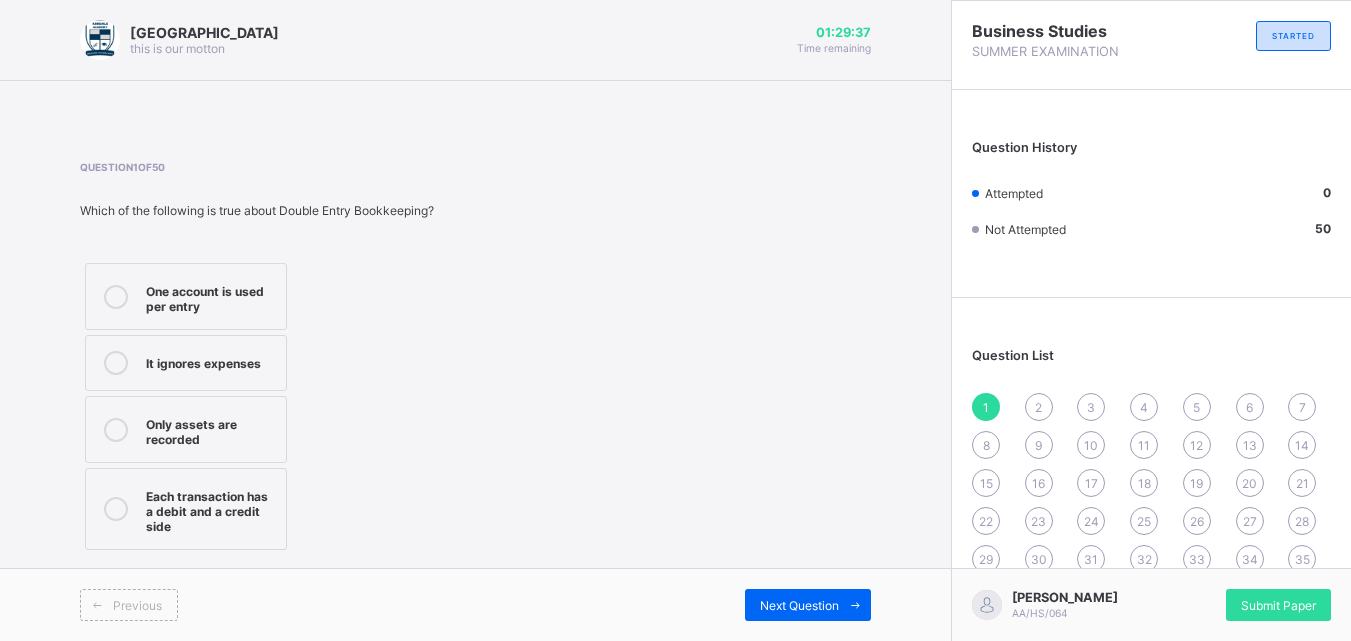 click on "Previous Next Question" at bounding box center [475, 604] 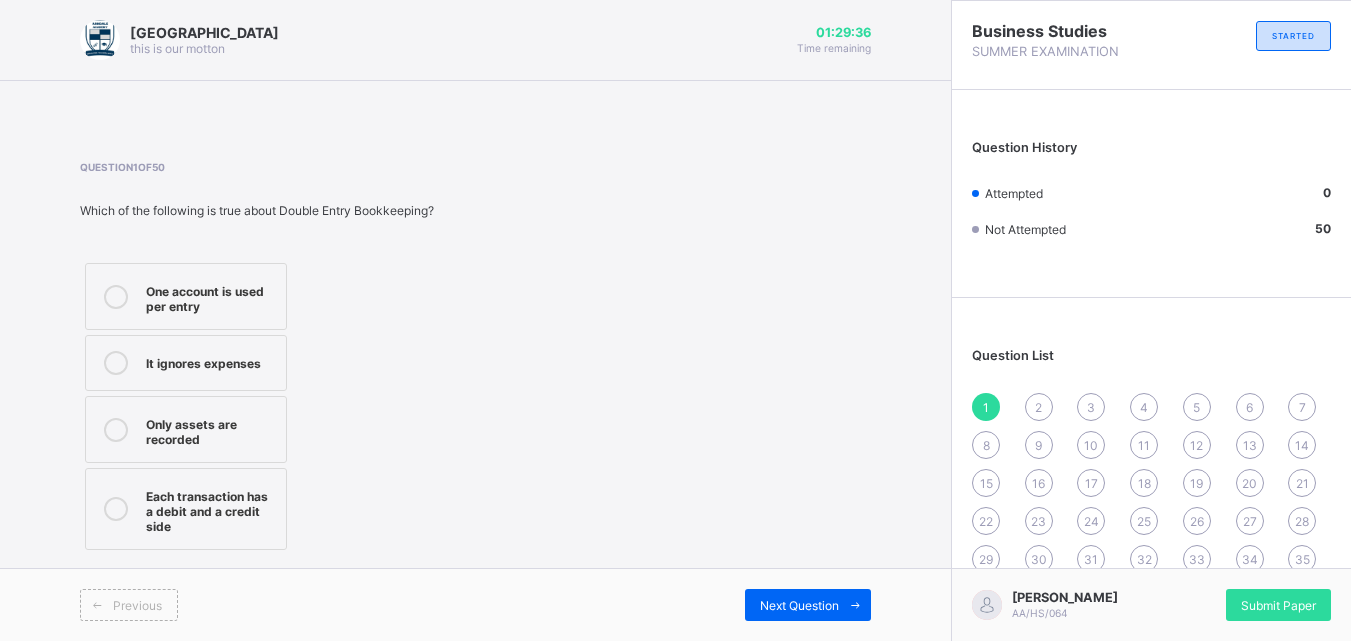click on "Previous Next Question" at bounding box center (475, 604) 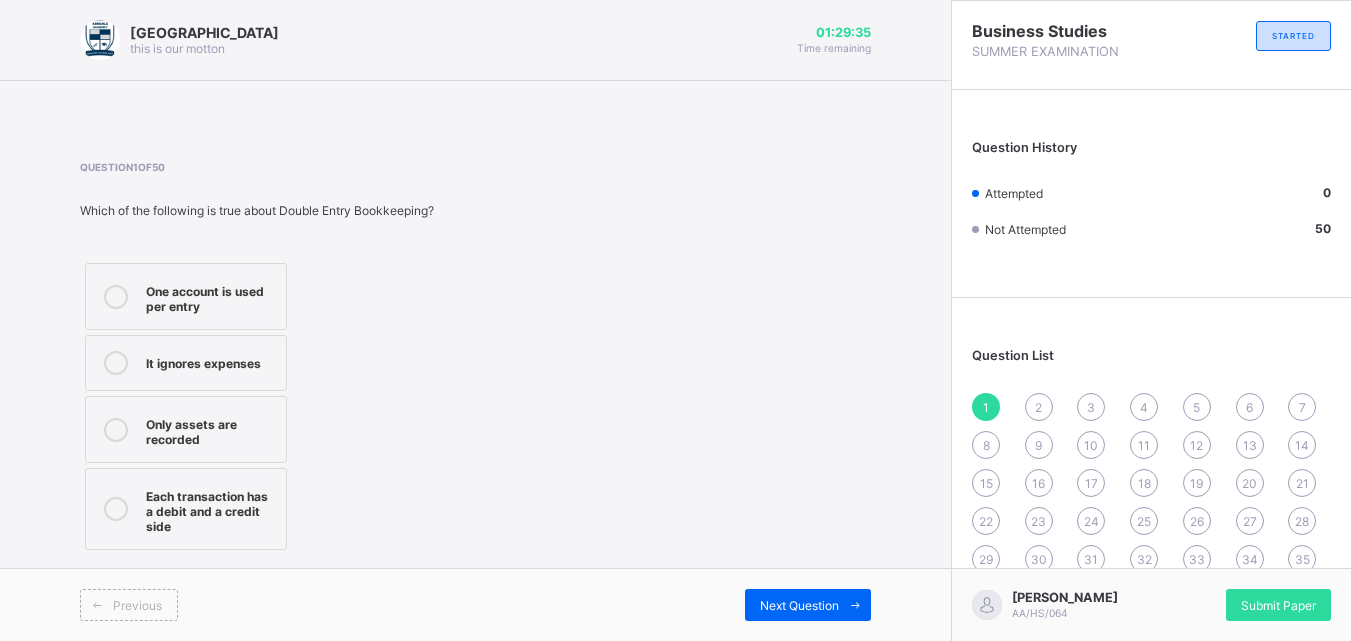 click on "Question  1  of  50 Which of the following is true about Double Entry Bookkeeping? One account is used per entry It ignores expenses Only assets are recorded Each transaction has a debit and a credit side" at bounding box center [475, 358] 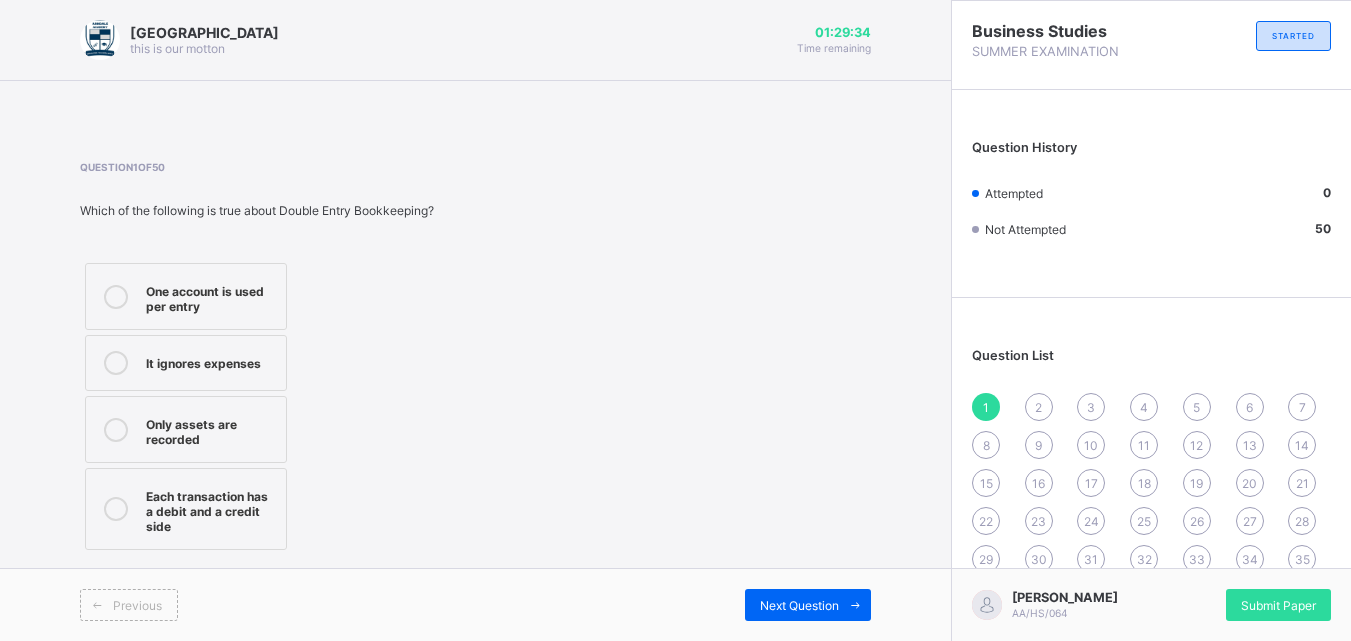 click on "Previous Next Question" at bounding box center (475, 604) 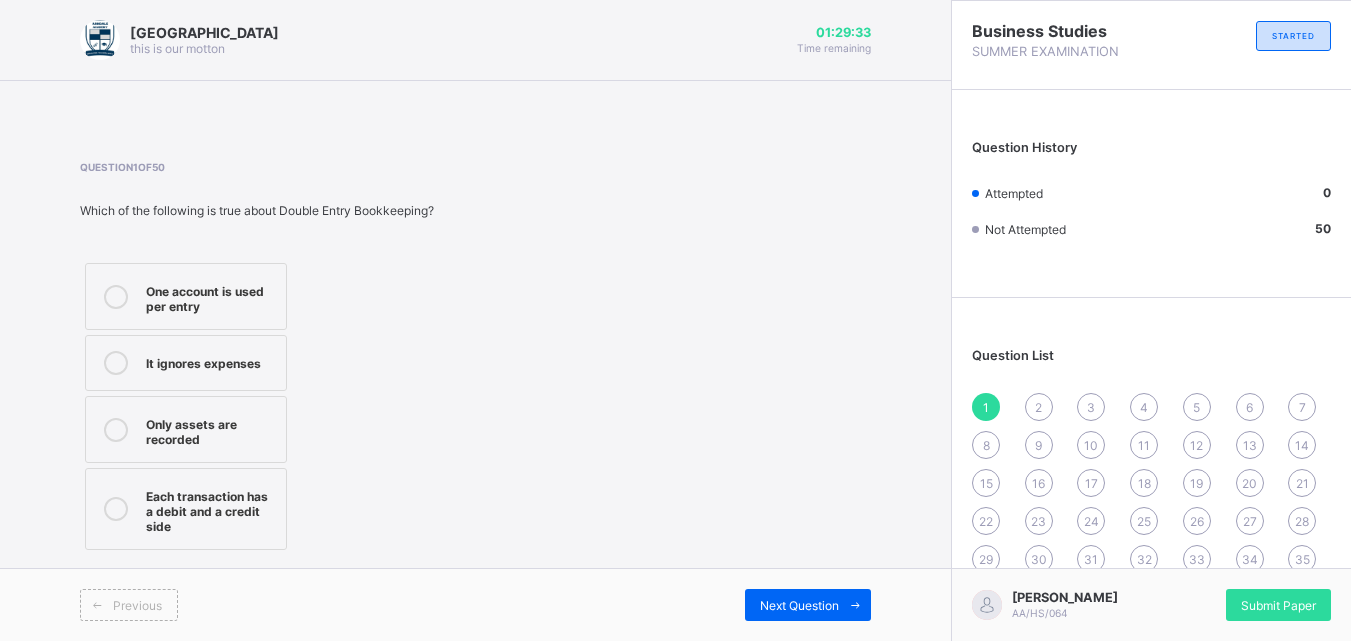 click on "Previous Next Question" at bounding box center (475, 604) 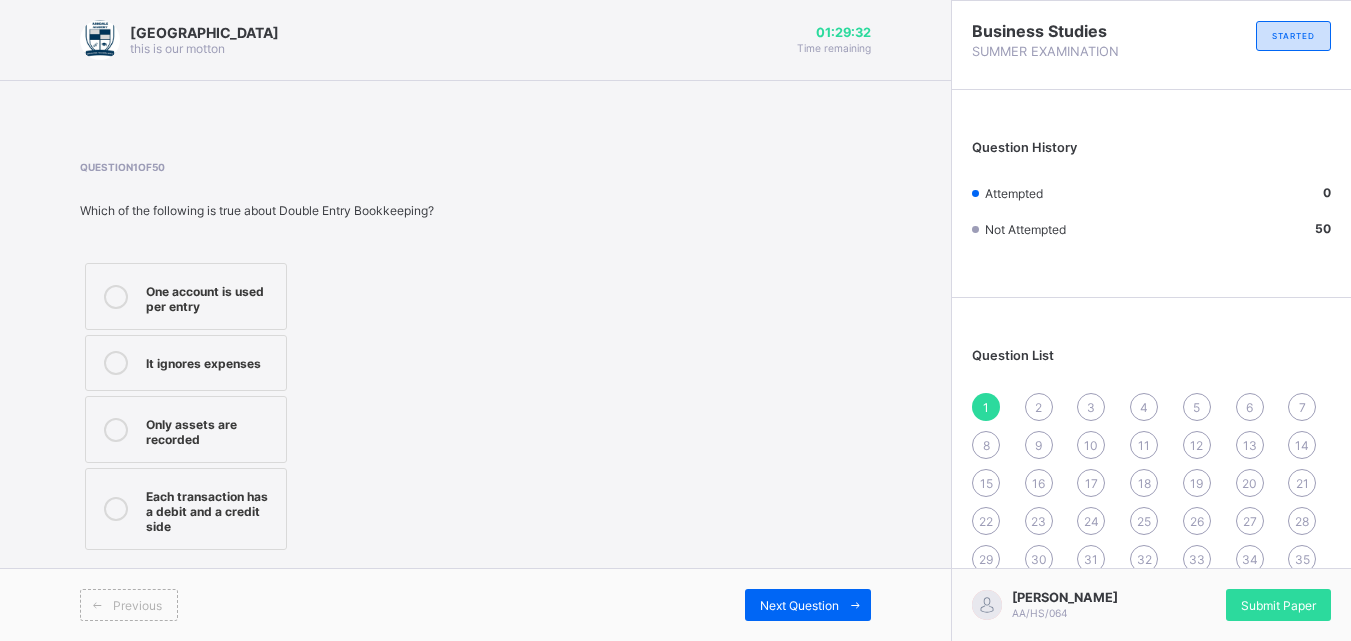 click on "Question  1  of  50 Which of the following is true about Double Entry Bookkeeping? One account is used per entry It ignores expenses Only assets are recorded Each transaction has a debit and a credit side" at bounding box center (475, 358) 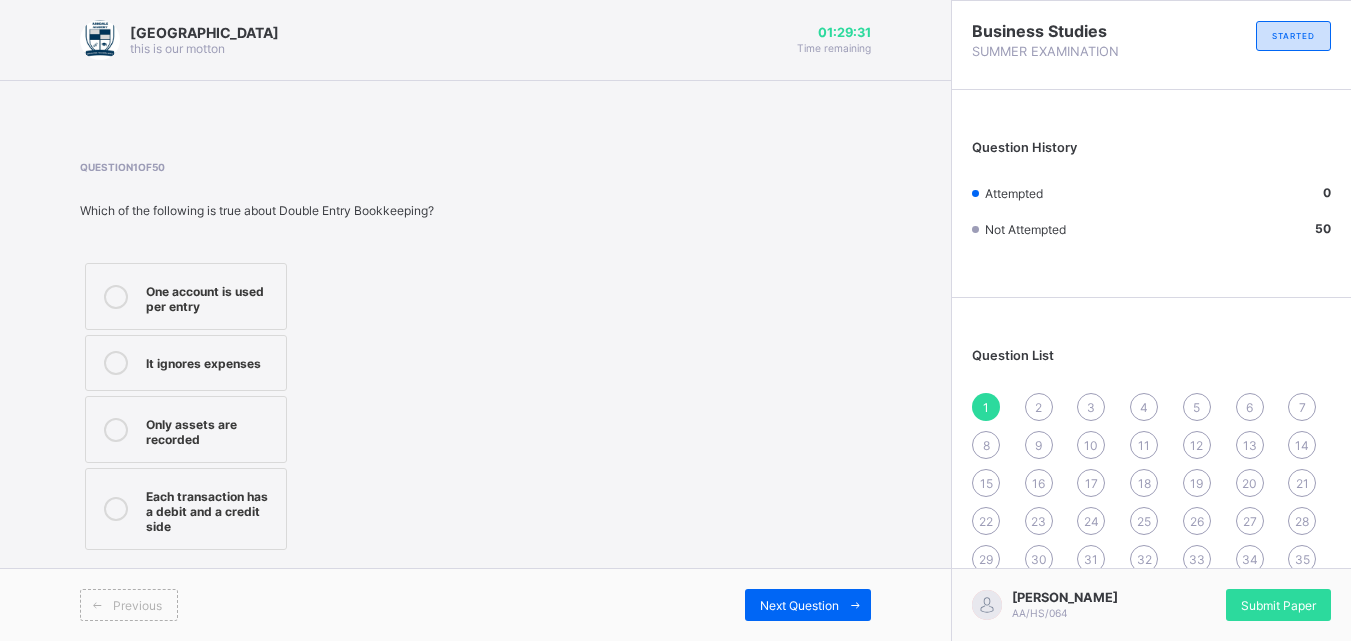 click on "Question  1  of  50 Which of the following is true about Double Entry Bookkeeping? One account is used per entry It ignores expenses Only assets are recorded Each transaction has a debit and a credit side" at bounding box center [475, 358] 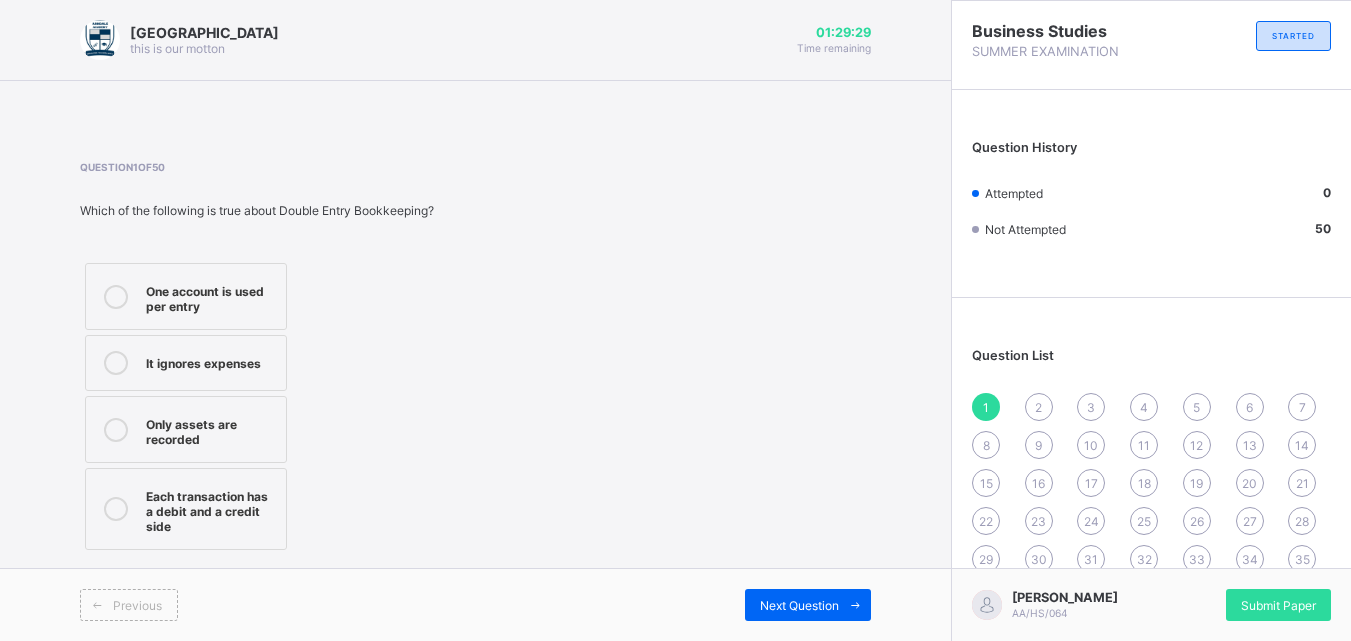 click on "Previous Next Question" at bounding box center (475, 604) 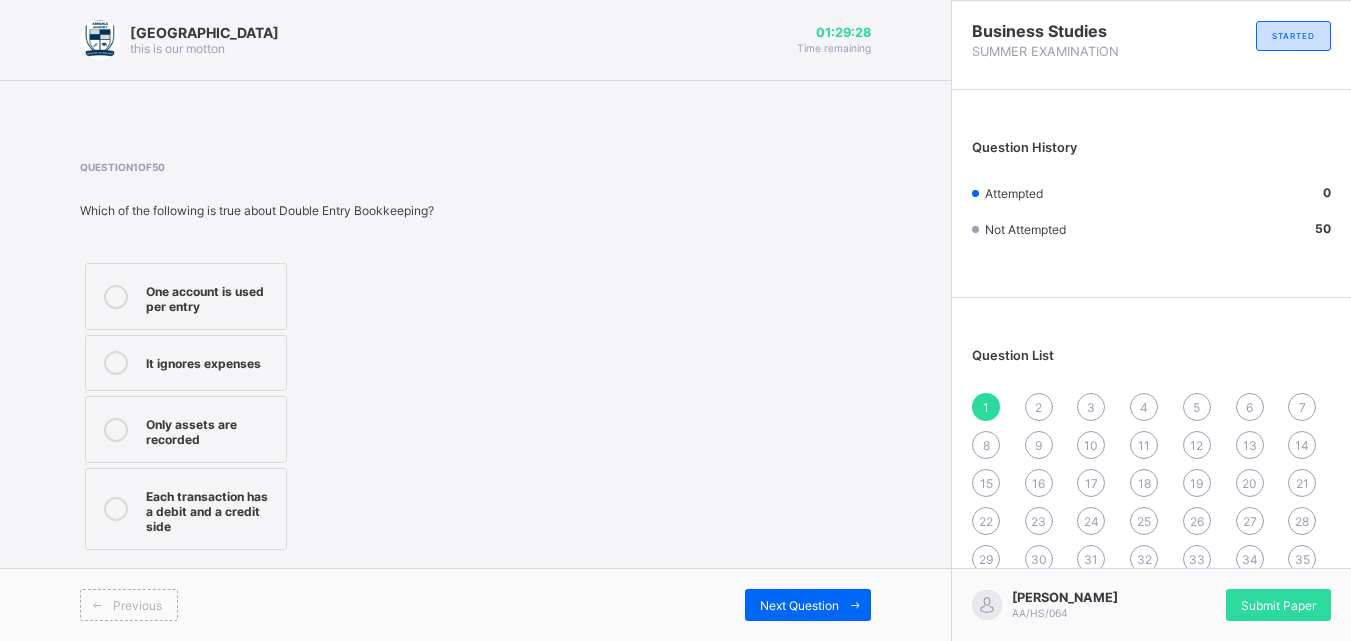 click on "Previous Next Question" at bounding box center (475, 604) 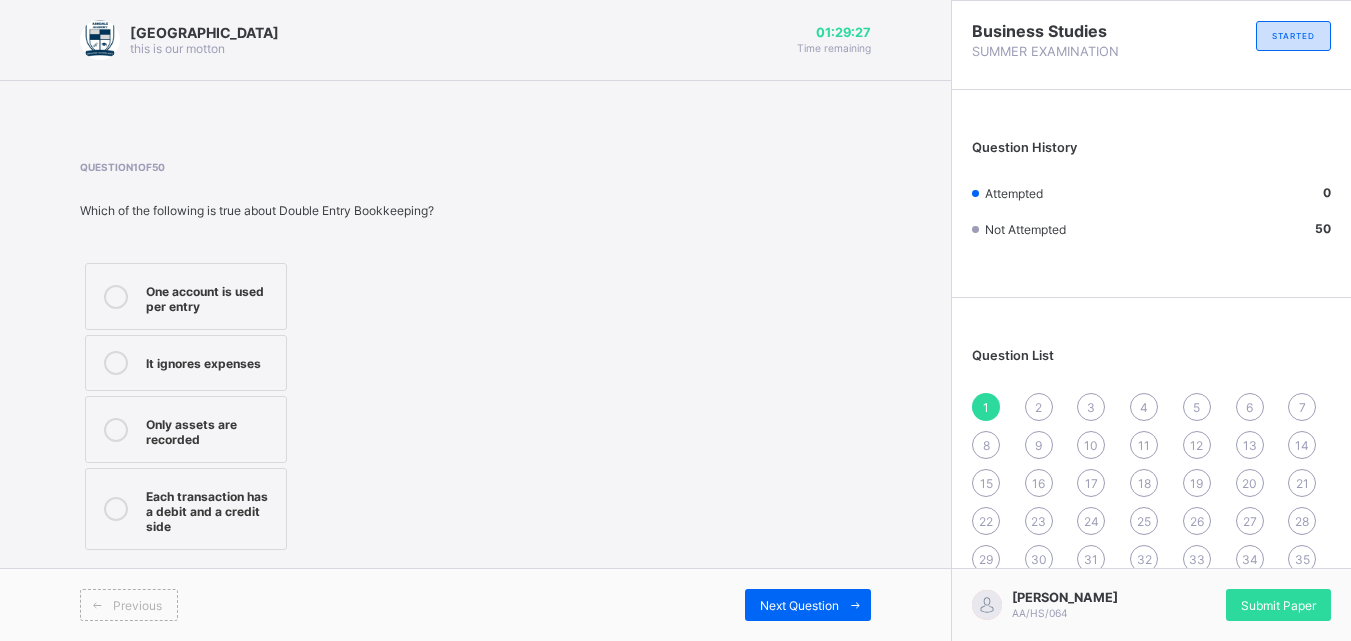 click on "Previous Next Question" at bounding box center (475, 604) 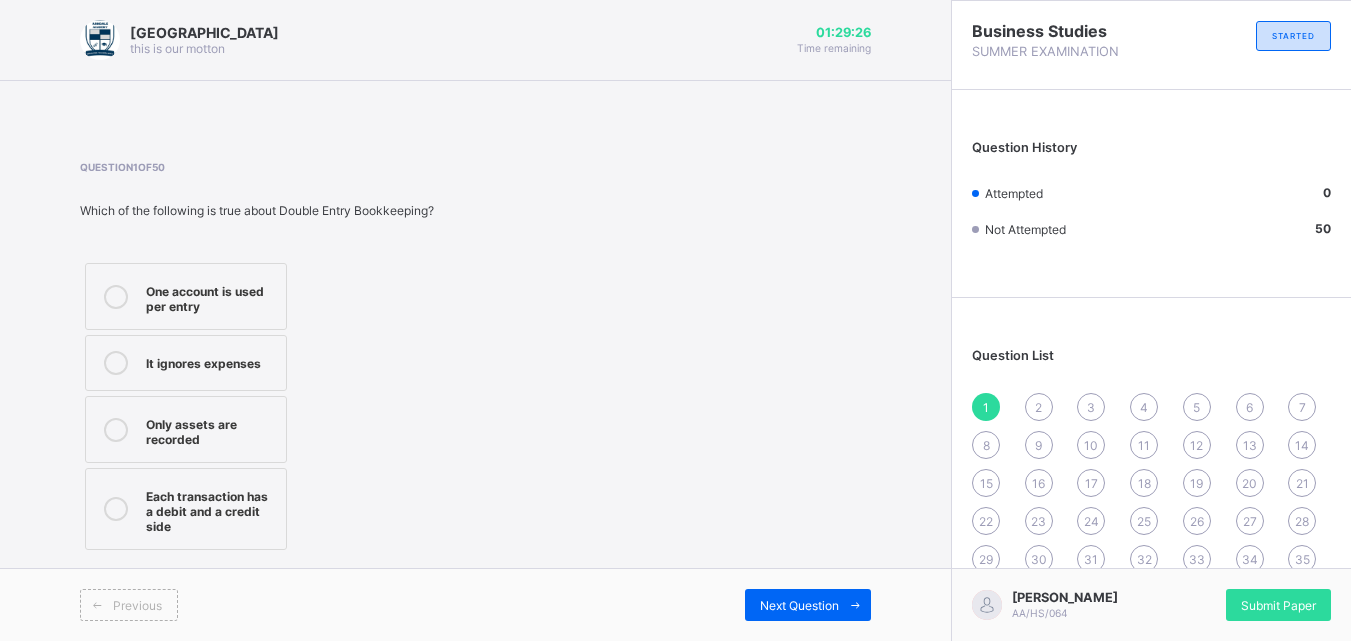 click on "Question  1  of  50 Which of the following is true about Double Entry Bookkeeping? One account is used per entry It ignores expenses Only assets are recorded Each transaction has a debit and a credit side" at bounding box center (475, 358) 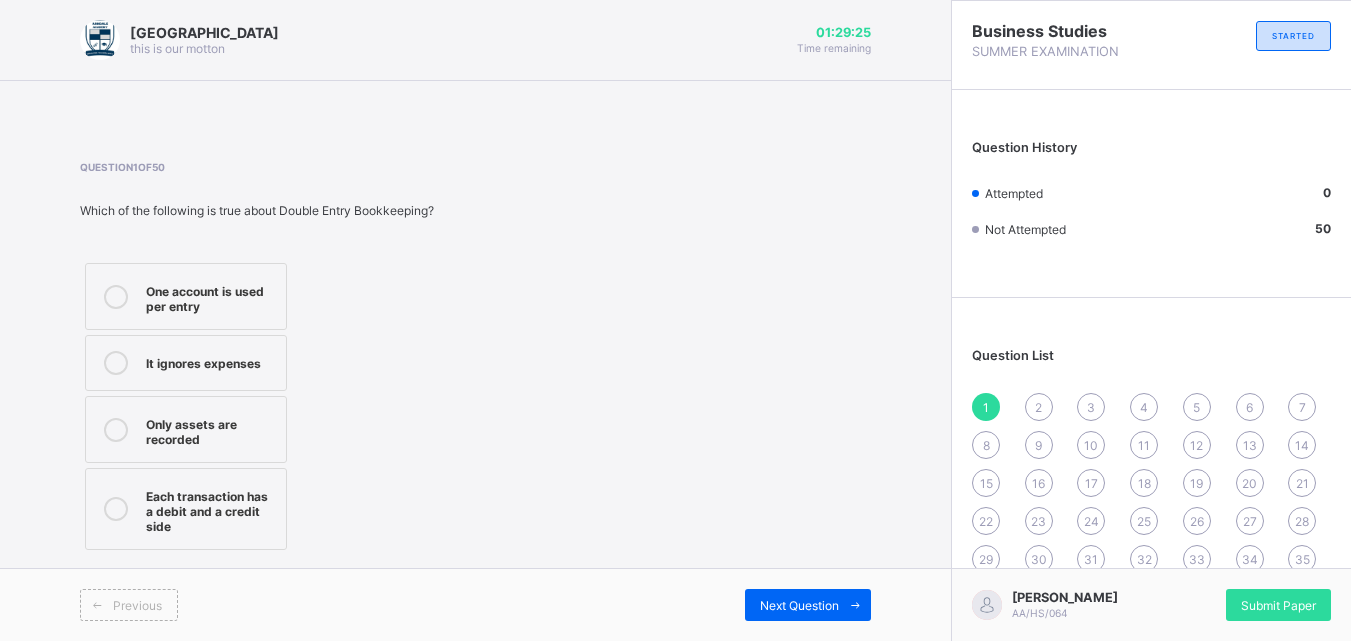 click on "Question  1  of  50 Which of the following is true about Double Entry Bookkeeping? One account is used per entry It ignores expenses Only assets are recorded Each transaction has a debit and a credit side" at bounding box center (475, 358) 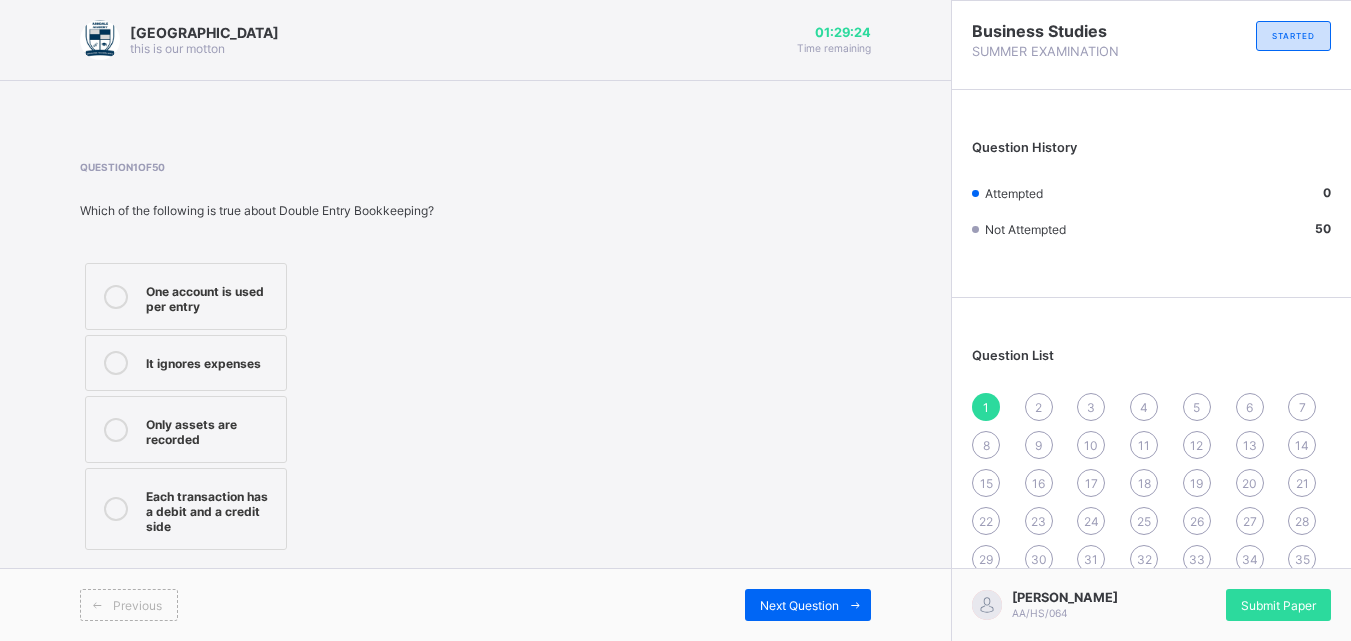 click on "Question  1  of  50 Which of the following is true about Double Entry Bookkeeping? One account is used per entry It ignores expenses Only assets are recorded Each transaction has a debit and a credit side" at bounding box center (475, 358) 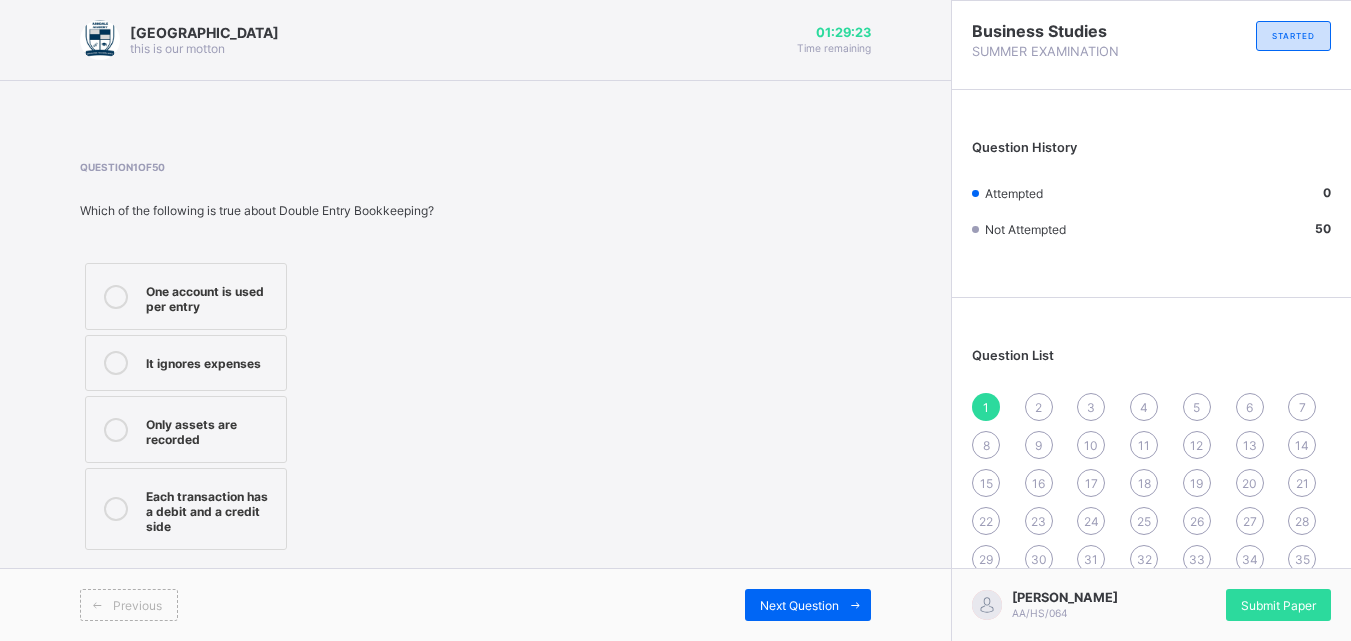 click on "Question  1  of  50 Which of the following is true about Double Entry Bookkeeping? One account is used per entry It ignores expenses Only assets are recorded Each transaction has a debit and a credit side" at bounding box center [475, 358] 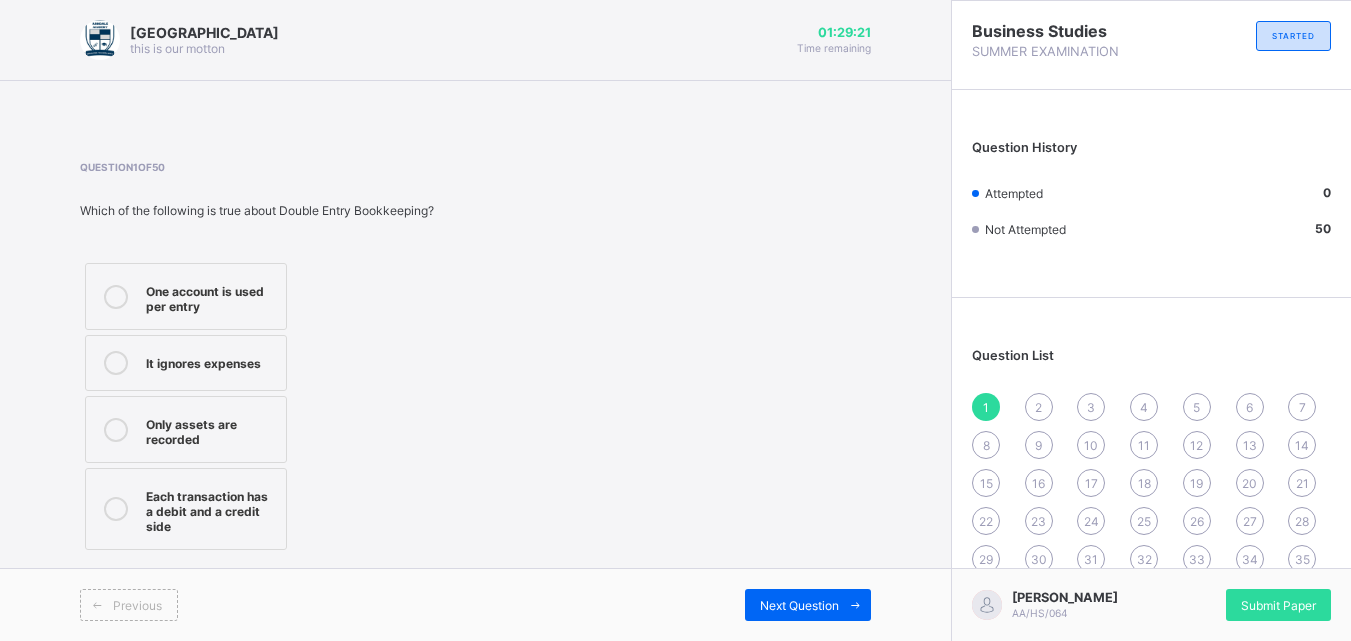 click on "Previous Next Question" at bounding box center [475, 604] 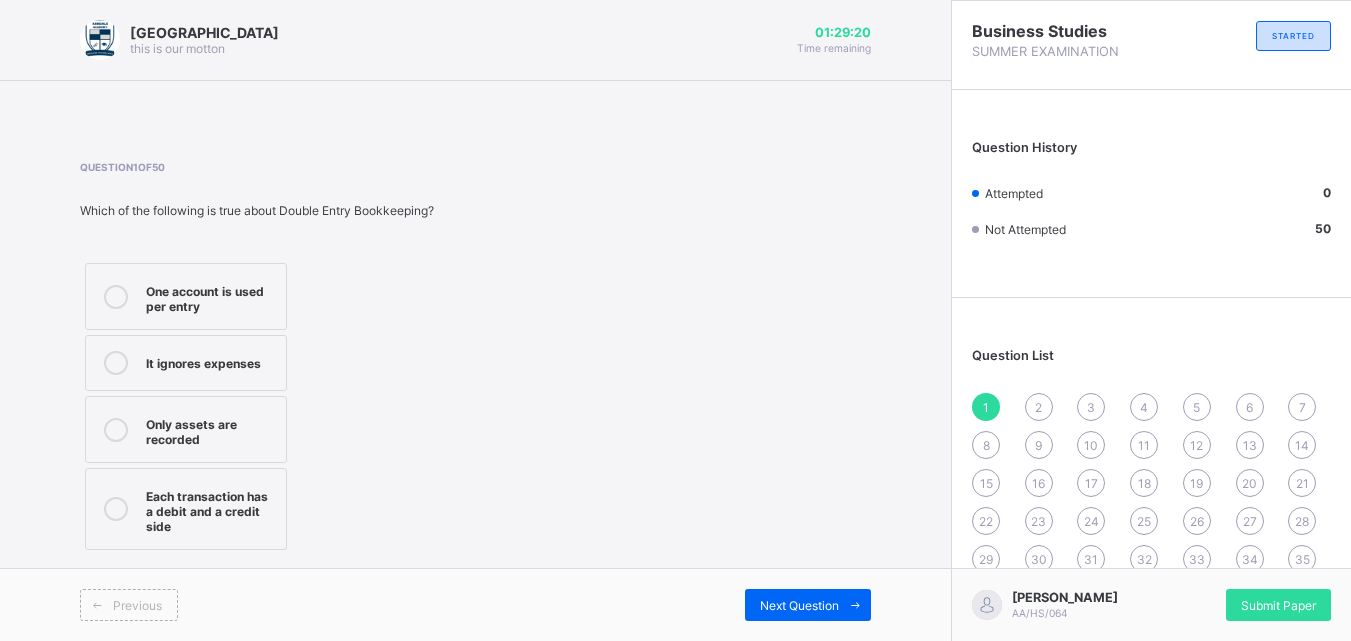 click on "Previous Next Question" at bounding box center [475, 604] 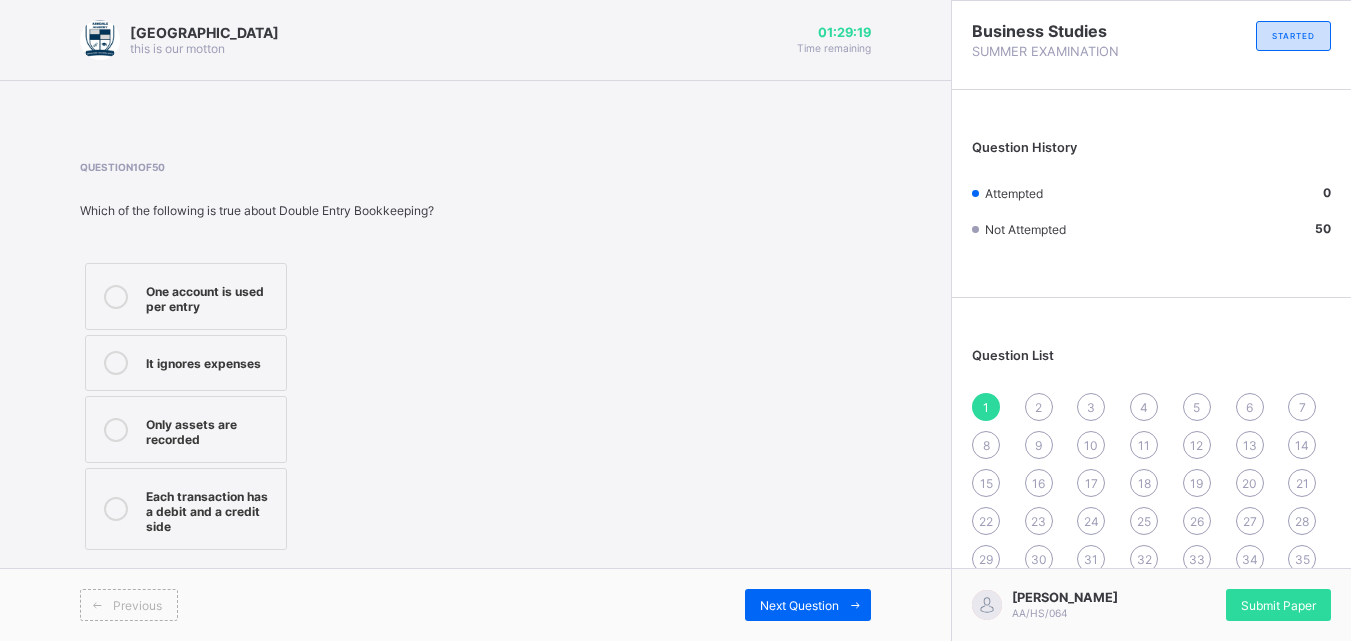 click on "Previous Next Question" at bounding box center (475, 604) 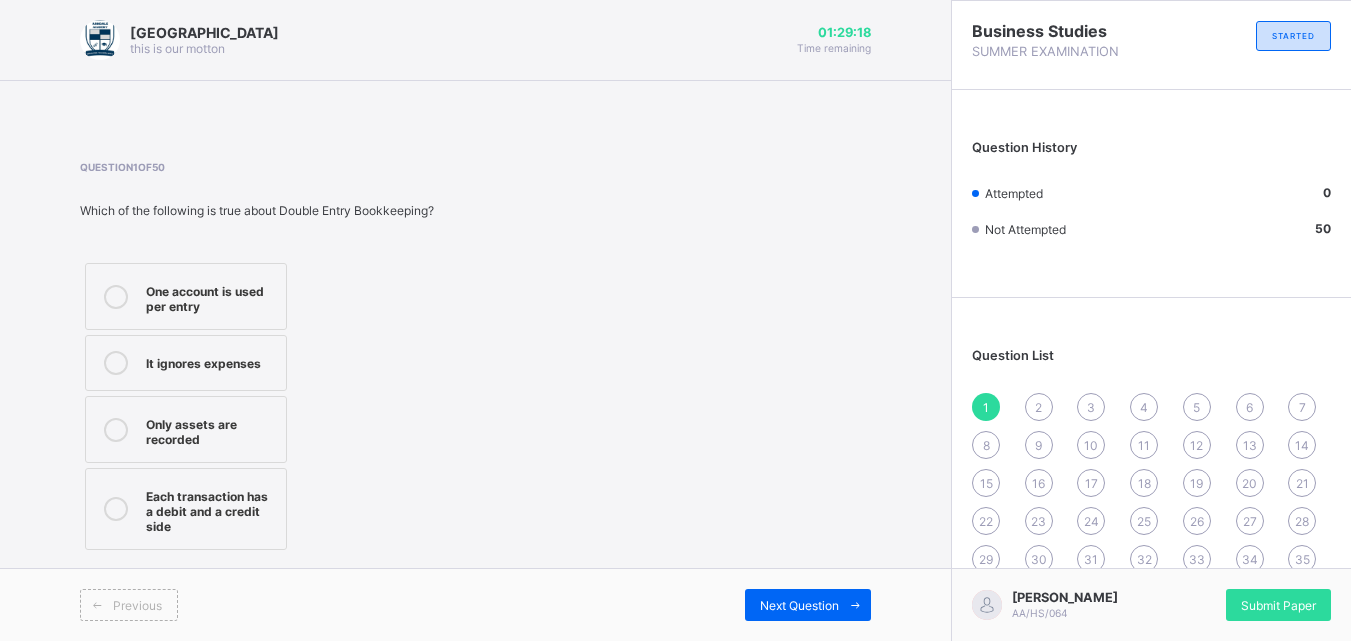 click on "Previous Next Question" at bounding box center (475, 604) 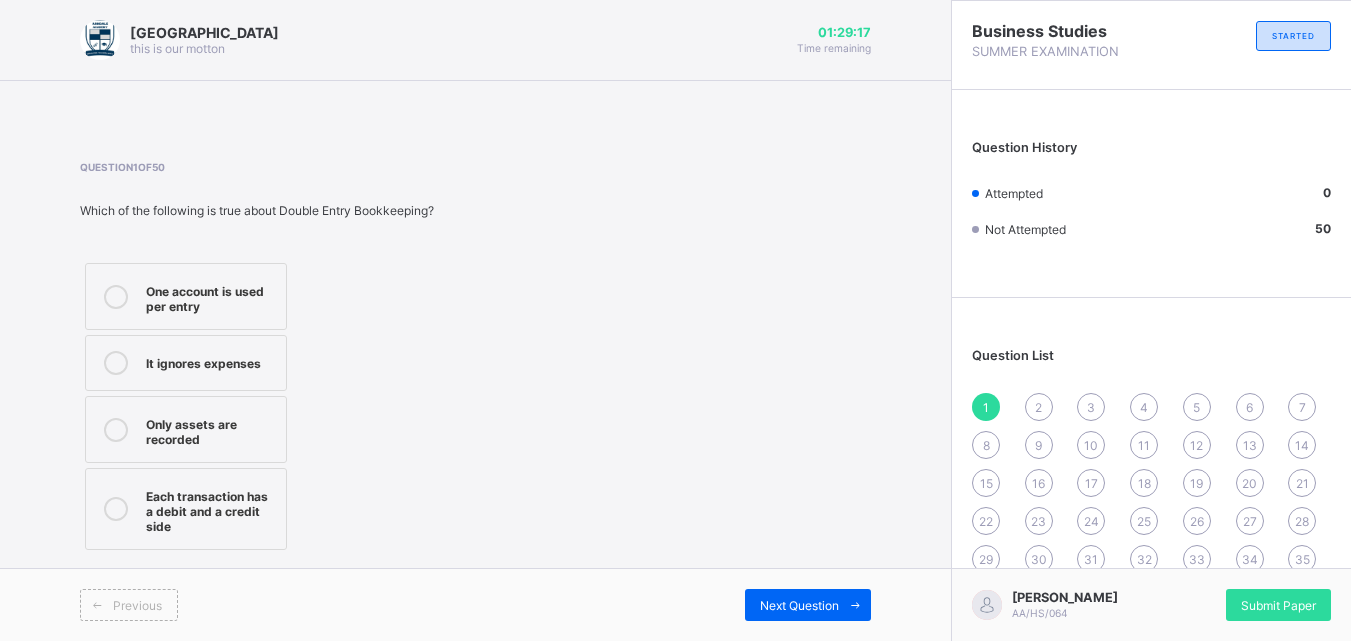 click on "Previous Next Question" at bounding box center (475, 604) 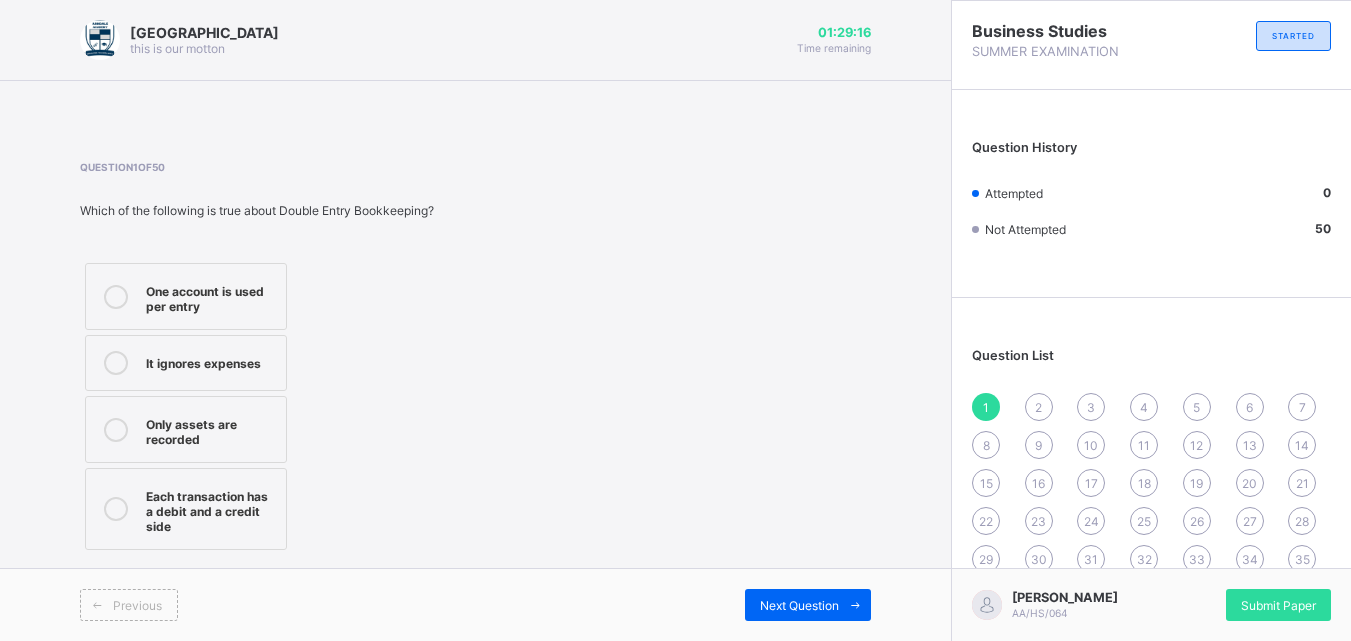 click on "Question  1  of  50 Which of the following is true about Double Entry Bookkeeping? One account is used per entry It ignores expenses Only assets are recorded Each transaction has a debit and a credit side" at bounding box center [475, 358] 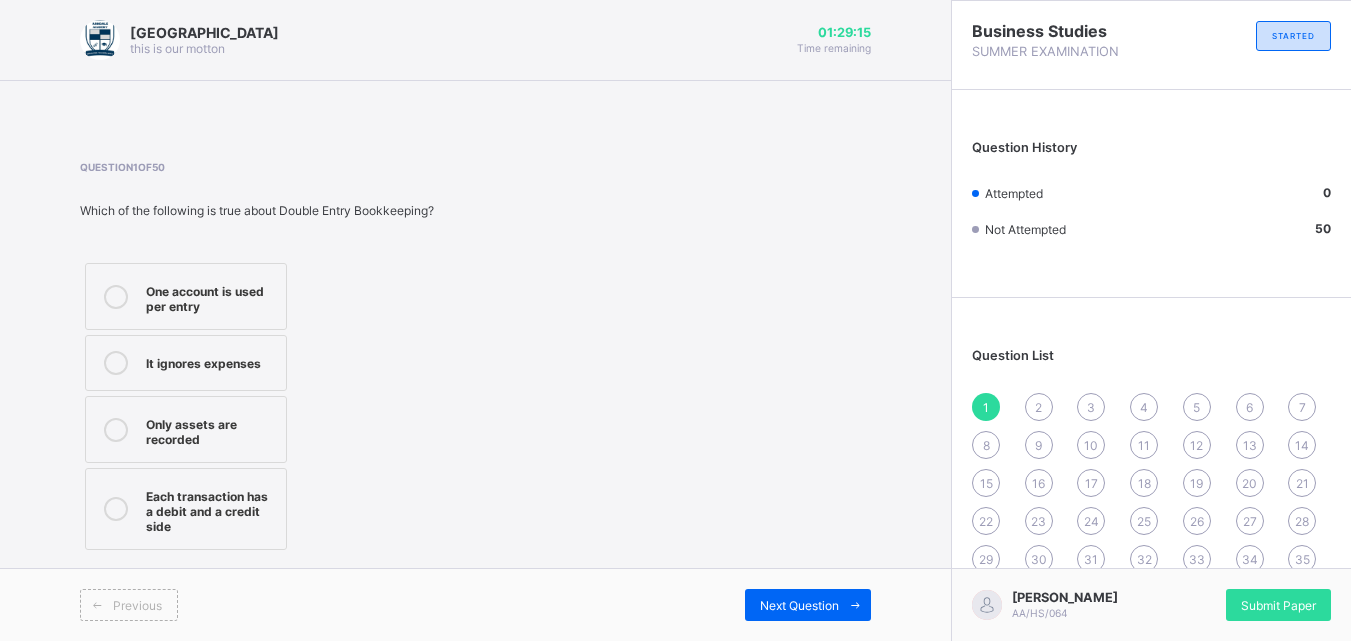 click on "Previous Next Question" at bounding box center [475, 604] 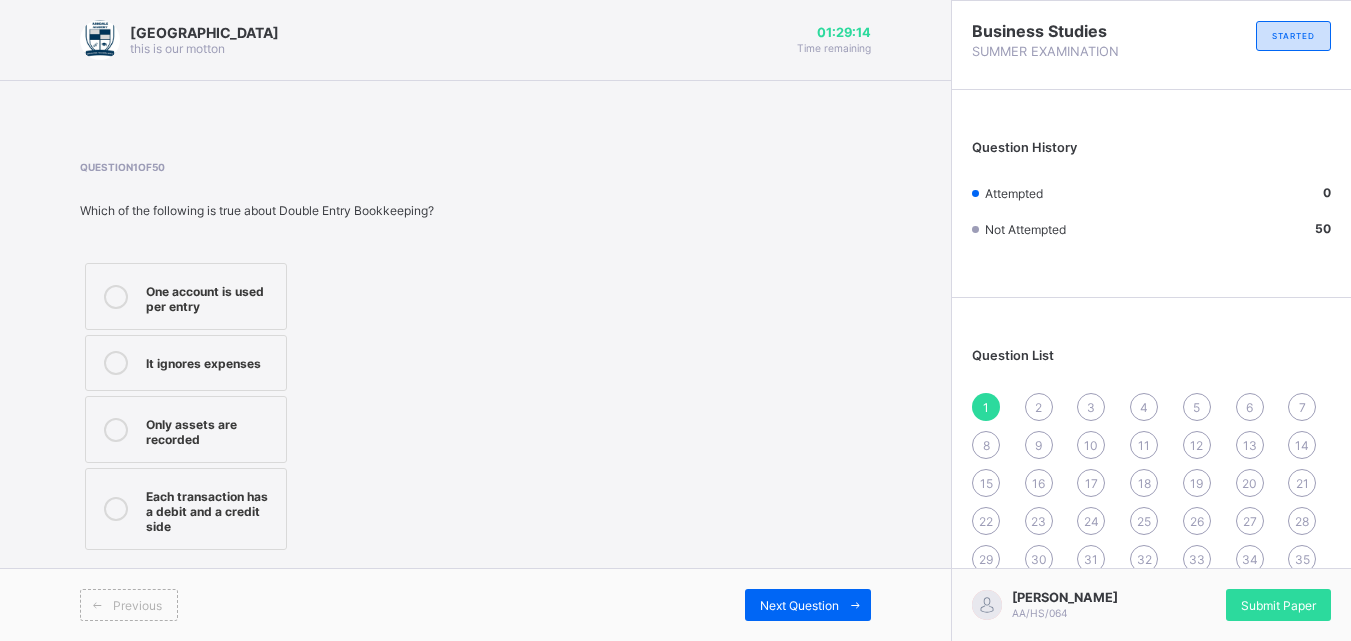 click on "Previous Next Question" at bounding box center (475, 604) 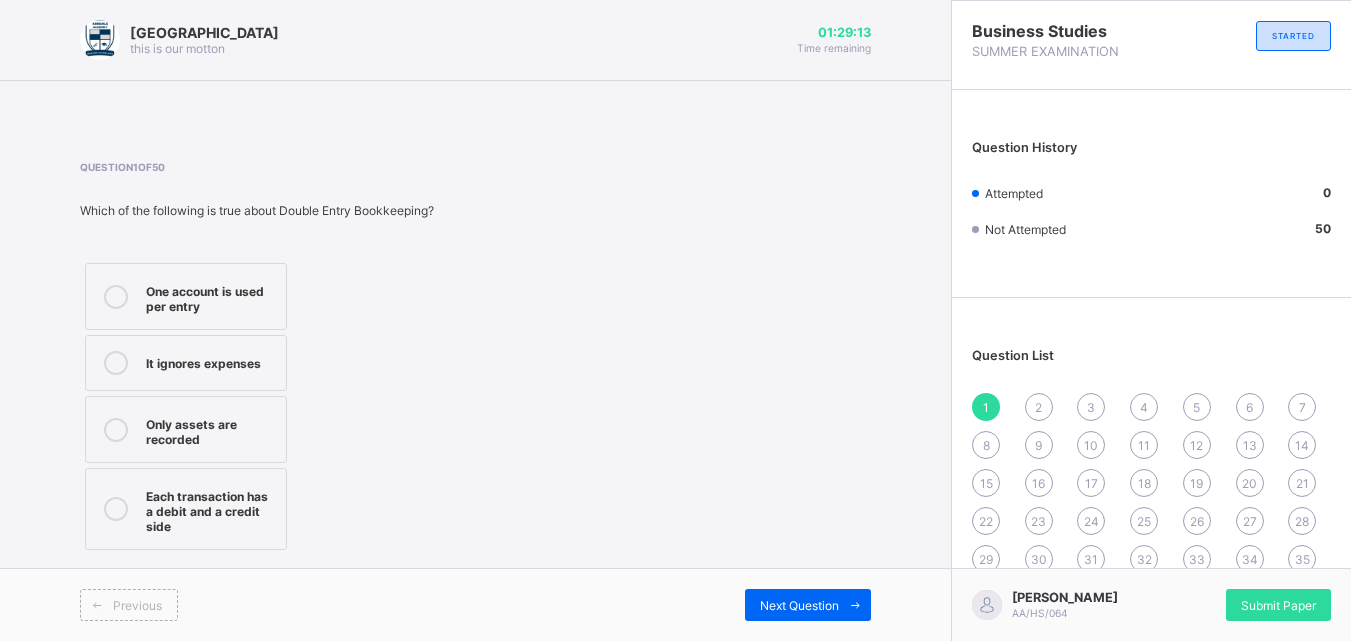 click on "Question  1  of  50 Which of the following is true about Double Entry Bookkeeping? One account is used per entry It ignores expenses Only assets are recorded Each transaction has a debit and a credit side" at bounding box center (475, 358) 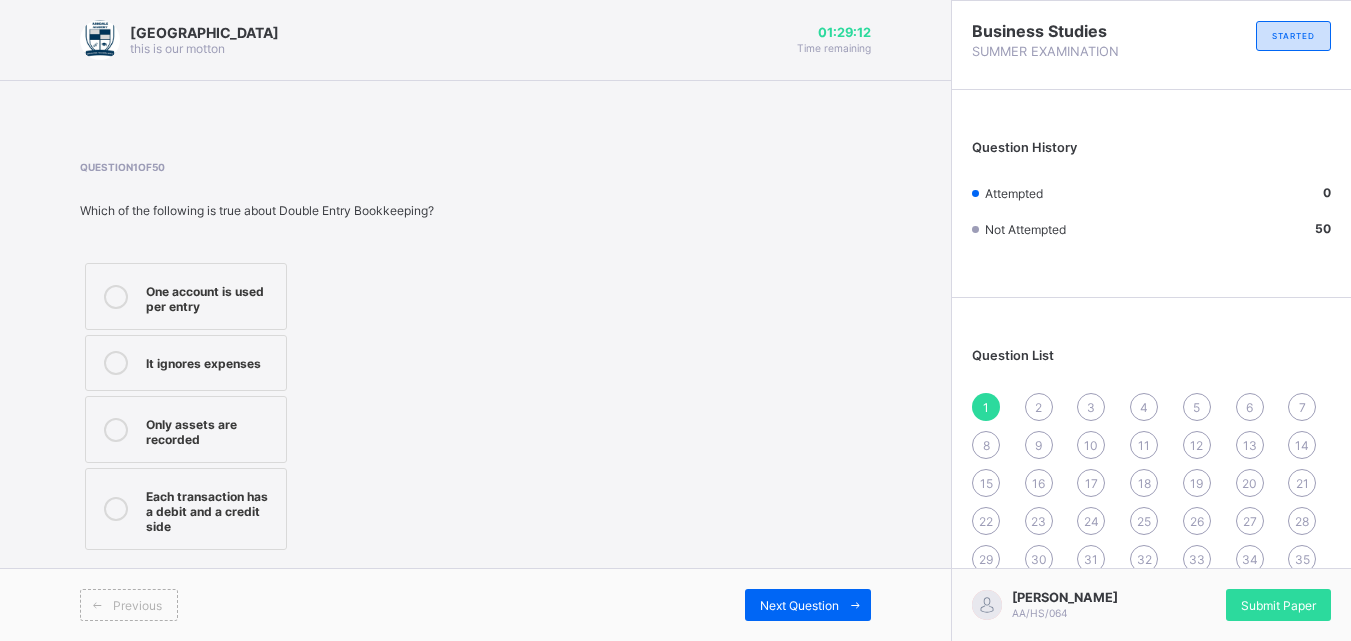 click on "Question  1  of  50 Which of the following is true about Double Entry Bookkeeping? One account is used per entry It ignores expenses Only assets are recorded Each transaction has a debit and a credit side" at bounding box center (475, 358) 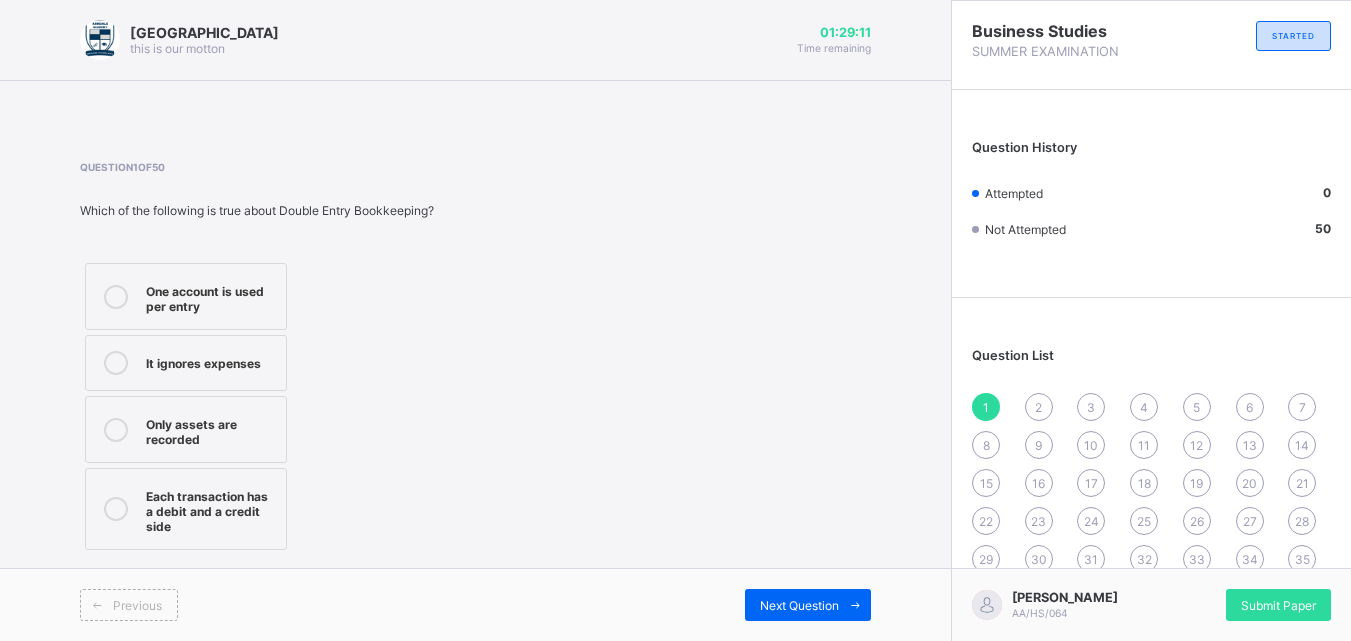 click on "Previous Next Question" at bounding box center [475, 604] 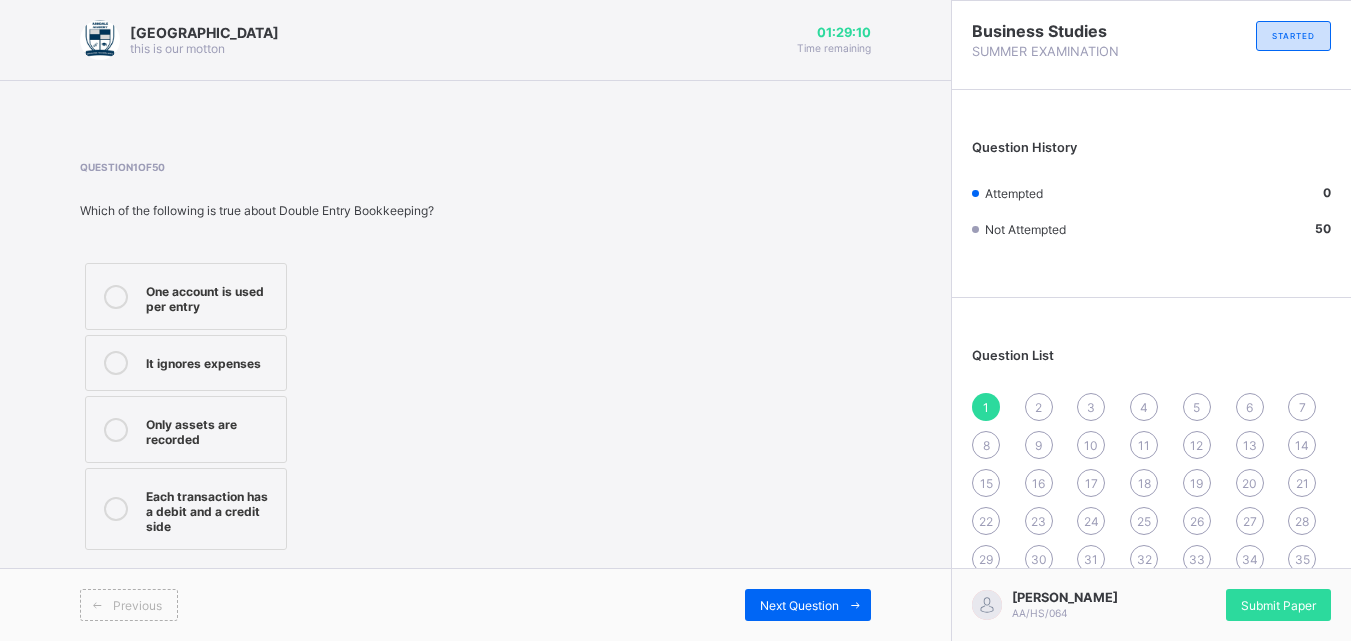 click on "Previous Next Question" at bounding box center [475, 604] 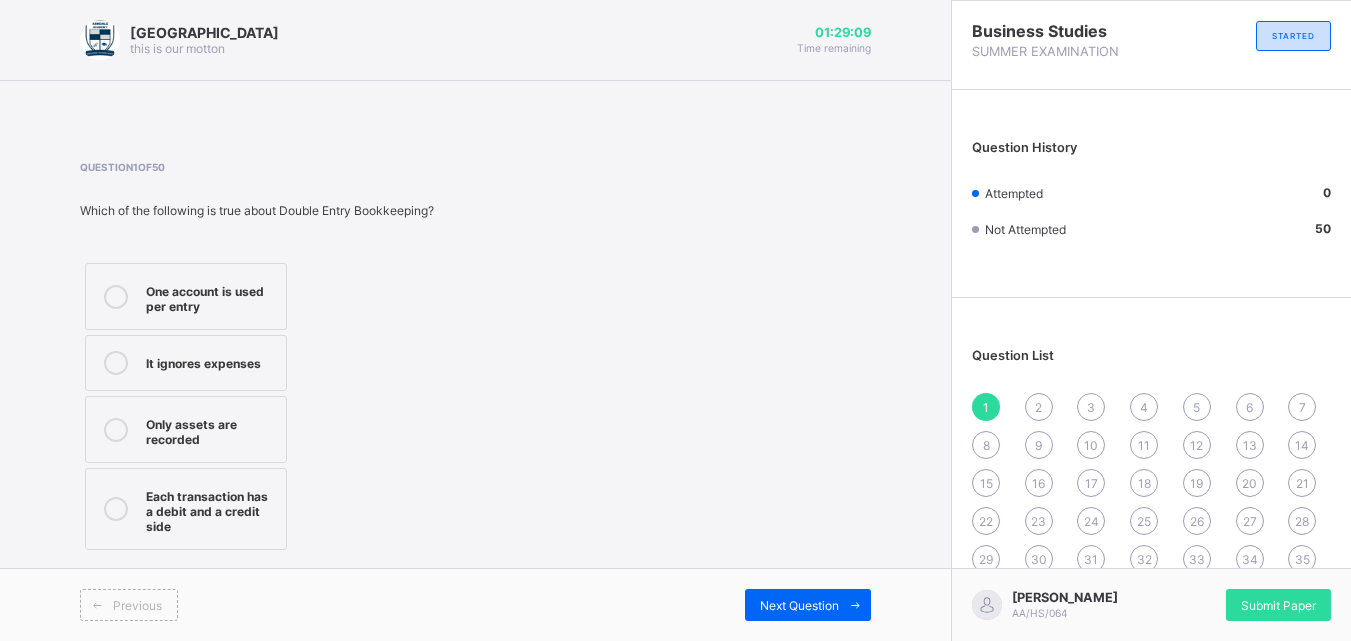 click on "Question  1  of  50 Which of the following is true about Double Entry Bookkeeping? One account is used per entry It ignores expenses Only assets are recorded Each transaction has a debit and a credit side" at bounding box center [475, 358] 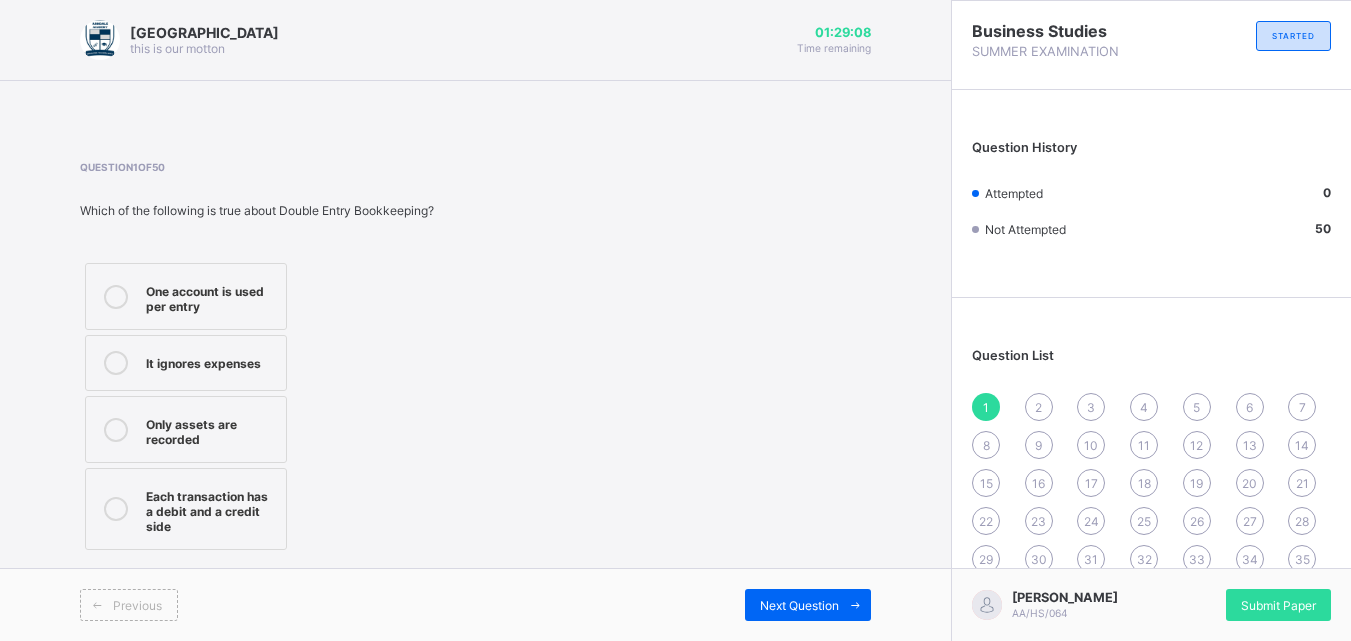 click on "Question  1  of  50 Which of the following is true about Double Entry Bookkeeping? One account is used per entry It ignores expenses Only assets are recorded Each transaction has a debit and a credit side" at bounding box center [475, 358] 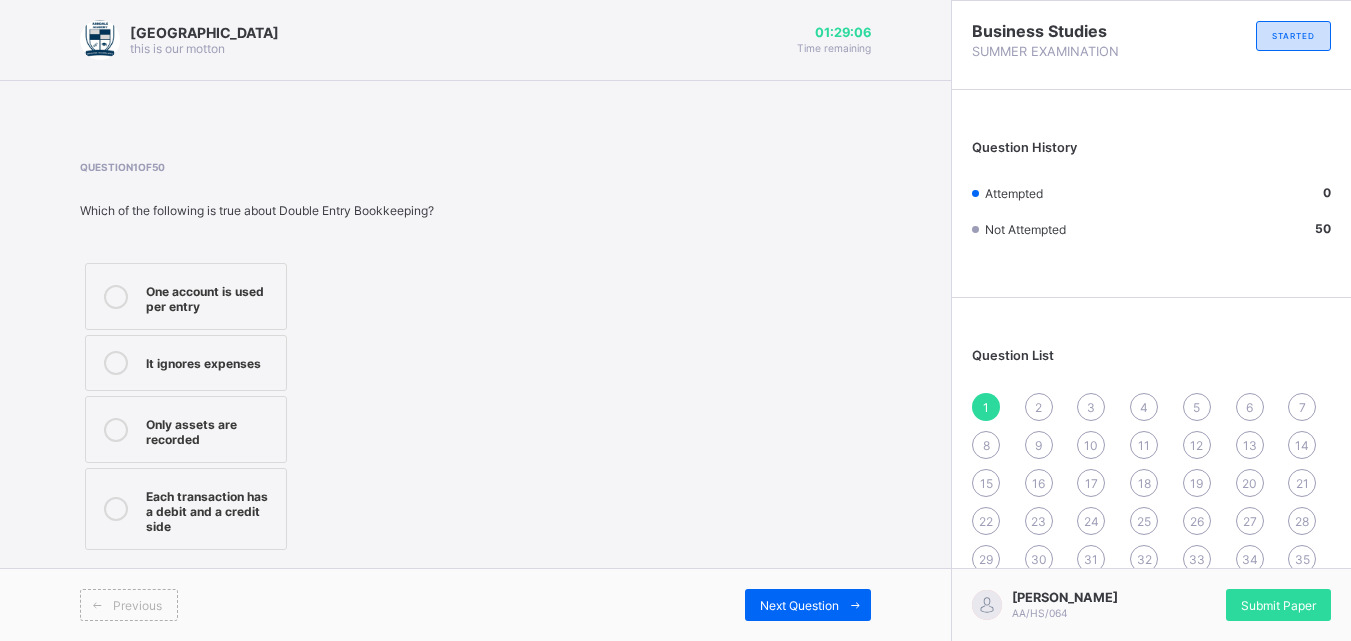 click on "Question  1  of  50 Which of the following is true about Double Entry Bookkeeping? One account is used per entry It ignores expenses Only assets are recorded Each transaction has a debit and a credit side" at bounding box center [475, 358] 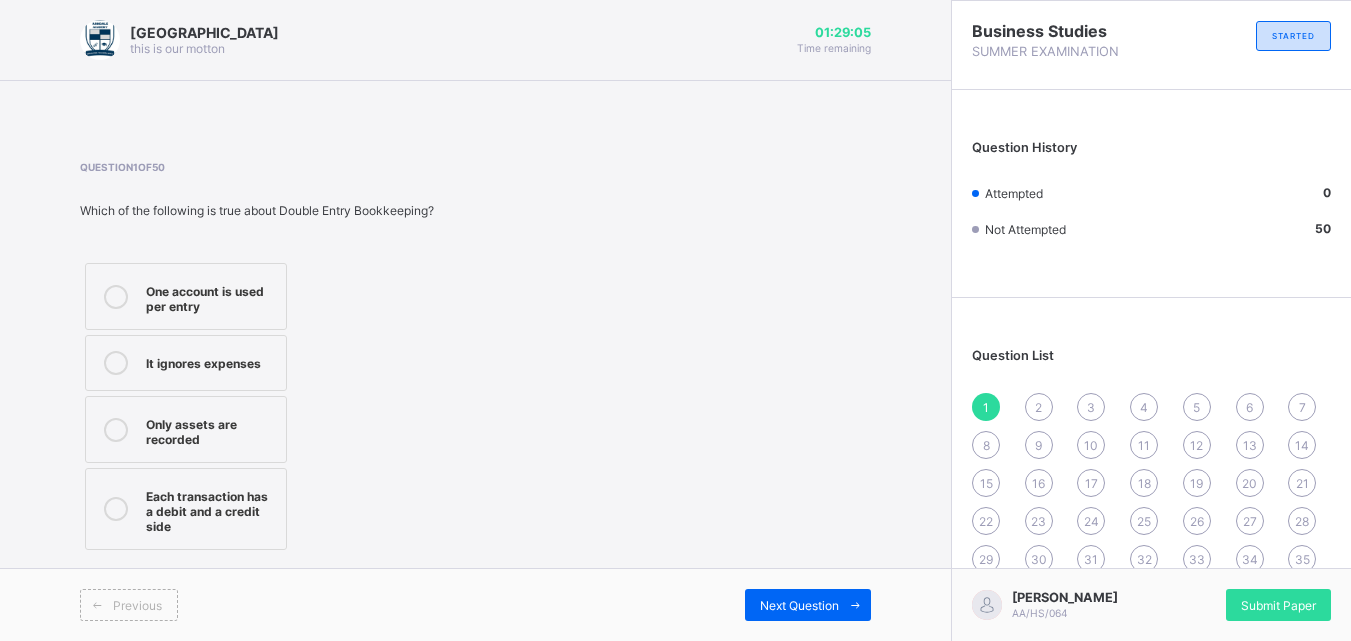 click on "Question  1  of  50 Which of the following is true about Double Entry Bookkeeping? One account is used per entry It ignores expenses Only assets are recorded Each transaction has a debit and a credit side" at bounding box center [475, 358] 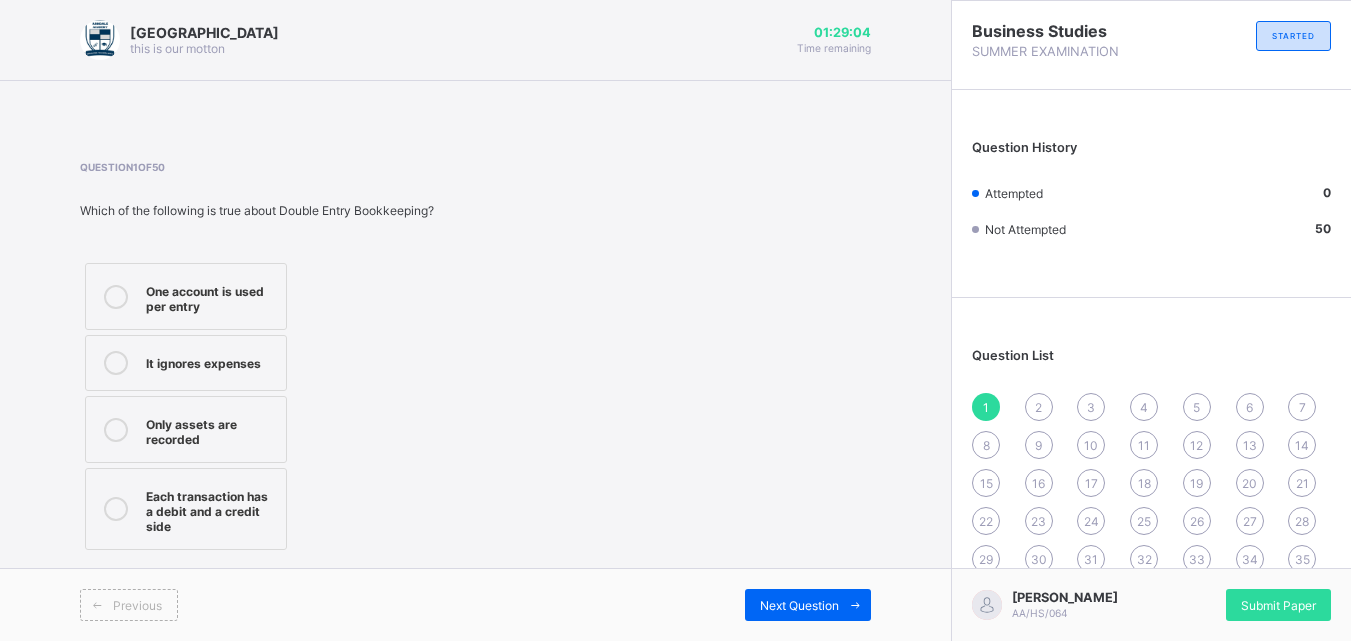 click on "Previous Next Question" at bounding box center (475, 604) 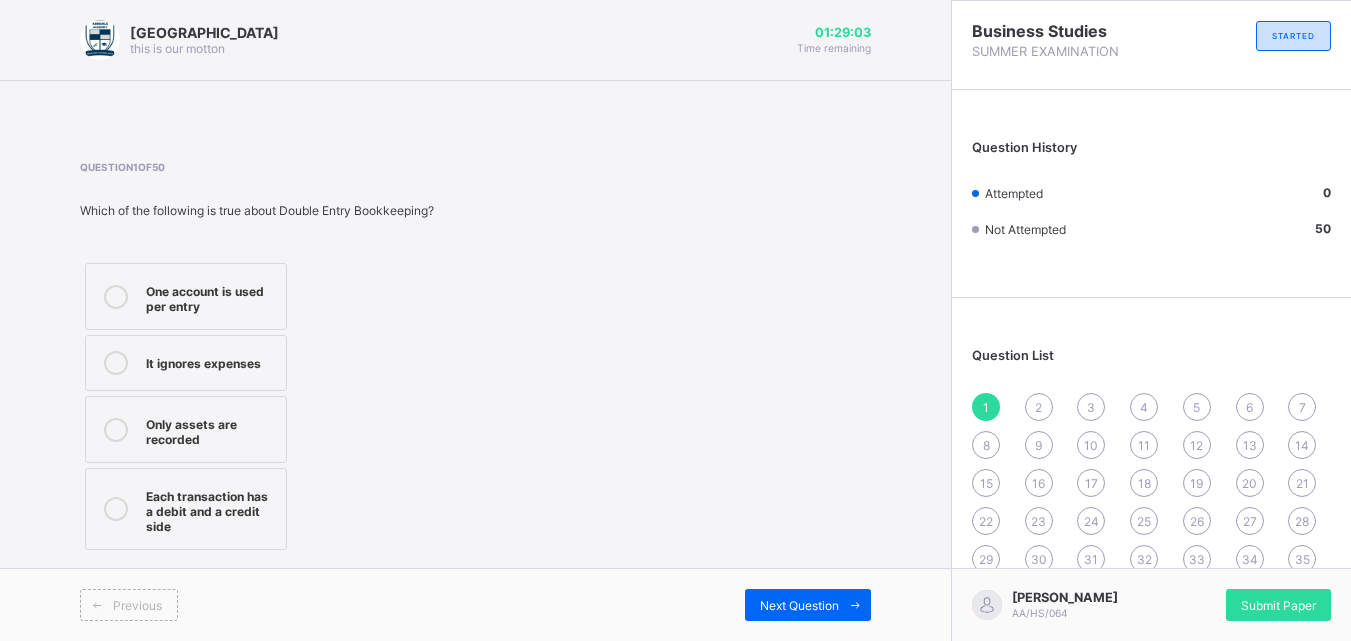click on "Question  1  of  50 Which of the following is true about Double Entry Bookkeeping? One account is used per entry It ignores expenses Only assets are recorded Each transaction has a debit and a credit side" at bounding box center (475, 358) 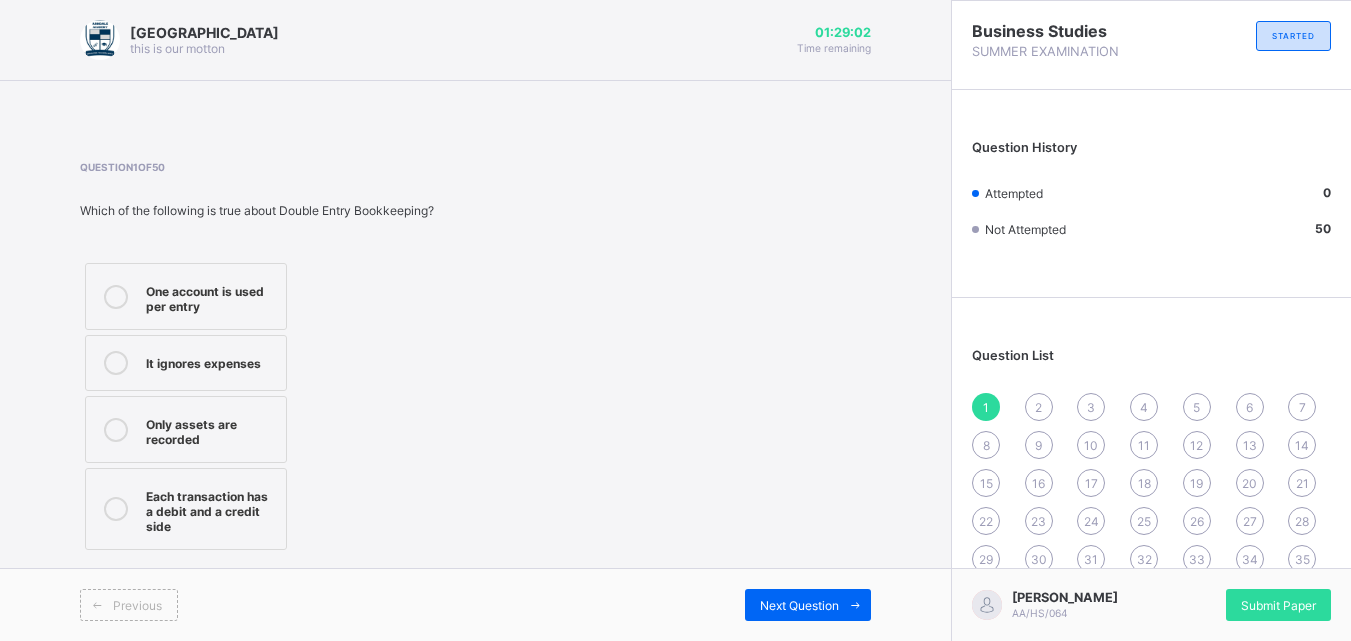 click on "Question  1  of  50 Which of the following is true about Double Entry Bookkeeping? One account is used per entry It ignores expenses Only assets are recorded Each transaction has a debit and a credit side" at bounding box center (475, 358) 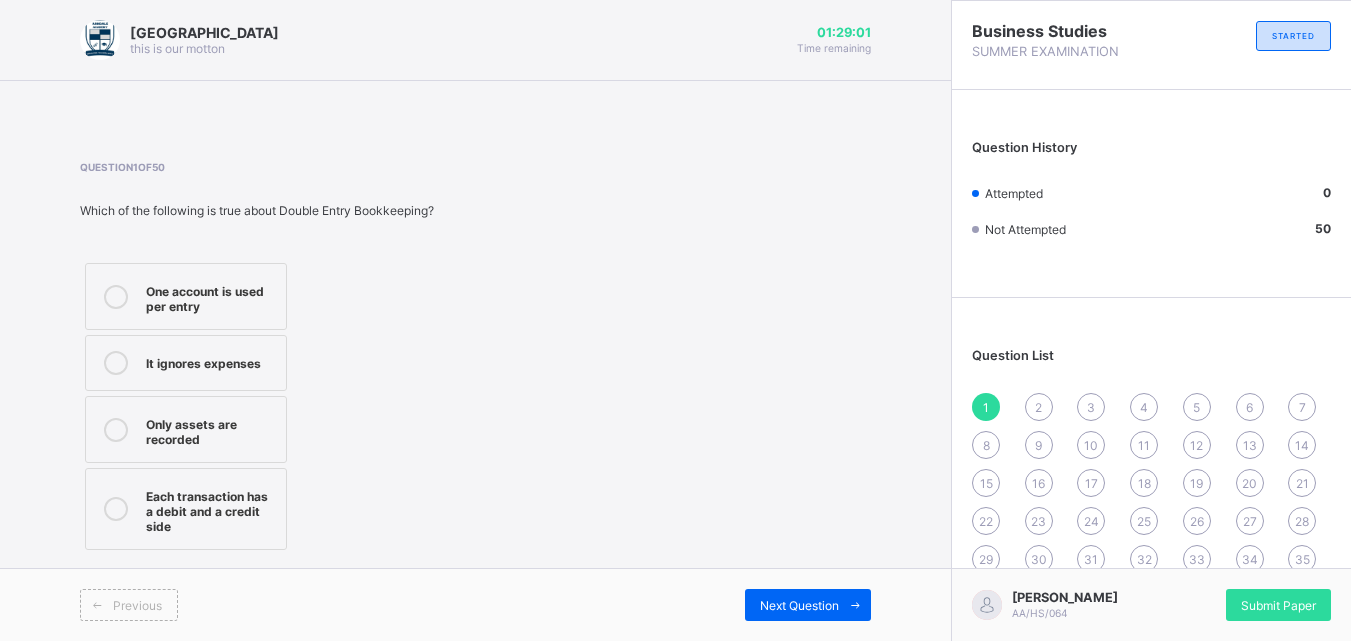 scroll, scrollTop: 66, scrollLeft: 0, axis: vertical 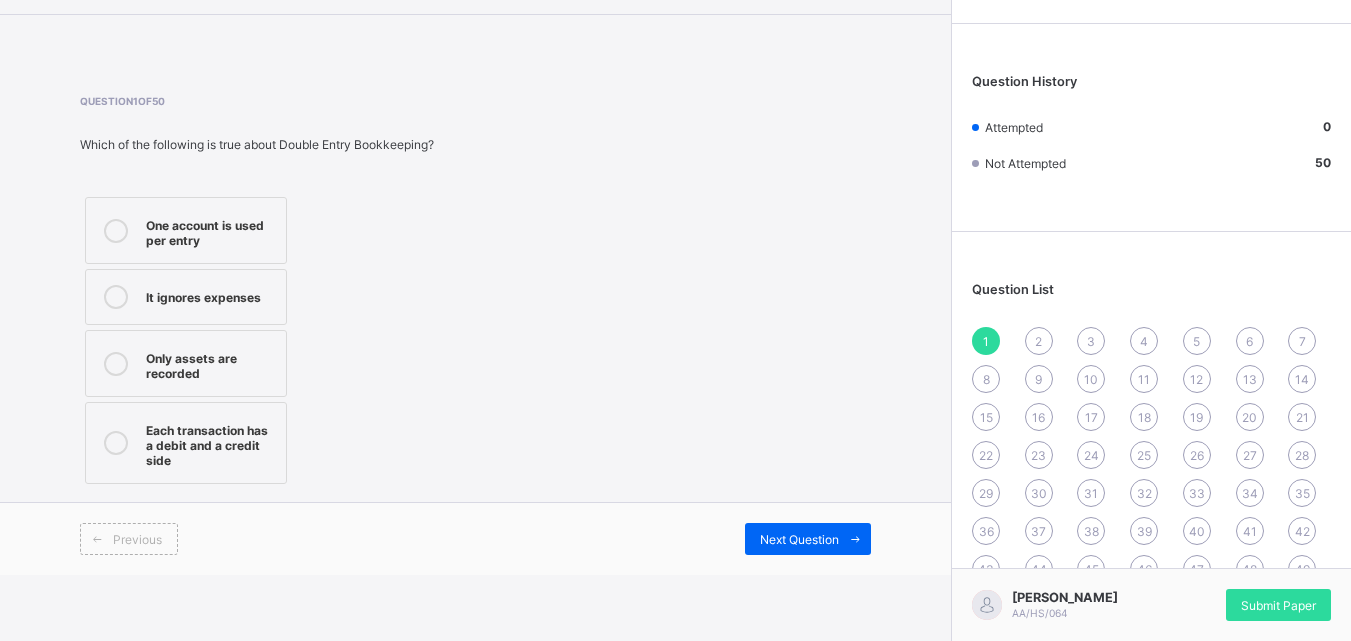 click on "Arndale Academy this is our [PERSON_NAME] 01:29:00 Time remaining Question  1  of  50 Which of the following is true about Double Entry Bookkeeping? One account is used per entry It ignores expenses Only assets are recorded Each transaction has a debit and a credit side Previous Next Question Business Studies SUMMER EXAMINATION  STARTED Question History Attempted   0 Not Attempted 50 Question List 1 2 3 4 5 6 7 8 9 10 11 12 13 14 15 16 17 18 19 20 21 22 23 24 25 26 27 28 29 30 31 32 33 34 35 36 37 38 39 40 41 42 43 44 45 46 47 48 49 50 [PERSON_NAME] CHIBUENYIM AA/HS/064 Submit Paper × Submitting Paper This action will submit your paper. You won't have access to make any changes to    your answers afterwards. Unattempted questions   50   Cancel Yes, Submit Paper New Update Available Hello there, You can install SAFSIMS on your device for easier access. Dismiss Update app" at bounding box center (675, 254) 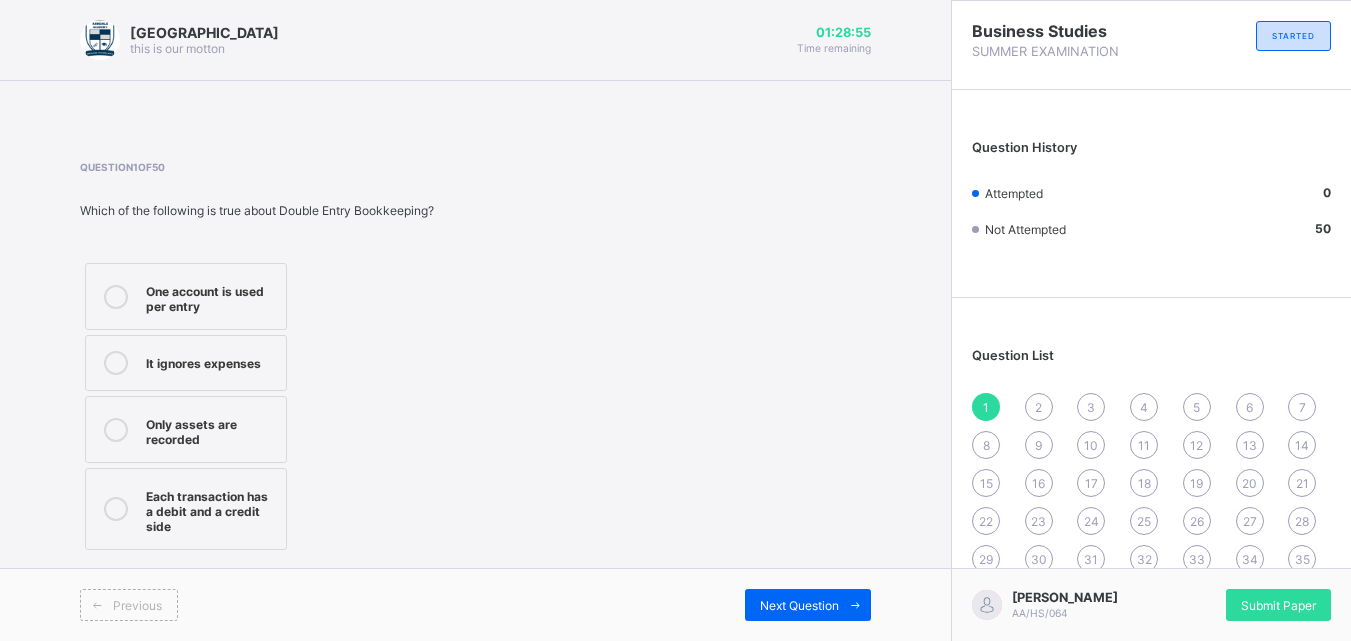 click on "Previous Next Question" at bounding box center [475, 604] 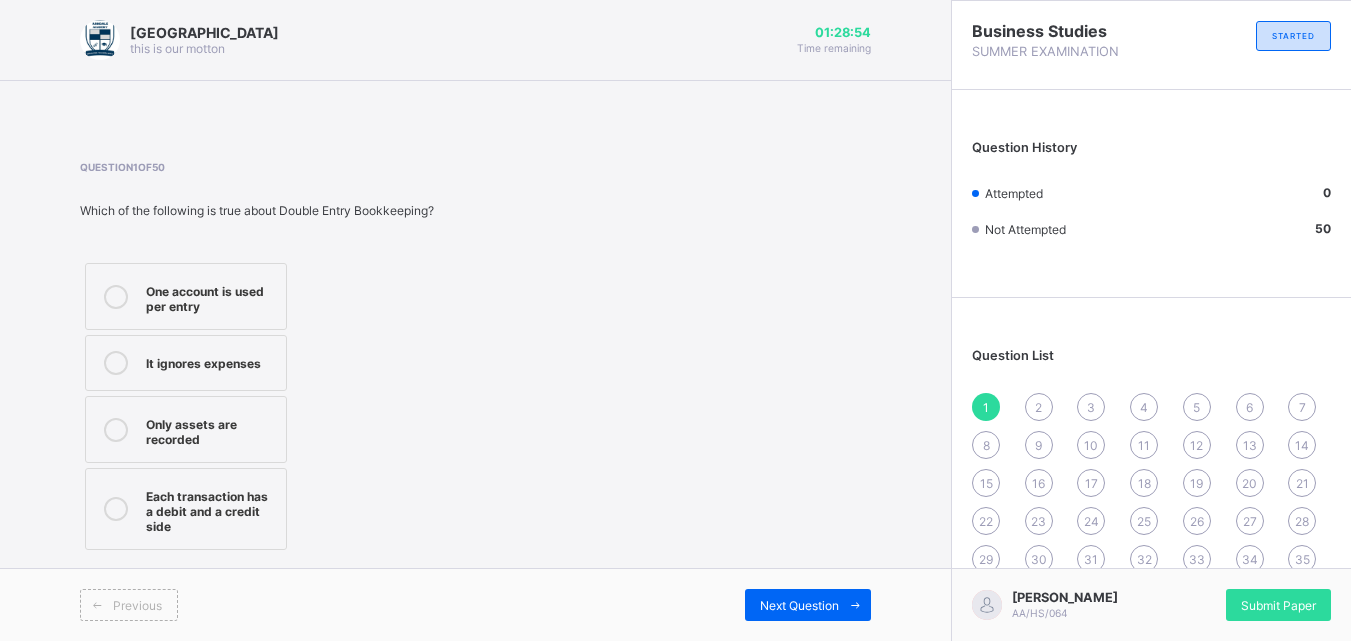 click on "Question  1  of  50 Which of the following is true about Double Entry Bookkeeping? One account is used per entry It ignores expenses Only assets are recorded Each transaction has a debit and a credit side" at bounding box center (475, 358) 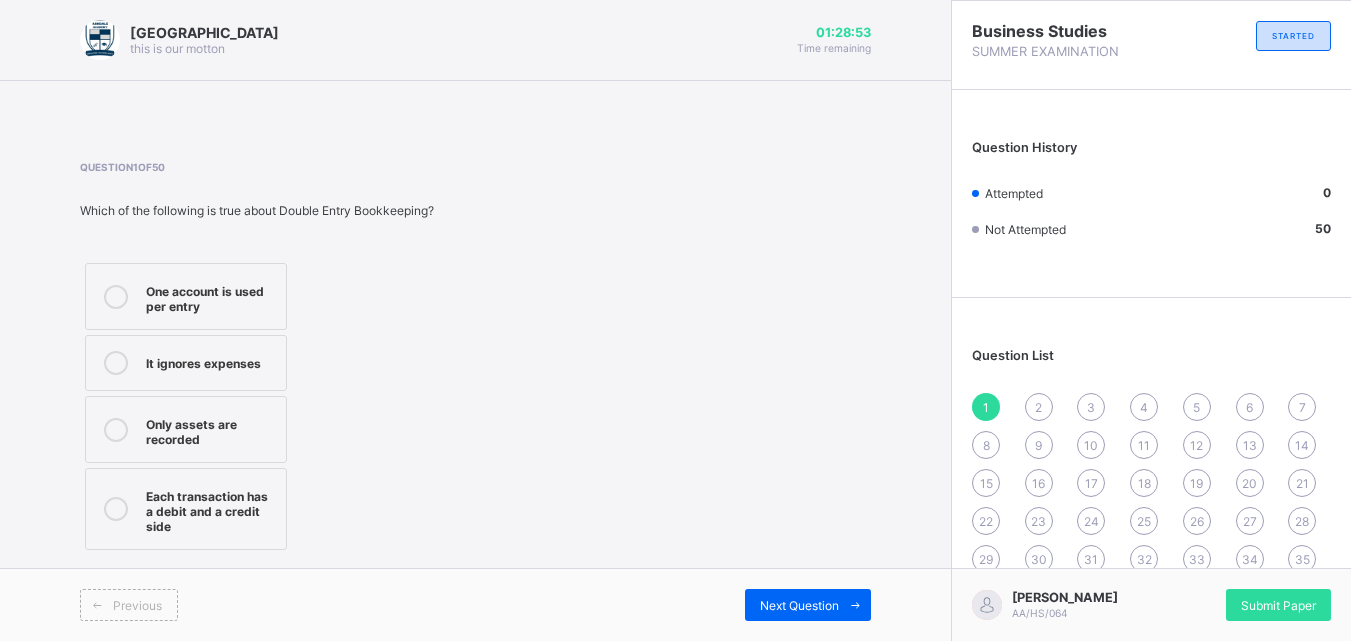 click on "Previous Next Question" at bounding box center [475, 604] 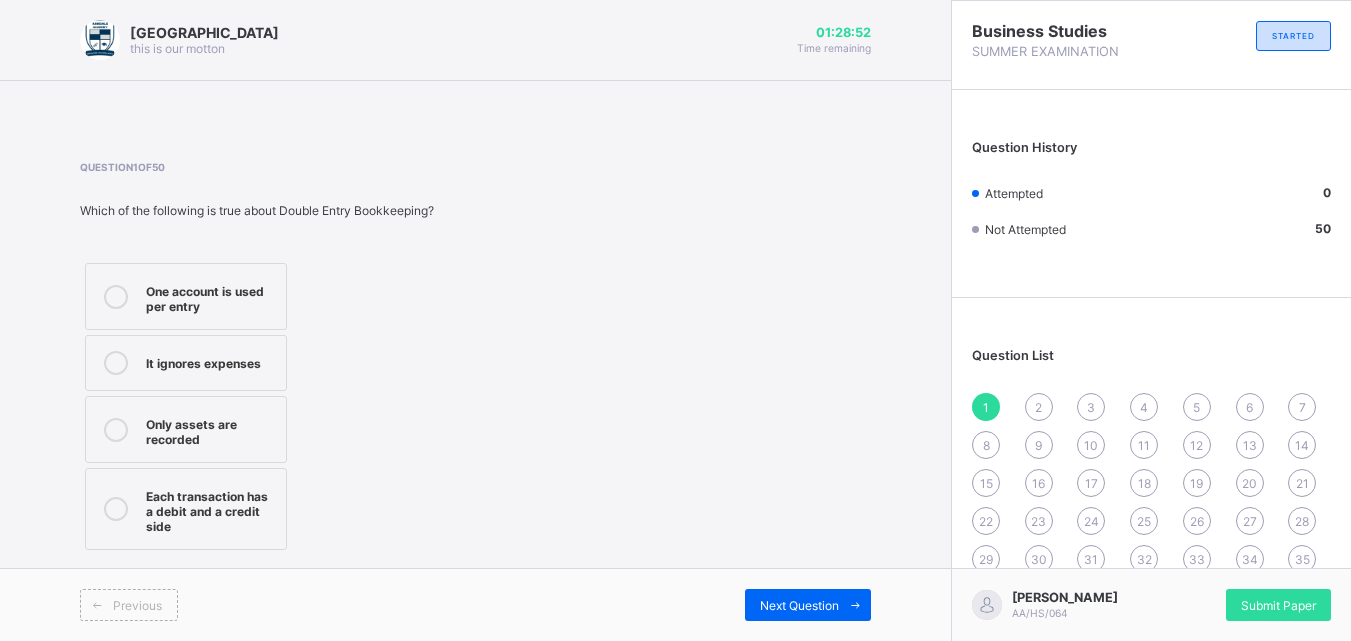click on "Previous Next Question" at bounding box center [475, 604] 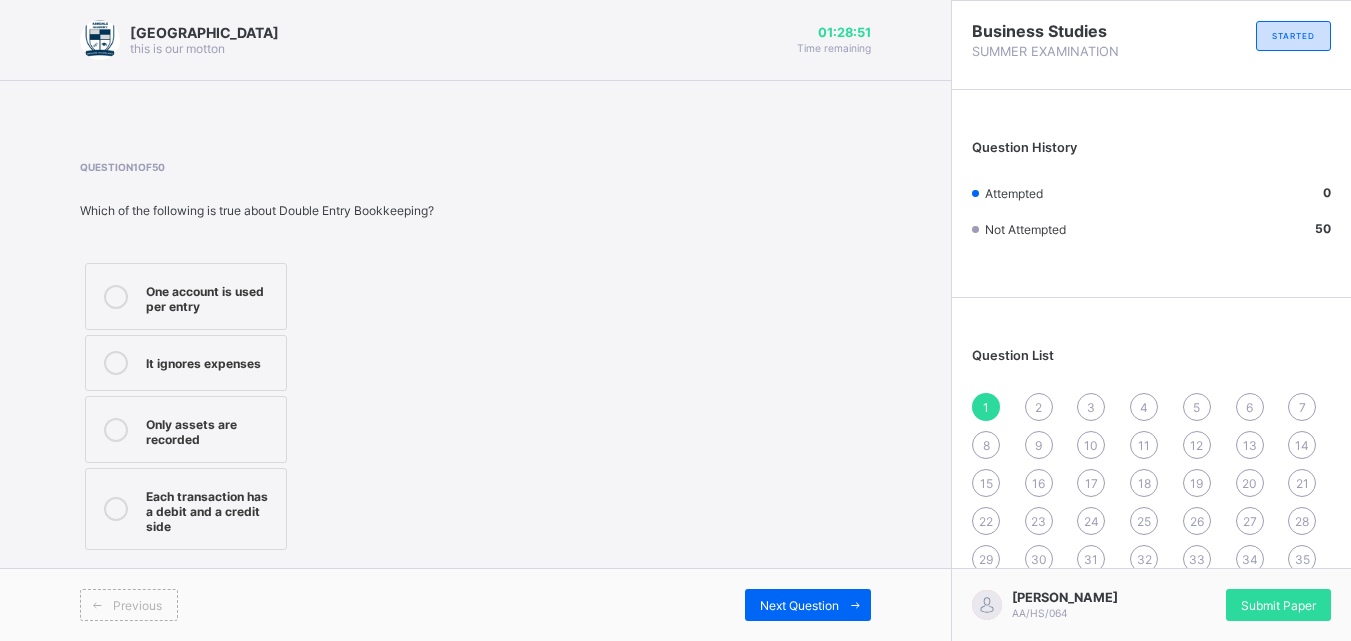 click on "Previous Next Question" at bounding box center [475, 604] 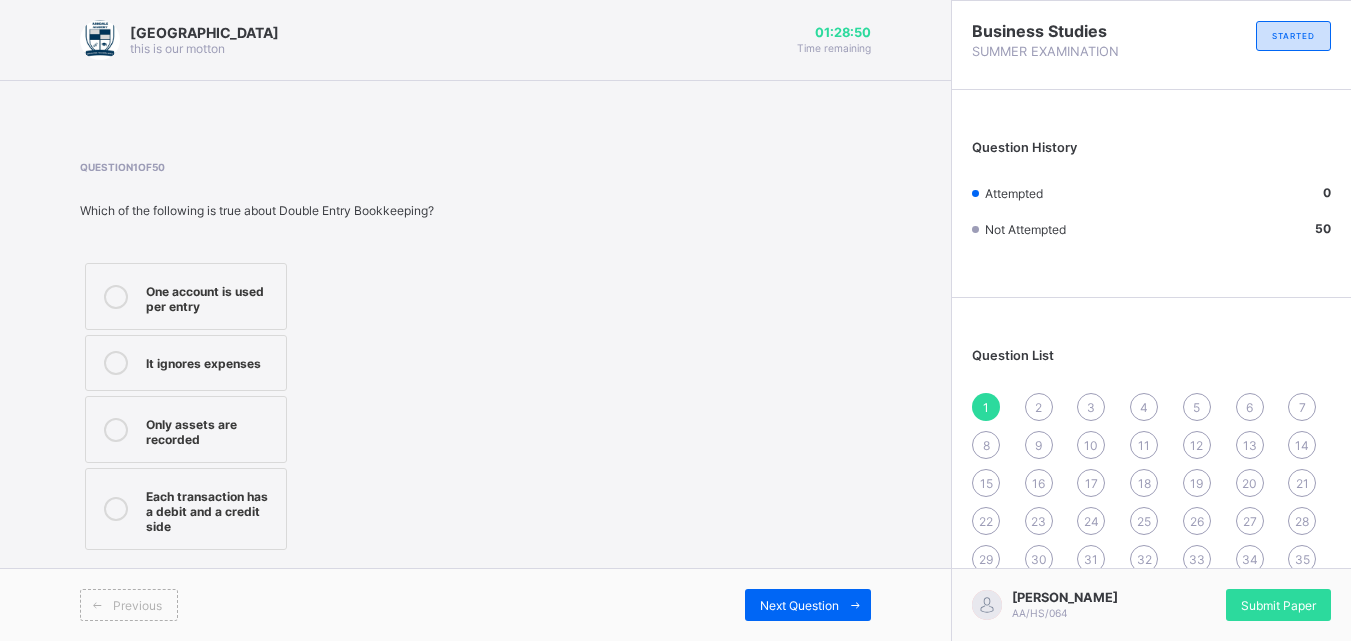 click on "Previous Next Question" at bounding box center [475, 604] 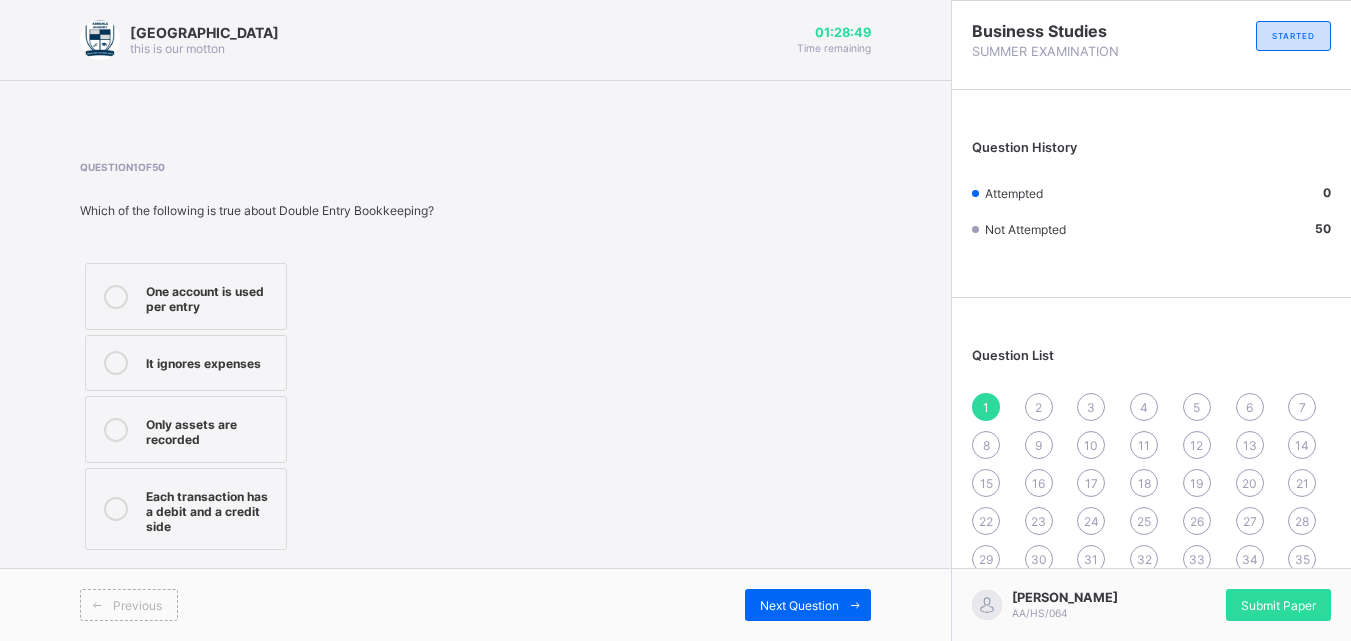 click on "Question  1  of  50 Which of the following is true about Double Entry Bookkeeping? One account is used per entry It ignores expenses Only assets are recorded Each transaction has a debit and a credit side" at bounding box center (475, 358) 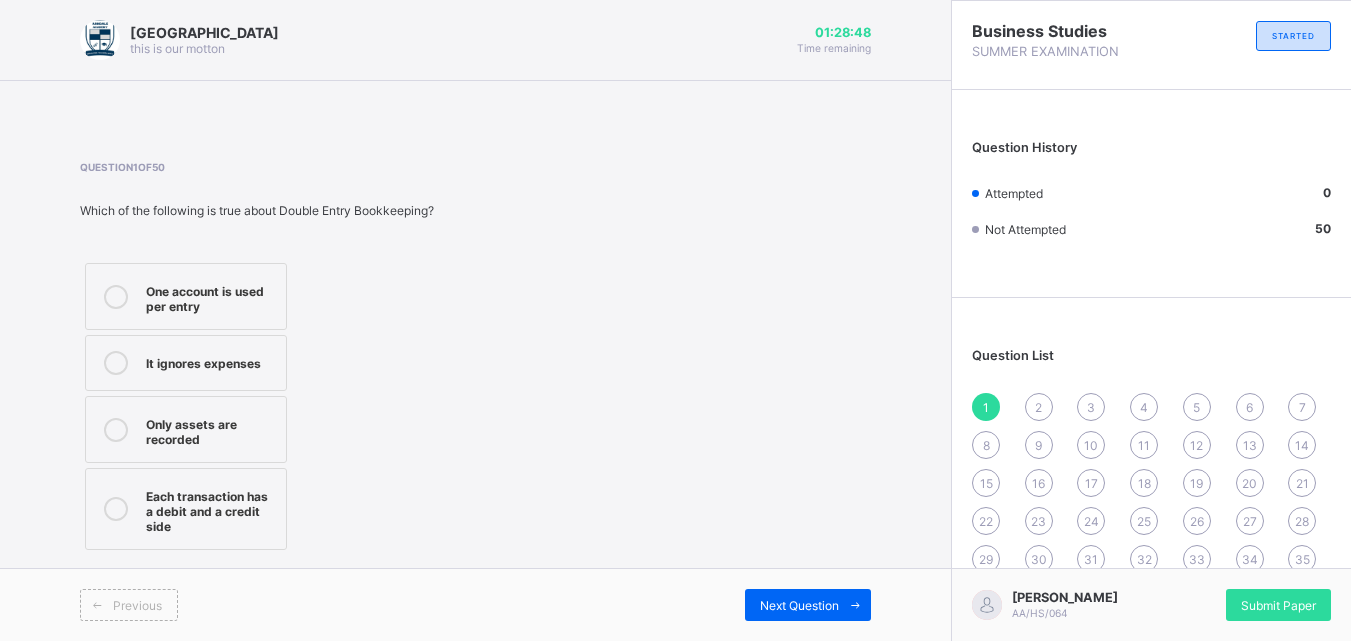 click on "Question  1  of  50 Which of the following is true about Double Entry Bookkeeping? One account is used per entry It ignores expenses Only assets are recorded Each transaction has a debit and a credit side" at bounding box center (475, 358) 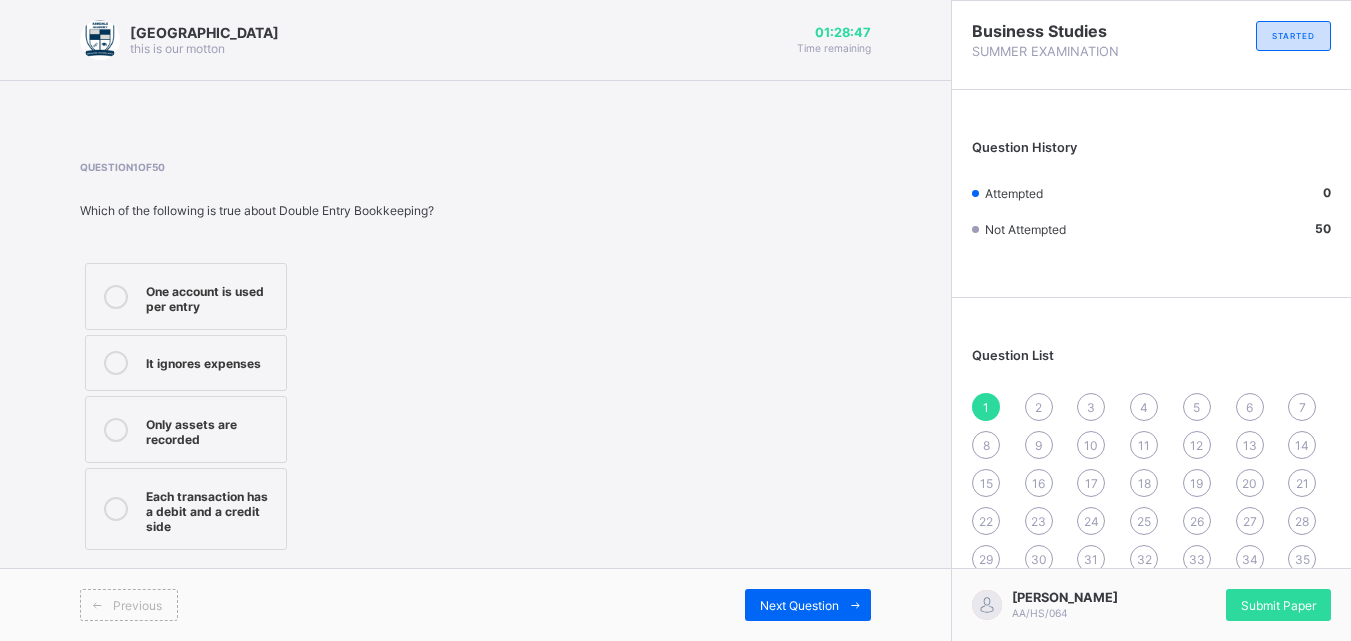 click on "Question  1  of  50 Which of the following is true about Double Entry Bookkeeping? One account is used per entry It ignores expenses Only assets are recorded Each transaction has a debit and a credit side" at bounding box center [475, 358] 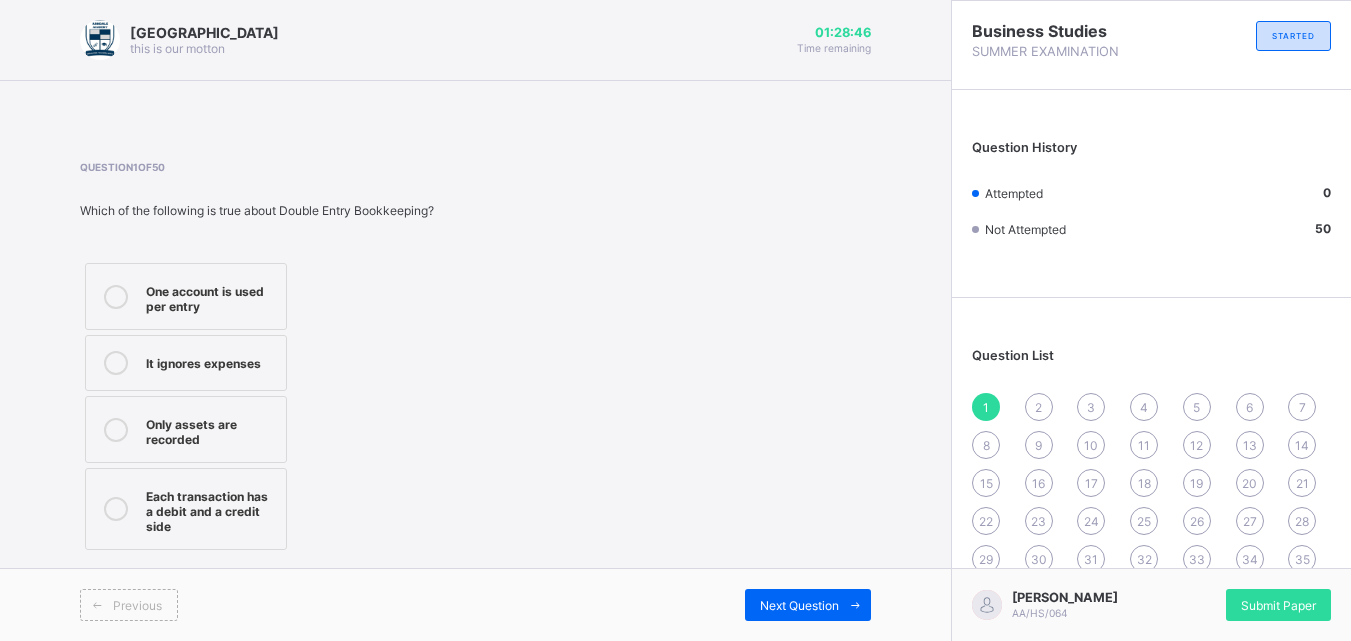 click on "Previous Next Question" at bounding box center (475, 604) 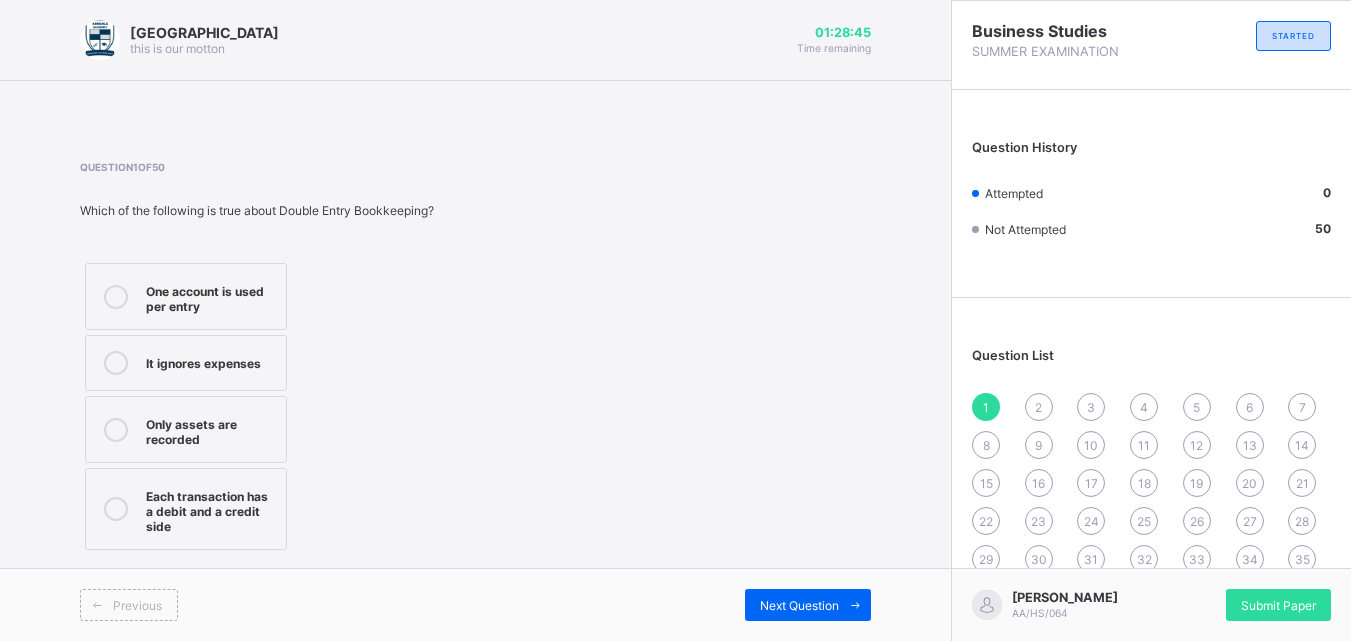 click on "Question  1  of  50 Which of the following is true about Double Entry Bookkeeping? One account is used per entry It ignores expenses Only assets are recorded Each transaction has a debit and a credit side" at bounding box center [475, 358] 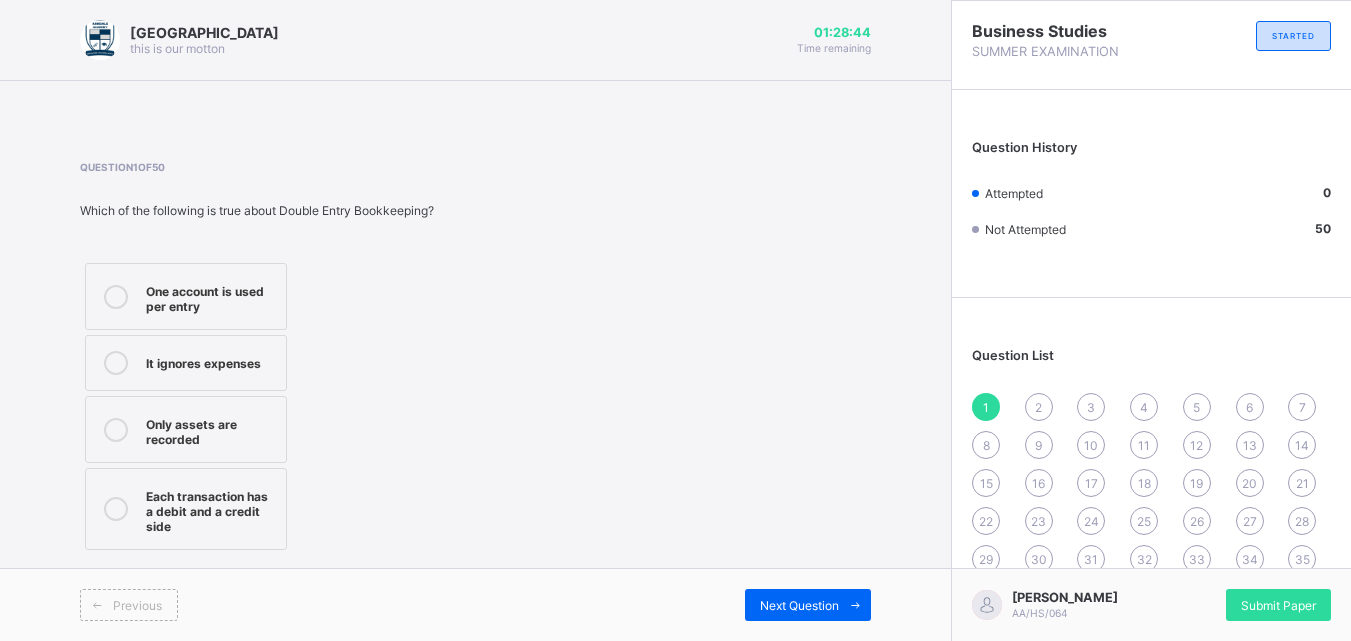 click on "Question  1  of  50 Which of the following is true about Double Entry Bookkeeping? One account is used per entry It ignores expenses Only assets are recorded Each transaction has a debit and a credit side" at bounding box center (475, 358) 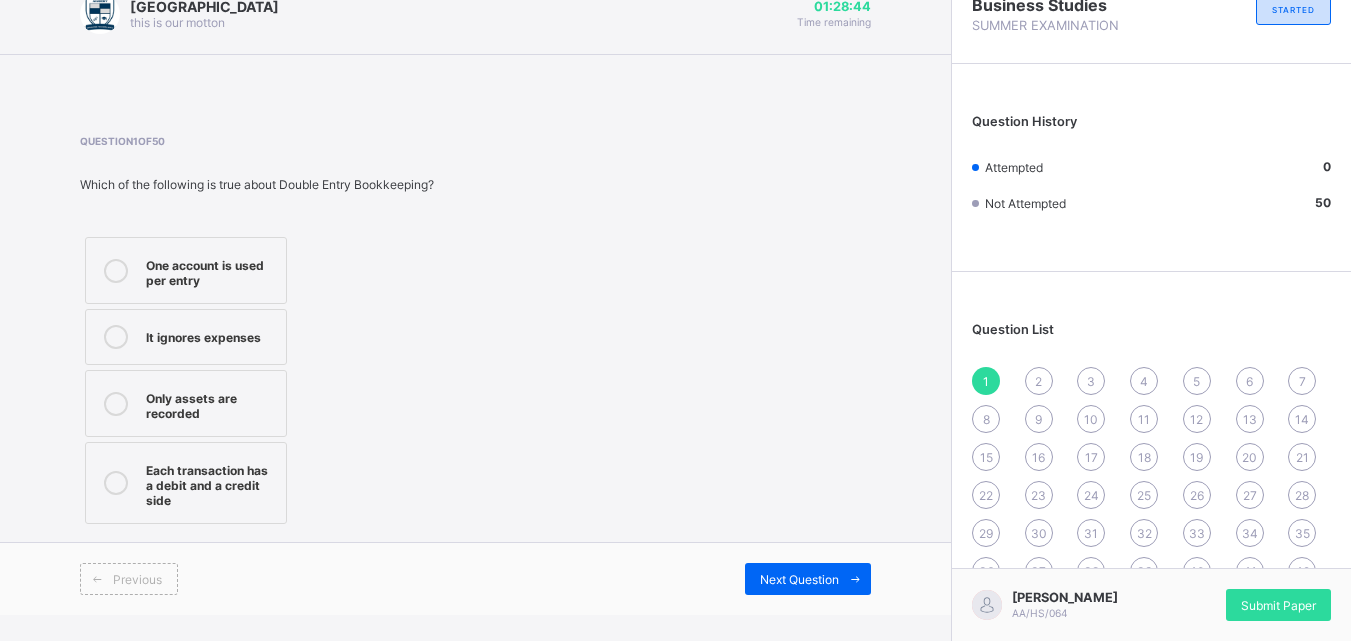 click on "Arndale Academy this is our [PERSON_NAME] 01:28:44 Time remaining Question  1  of  50 Which of the following is true about Double Entry Bookkeeping? One account is used per entry It ignores expenses Only assets are recorded Each transaction has a debit and a credit side Previous Next Question Business Studies SUMMER EXAMINATION  STARTED Question History Attempted   0 Not Attempted 50 Question List 1 2 3 4 5 6 7 8 9 10 11 12 13 14 15 16 17 18 19 20 21 22 23 24 25 26 27 28 29 30 31 32 33 34 35 36 37 38 39 40 41 42 43 44 45 46 47 48 49 50 [PERSON_NAME] CHIBUENYIM AA/HS/064 Submit Paper × Submitting Paper This action will submit your paper. You won't have access to make any changes to    your answers afterwards. Unattempted questions   50   Cancel Yes, Submit Paper New Update Available Hello there, You can install SAFSIMS on your device for easier access. Dismiss Update app" at bounding box center [675, 294] 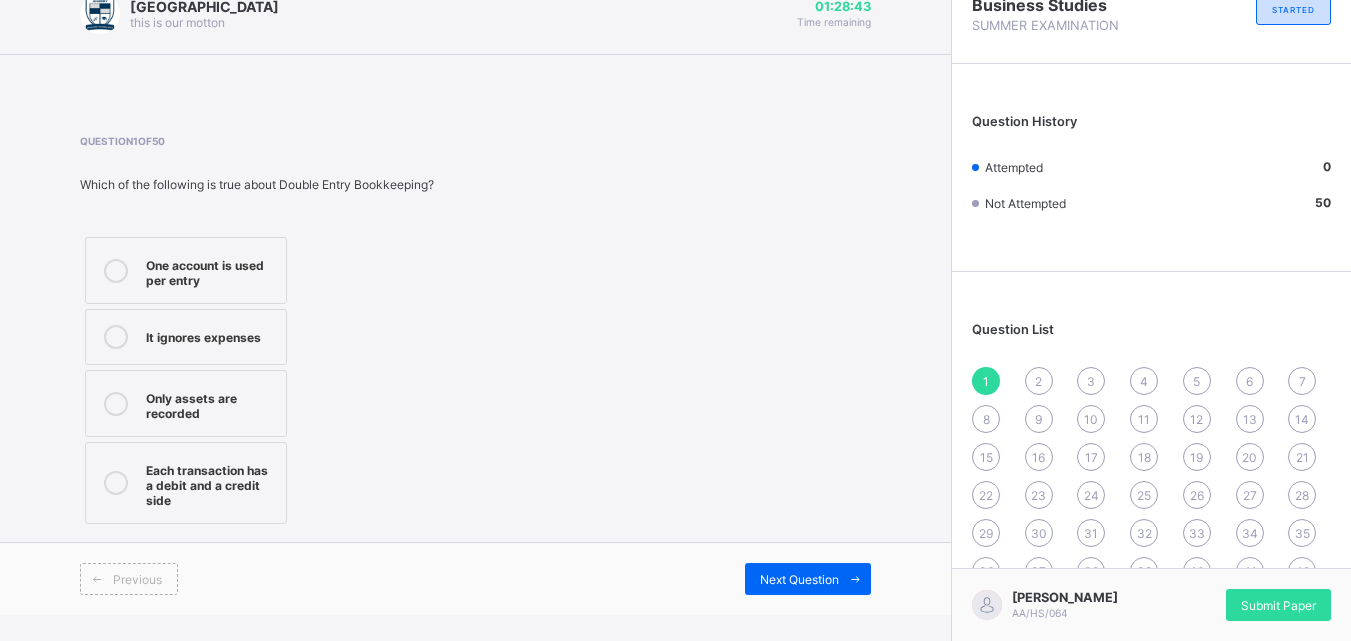 click on "Question  1  of  50 Which of the following is true about Double Entry Bookkeeping? One account is used per entry It ignores expenses Only assets are recorded Each transaction has a debit and a credit side" at bounding box center [475, 332] 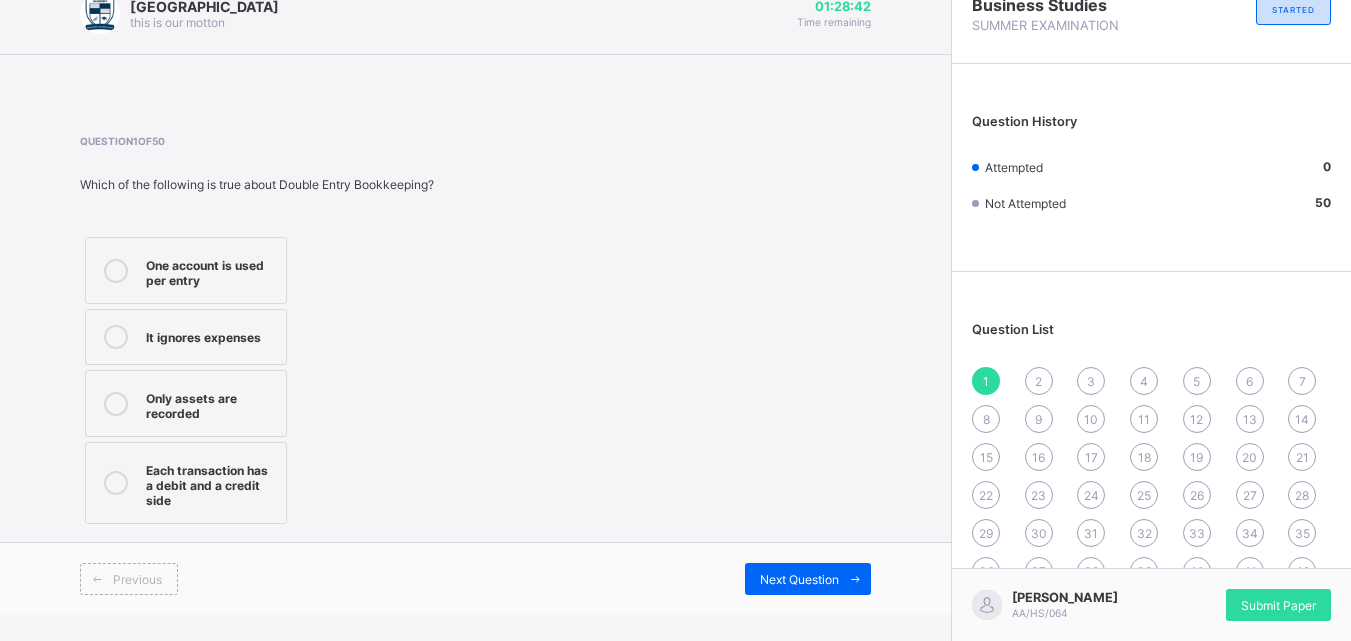click on "Question  1  of  50 Which of the following is true about Double Entry Bookkeeping? One account is used per entry It ignores expenses Only assets are recorded Each transaction has a debit and a credit side" at bounding box center [475, 332] 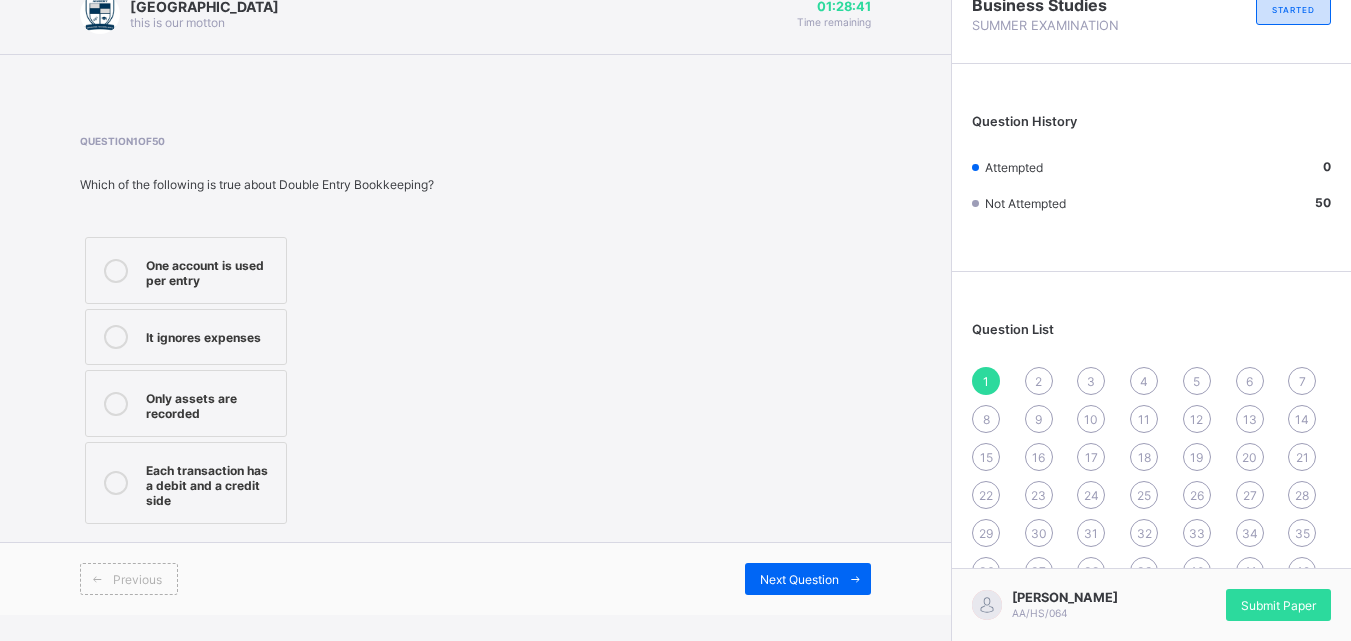 click on "Question  1  of  50 Which of the following is true about Double Entry Bookkeeping? One account is used per entry It ignores expenses Only assets are recorded Each transaction has a debit and a credit side" at bounding box center [475, 332] 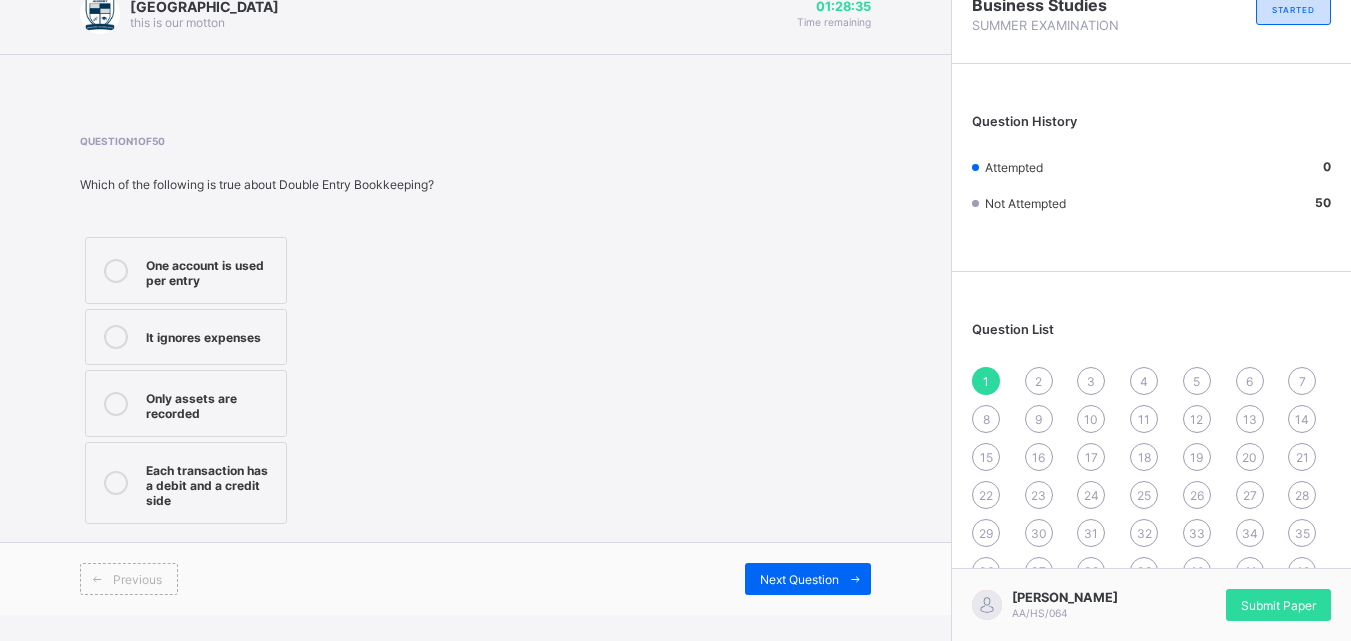 click on "Arndale Academy this is our [PERSON_NAME] 01:28:35 Time remaining Question  1  of  50 Which of the following is true about Double Entry Bookkeeping? One account is used per entry It ignores expenses Only assets are recorded Each transaction has a debit and a credit side Previous Next Question Business Studies SUMMER EXAMINATION  STARTED Question History Attempted   0 Not Attempted 50 Question List 1 2 3 4 5 6 7 8 9 10 11 12 13 14 15 16 17 18 19 20 21 22 23 24 25 26 27 28 29 30 31 32 33 34 35 36 37 38 39 40 41 42 43 44 45 46 47 48 49 50 [PERSON_NAME] CHIBUENYIM AA/HS/064 Submit Paper × Submitting Paper This action will submit your paper. You won't have access to make any changes to    your answers afterwards. Unattempted questions   50   Cancel Yes, Submit Paper New Update Available Hello there, You can install SAFSIMS on your device for easier access. Dismiss Update app" at bounding box center [675, 294] 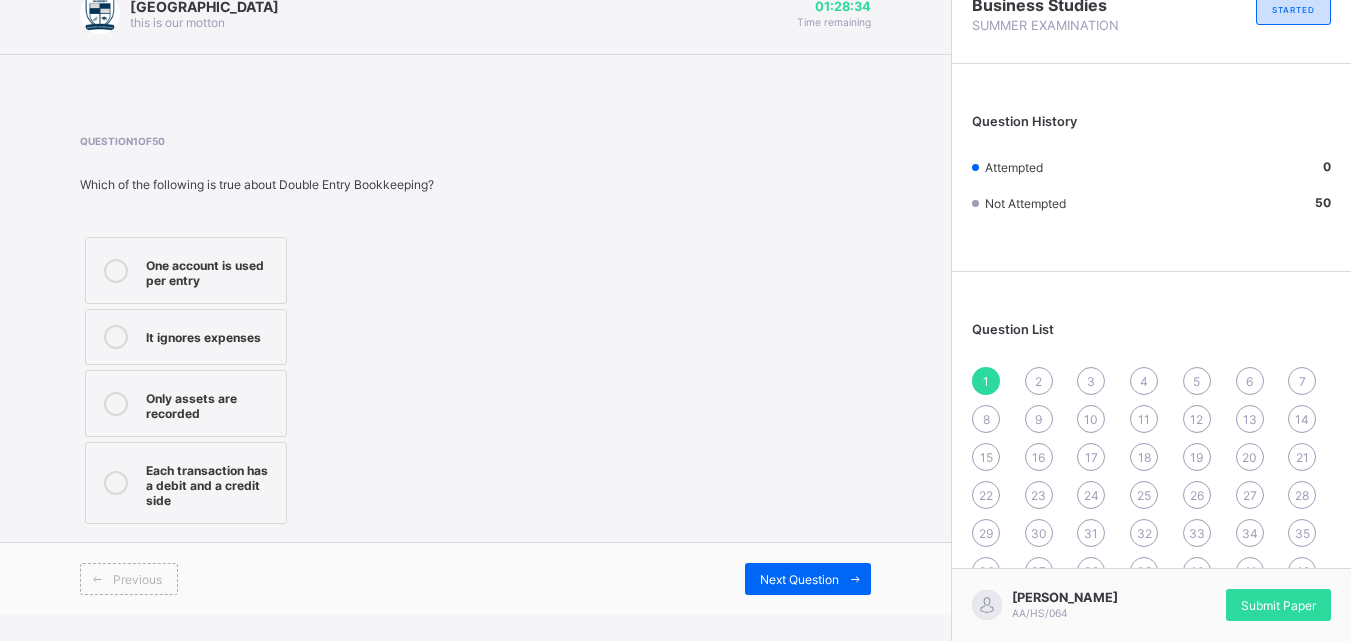 click on "Arndale Academy this is our [PERSON_NAME] 01:28:34 Time remaining Question  1  of  50 Which of the following is true about Double Entry Bookkeeping? One account is used per entry It ignores expenses Only assets are recorded Each transaction has a debit and a credit side Previous Next Question Business Studies SUMMER EXAMINATION  STARTED Question History Attempted   0 Not Attempted 50 Question List 1 2 3 4 5 6 7 8 9 10 11 12 13 14 15 16 17 18 19 20 21 22 23 24 25 26 27 28 29 30 31 32 33 34 35 36 37 38 39 40 41 42 43 44 45 46 47 48 49 50 [PERSON_NAME] CHIBUENYIM AA/HS/064 Submit Paper × Submitting Paper This action will submit your paper. You won't have access to make any changes to    your answers afterwards. Unattempted questions   50   Cancel Yes, Submit Paper New Update Available Hello there, You can install SAFSIMS on your device for easier access. Dismiss Update app" at bounding box center [675, 294] 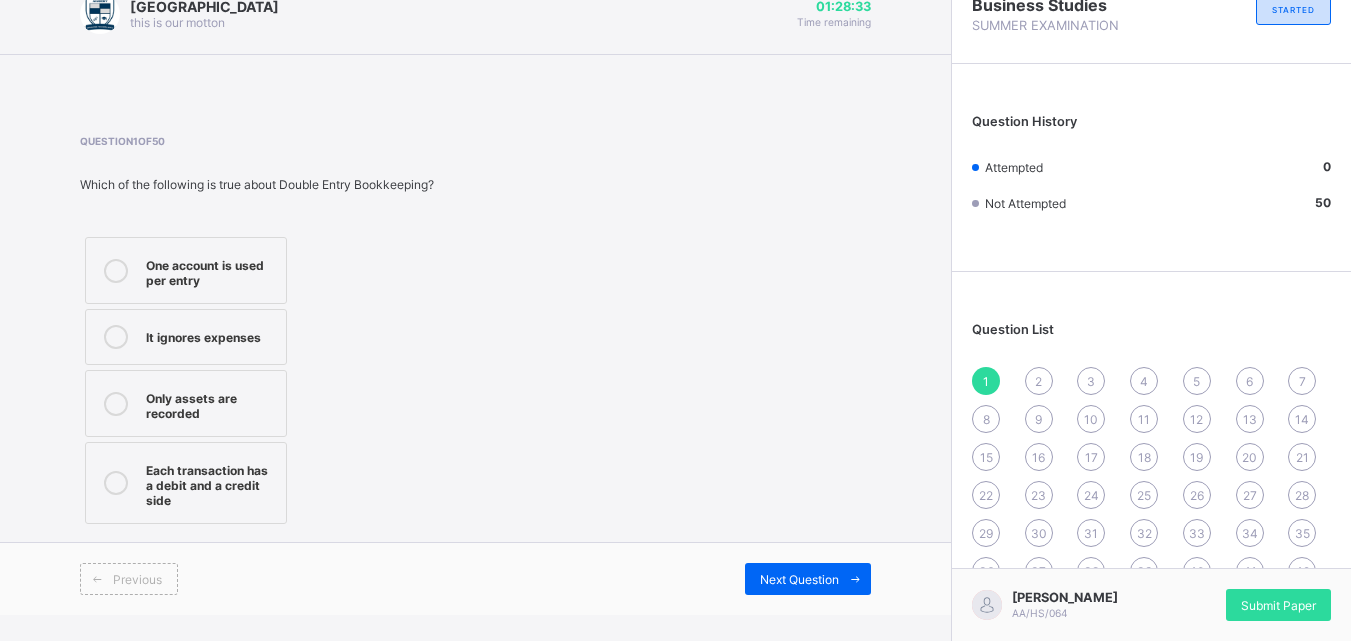 click on "Question  1  of  50 Which of the following is true about Double Entry Bookkeeping? One account is used per entry It ignores expenses Only assets are recorded Each transaction has a debit and a credit side" at bounding box center [475, 332] 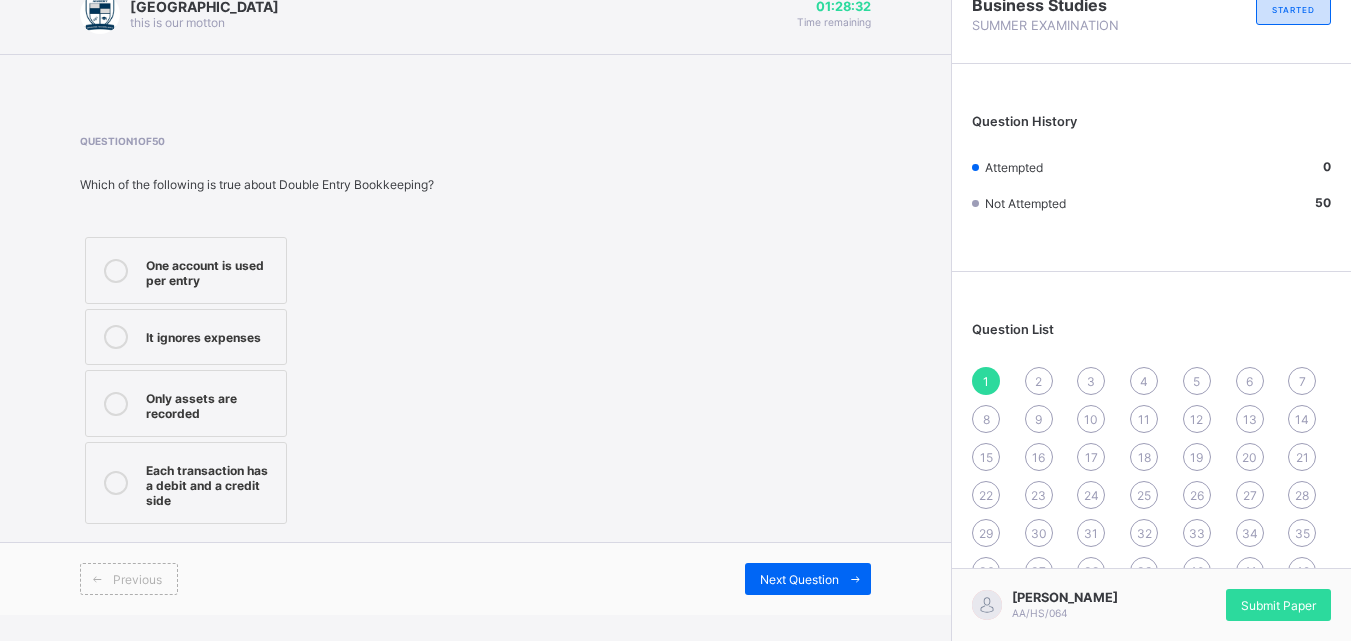 click on "Question  1  of  50 Which of the following is true about Double Entry Bookkeeping? One account is used per entry It ignores expenses Only assets are recorded Each transaction has a debit and a credit side" at bounding box center [475, 332] 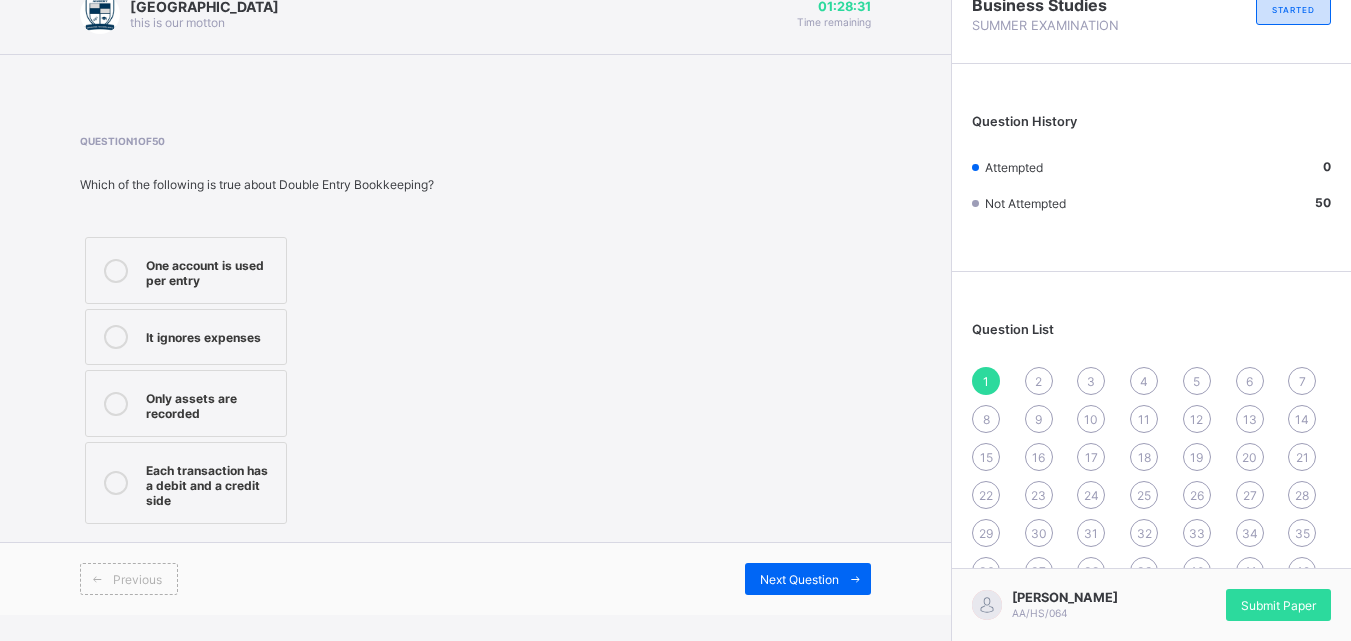 click on "Question  1  of  50 Which of the following is true about Double Entry Bookkeeping? One account is used per entry It ignores expenses Only assets are recorded Each transaction has a debit and a credit side" at bounding box center (475, 332) 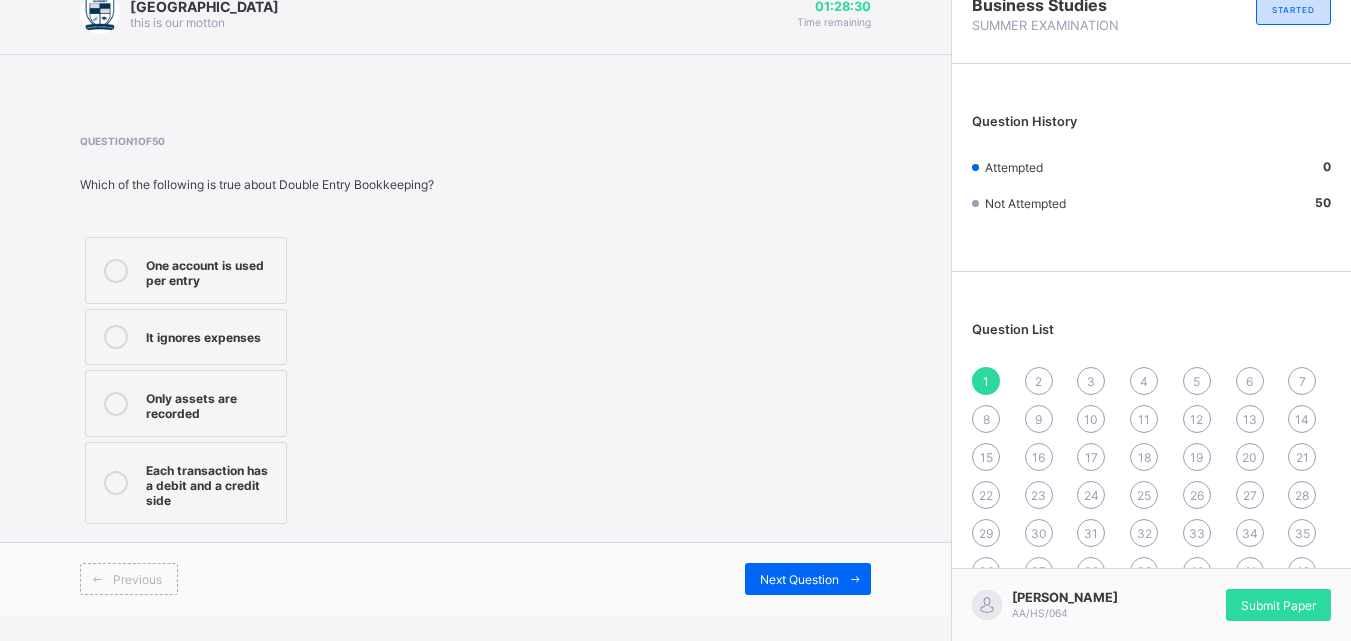 click on "Question  1  of  50 Which of the following is true about Double Entry Bookkeeping? One account is used per entry It ignores expenses Only assets are recorded Each transaction has a debit and a credit side" at bounding box center [475, 332] 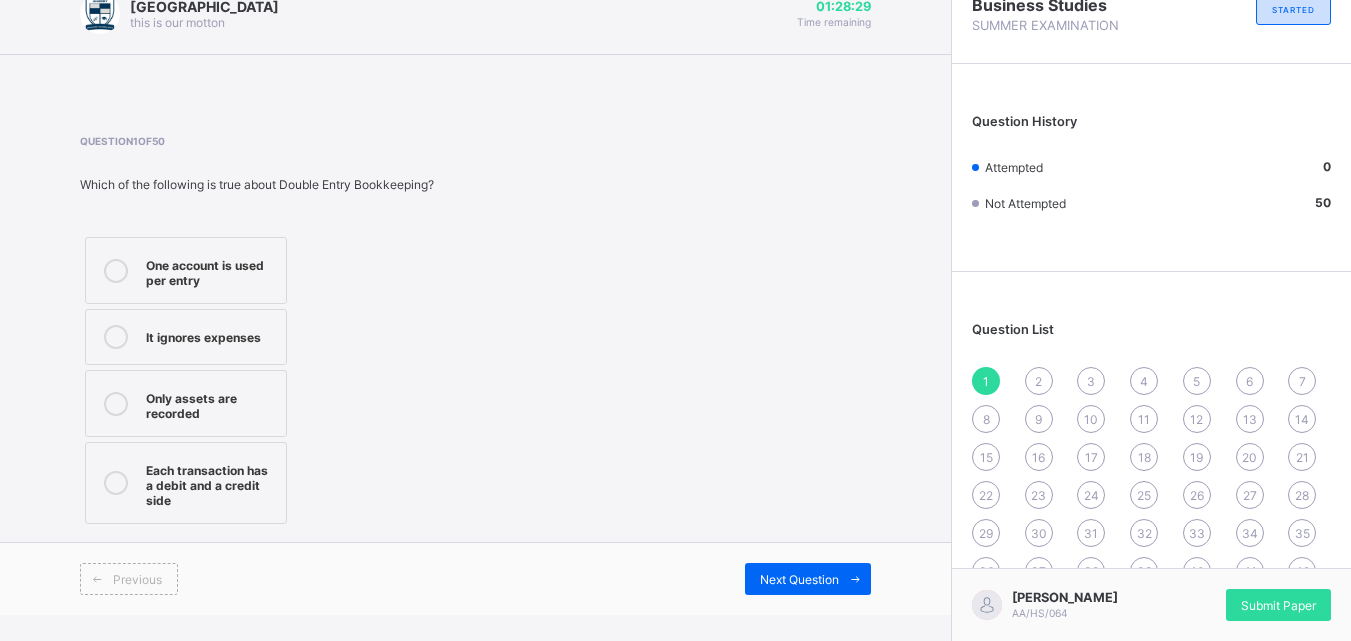 scroll, scrollTop: 0, scrollLeft: 0, axis: both 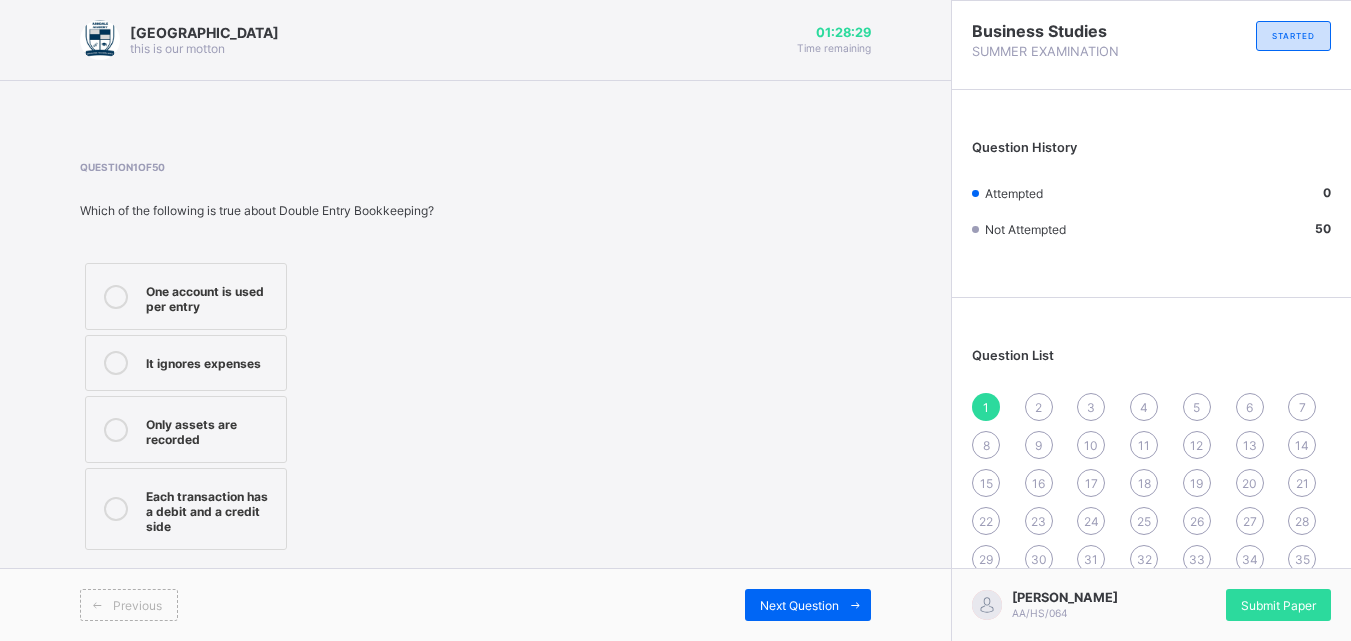 click on "Question  1  of  50 Which of the following is true about Double Entry Bookkeeping? One account is used per entry It ignores expenses Only assets are recorded Each transaction has a debit and a credit side" at bounding box center [475, 358] 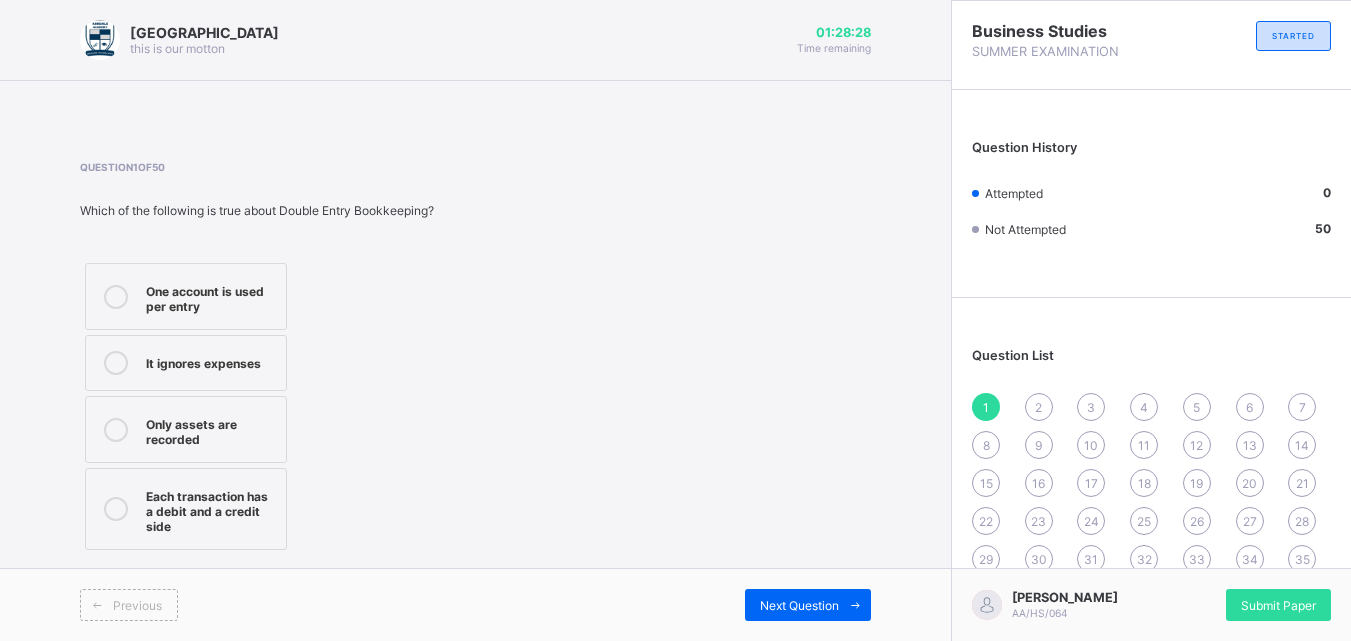 click on "Question  1  of  50 Which of the following is true about Double Entry Bookkeeping? One account is used per entry It ignores expenses Only assets are recorded Each transaction has a debit and a credit side" at bounding box center (475, 358) 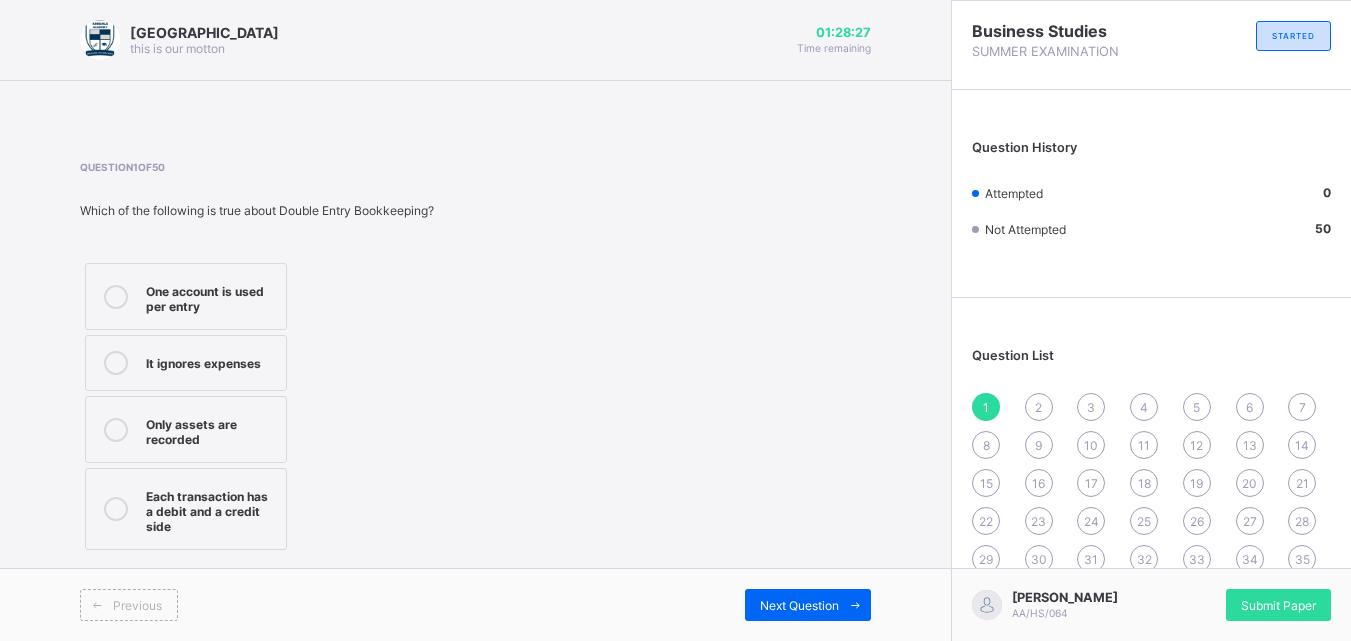 click on "Question  1  of  50 Which of the following is true about Double Entry Bookkeeping? One account is used per entry It ignores expenses Only assets are recorded Each transaction has a debit and a credit side" at bounding box center (475, 358) 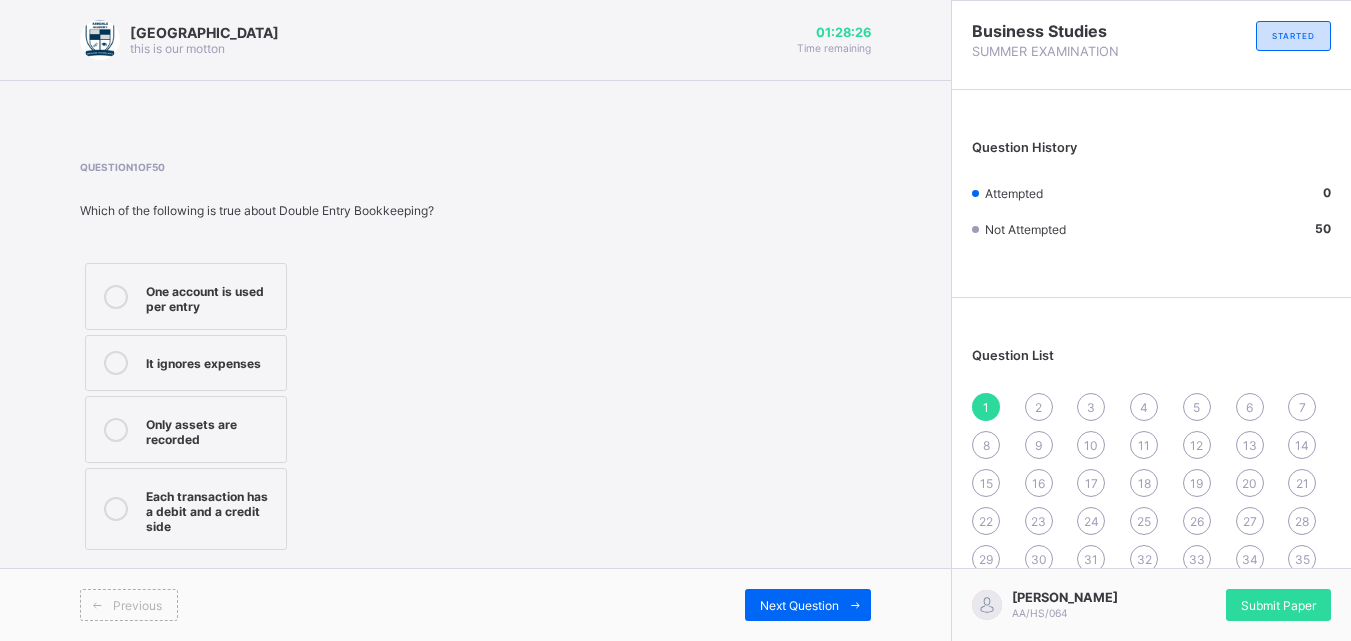 click on "Question  1  of  50 Which of the following is true about Double Entry Bookkeeping? One account is used per entry It ignores expenses Only assets are recorded Each transaction has a debit and a credit side" at bounding box center [475, 358] 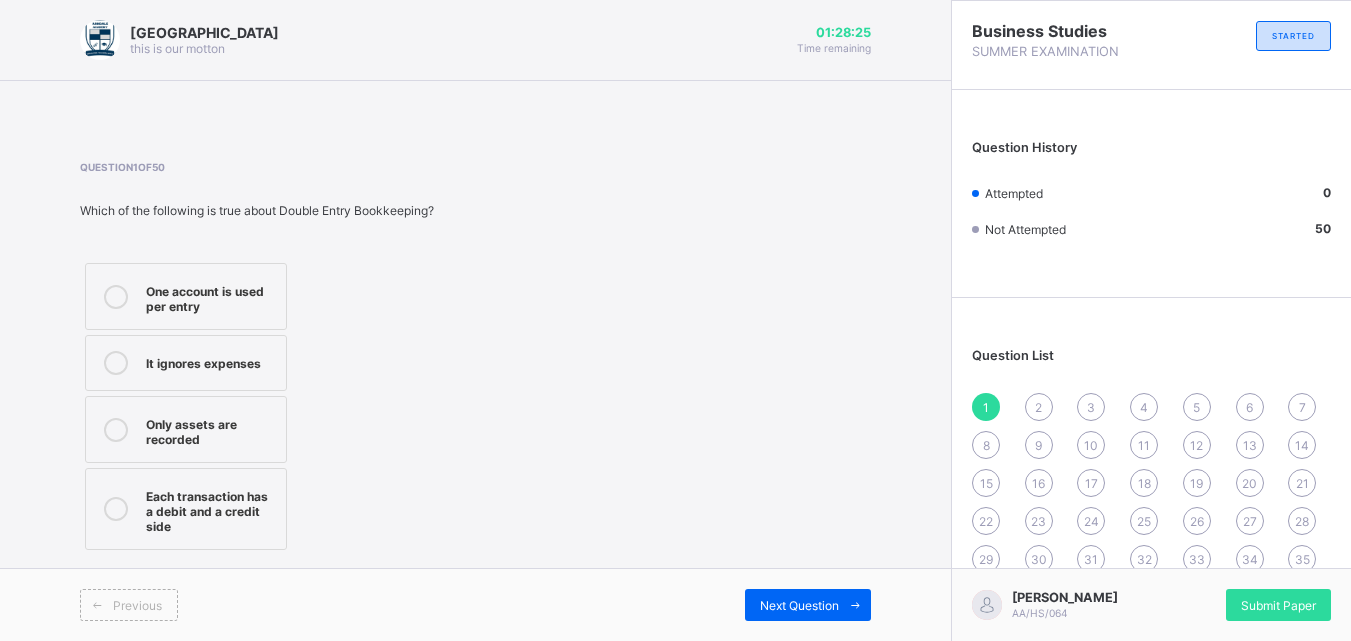 click on "Previous Next Question" at bounding box center (475, 604) 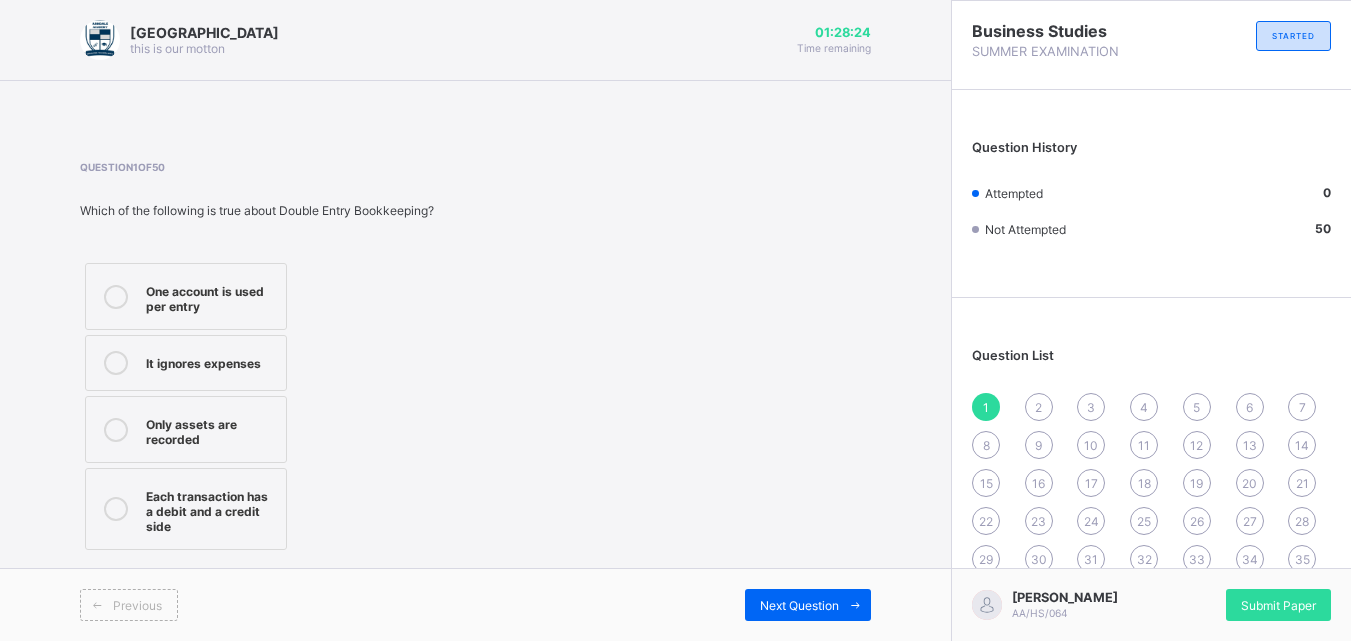 click on "Previous Next Question" at bounding box center (475, 604) 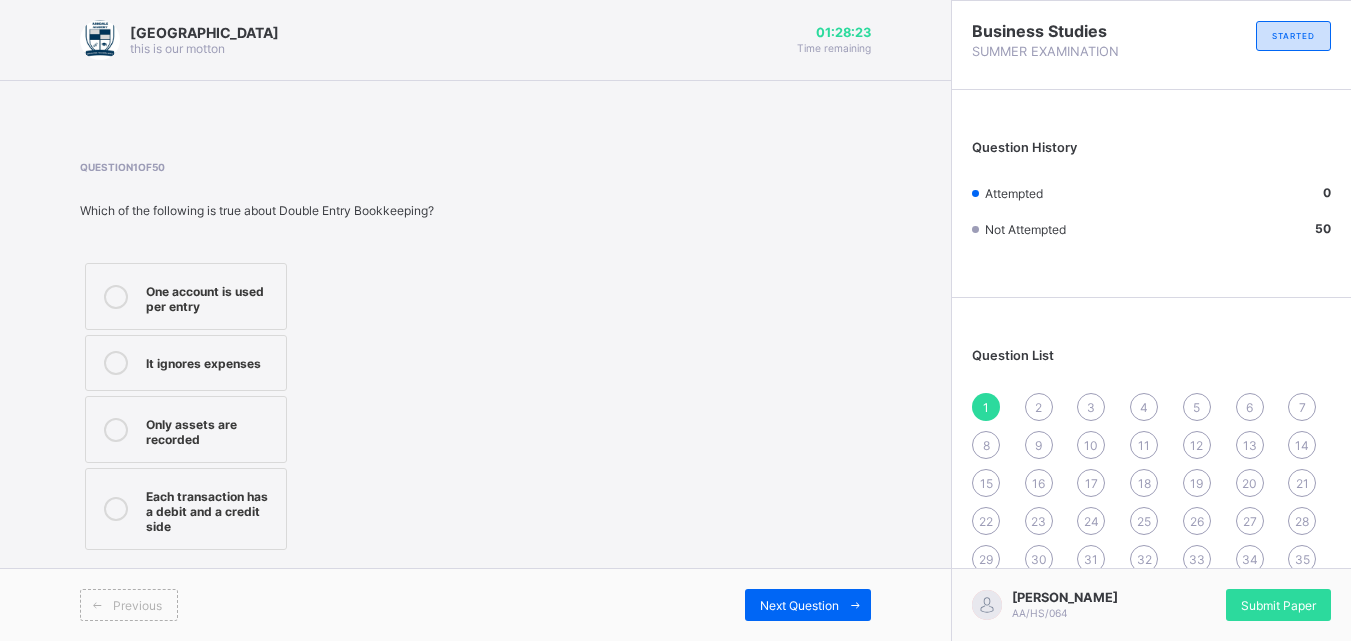 click on "Previous Next Question" at bounding box center (475, 604) 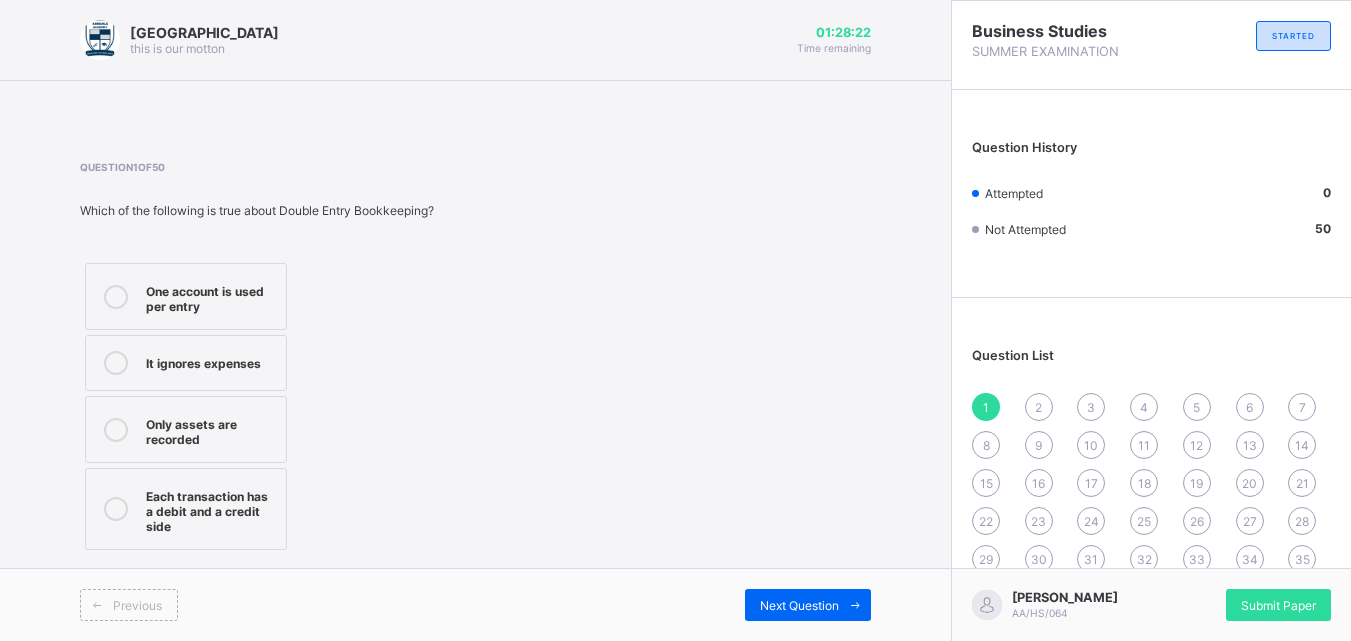 click on "Previous Next Question" at bounding box center [475, 604] 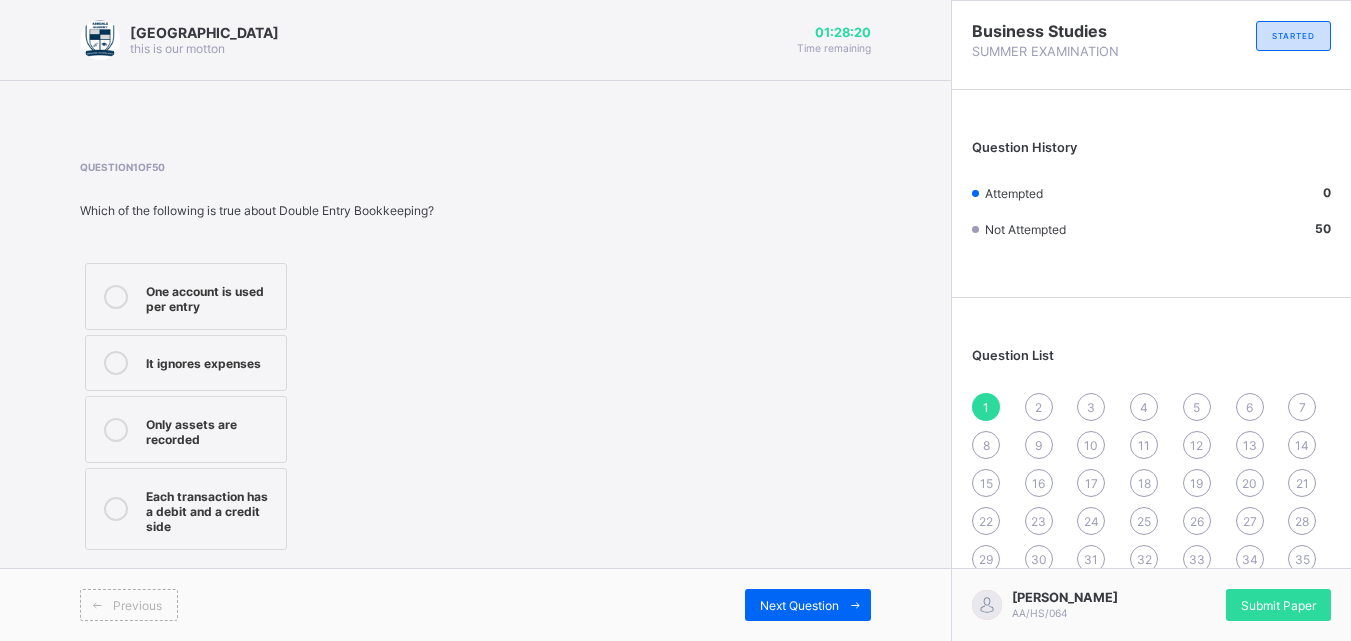 click on "Previous Next Question" at bounding box center [475, 604] 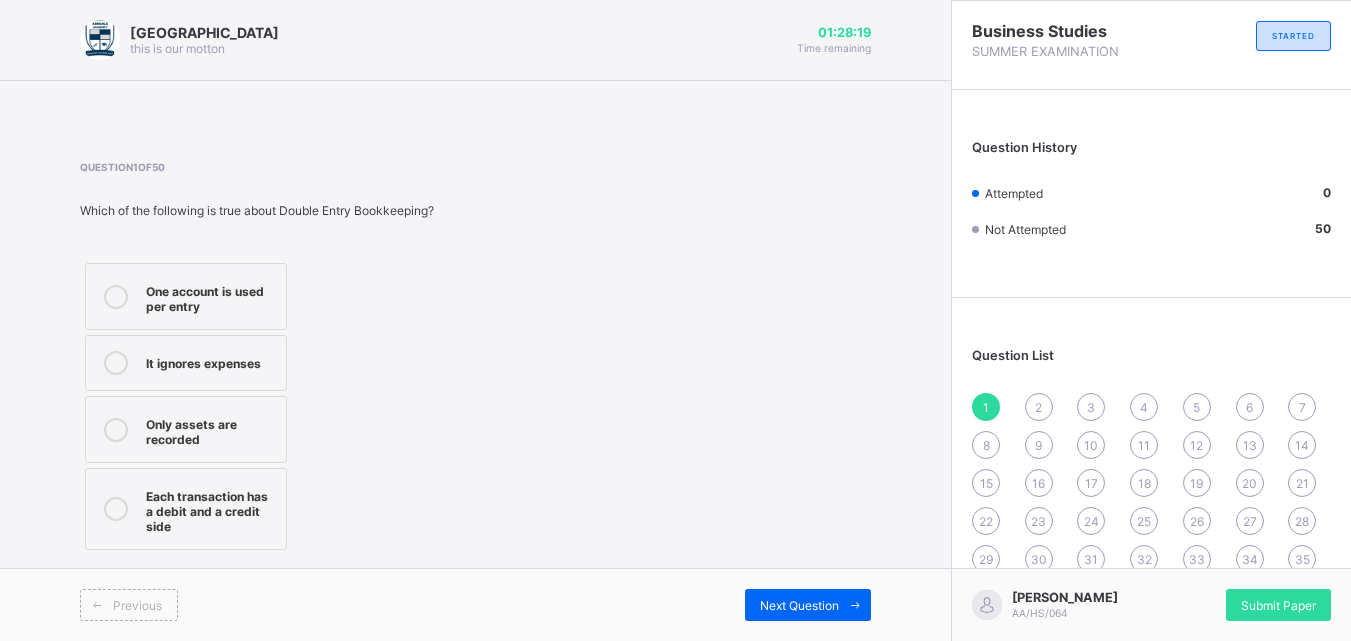 click on "Previous Next Question" at bounding box center (475, 604) 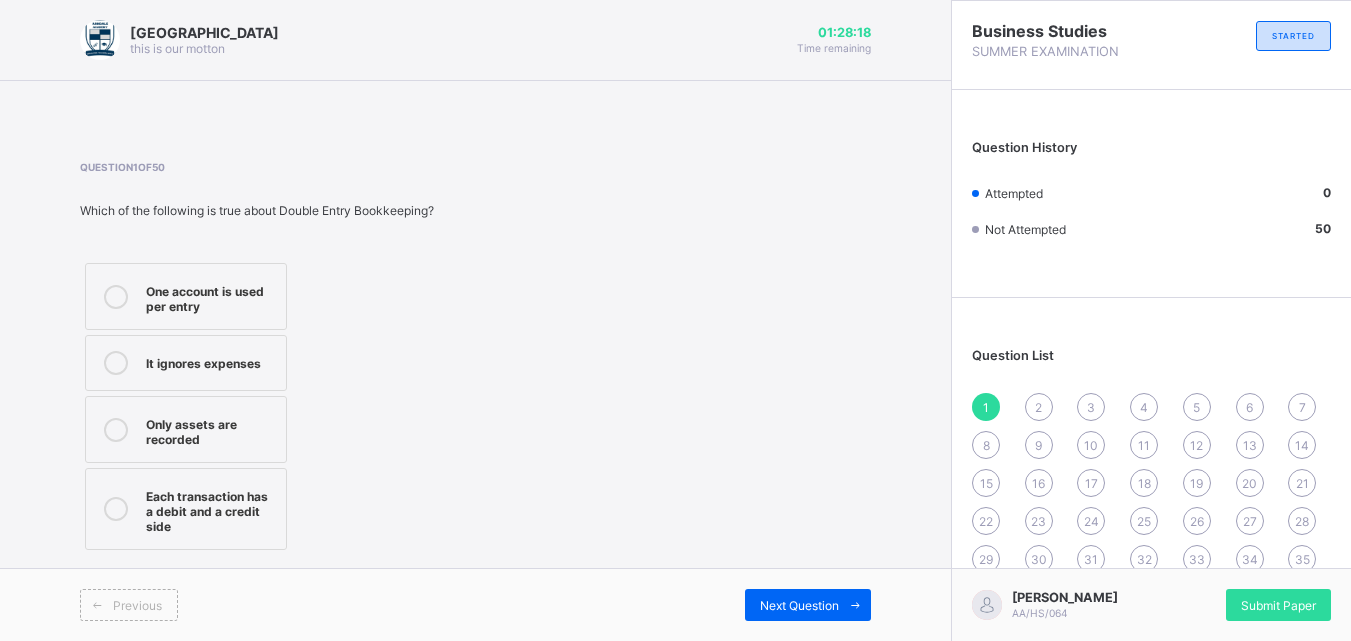 click on "Previous Next Question" at bounding box center (475, 604) 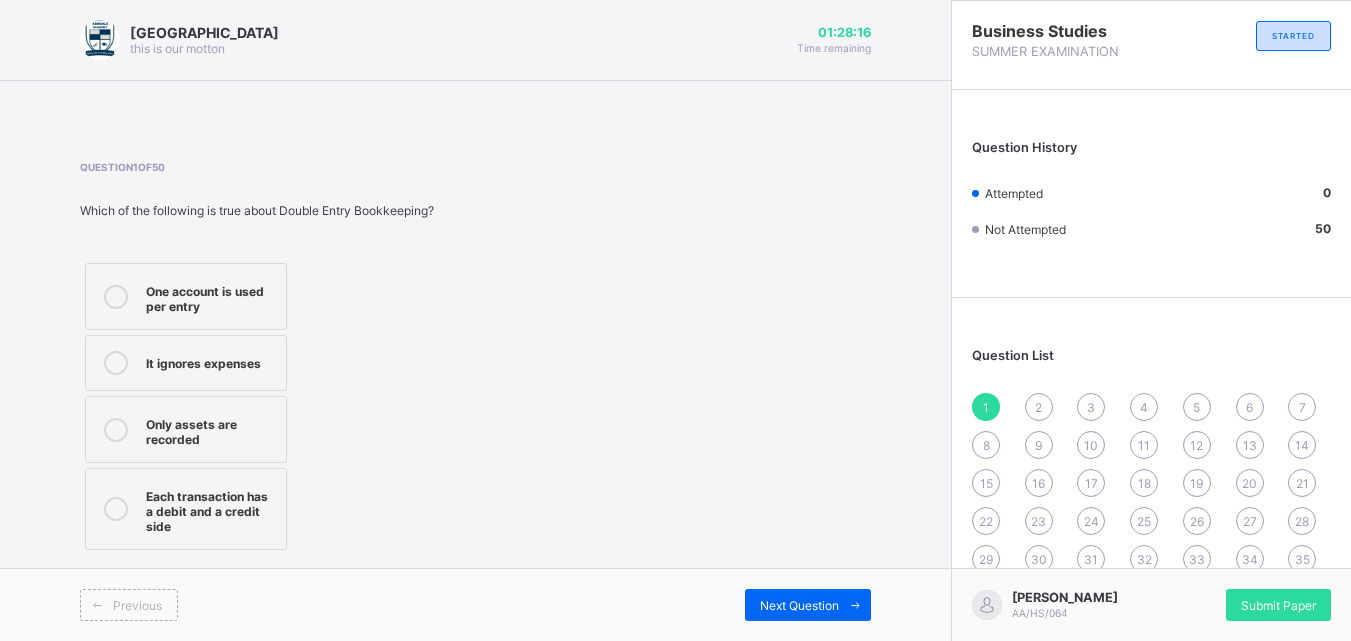 click on "Previous Next Question" at bounding box center [475, 604] 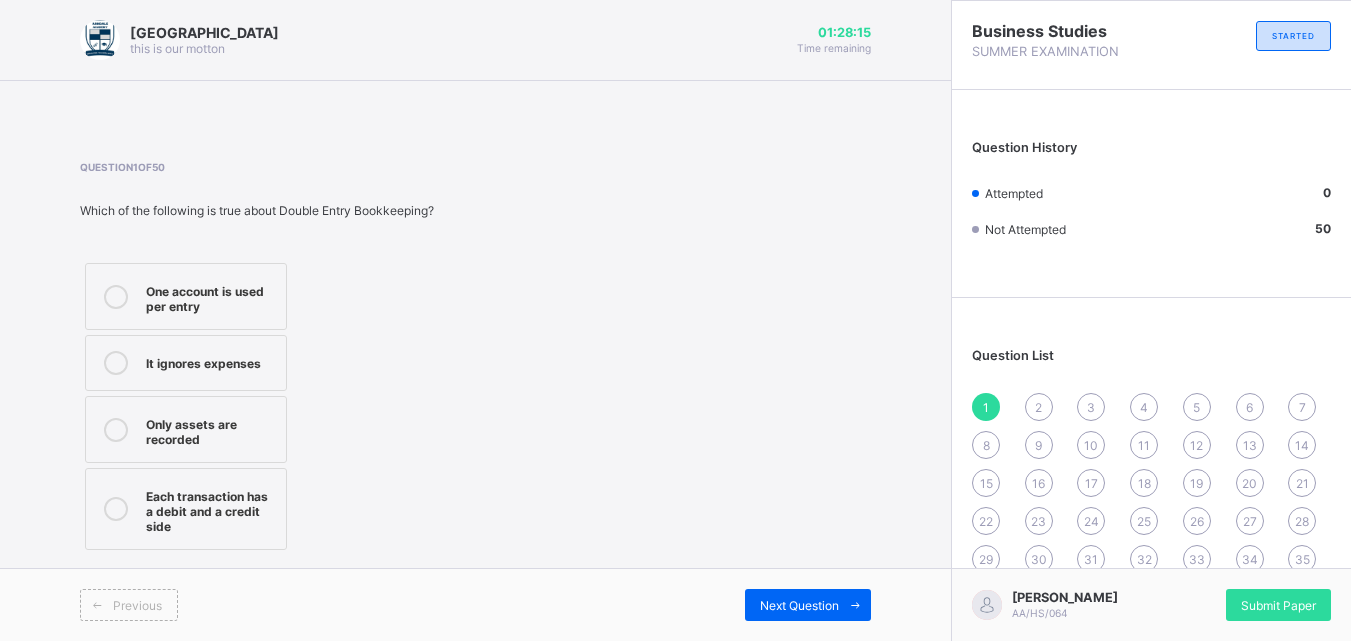 click on "Previous Next Question" at bounding box center [475, 604] 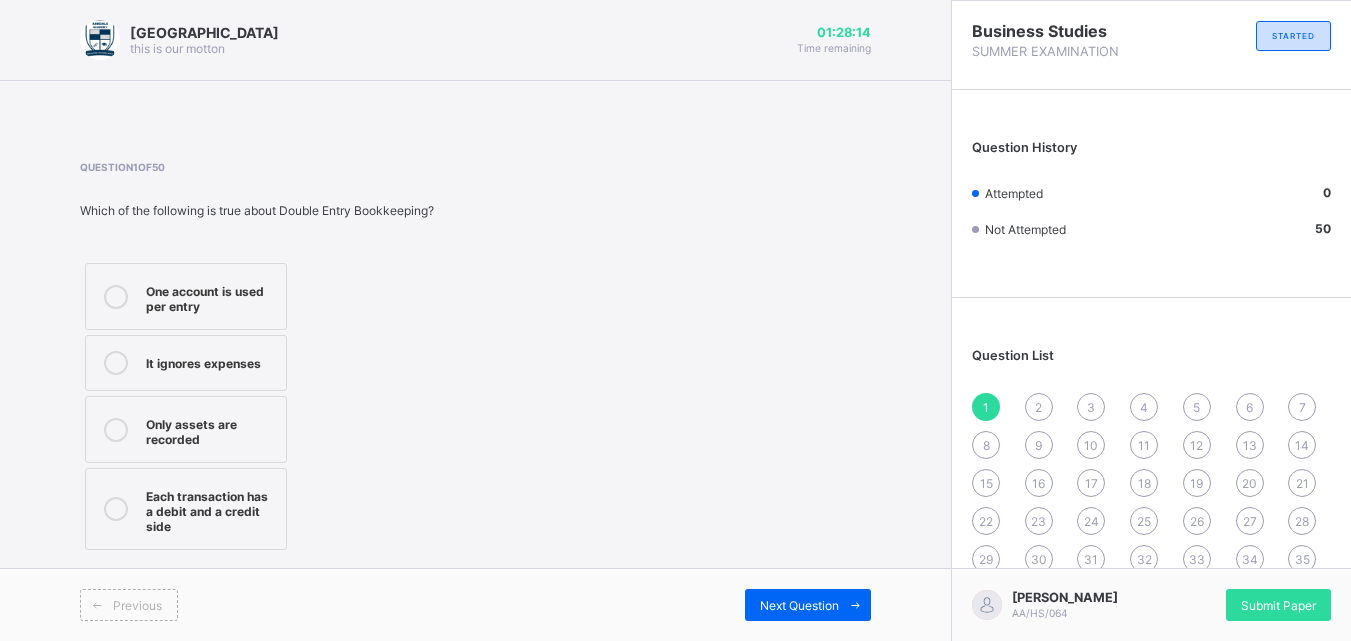 click on "Previous Next Question" at bounding box center (475, 604) 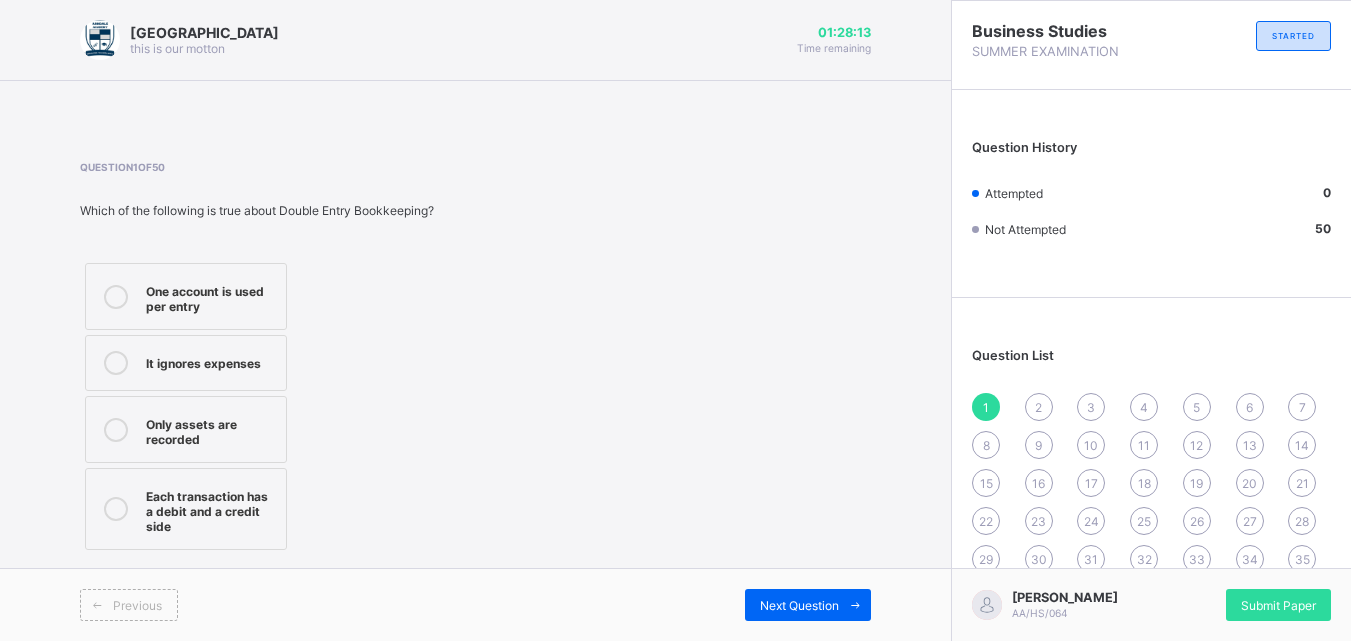 click on "Previous Next Question" at bounding box center (475, 604) 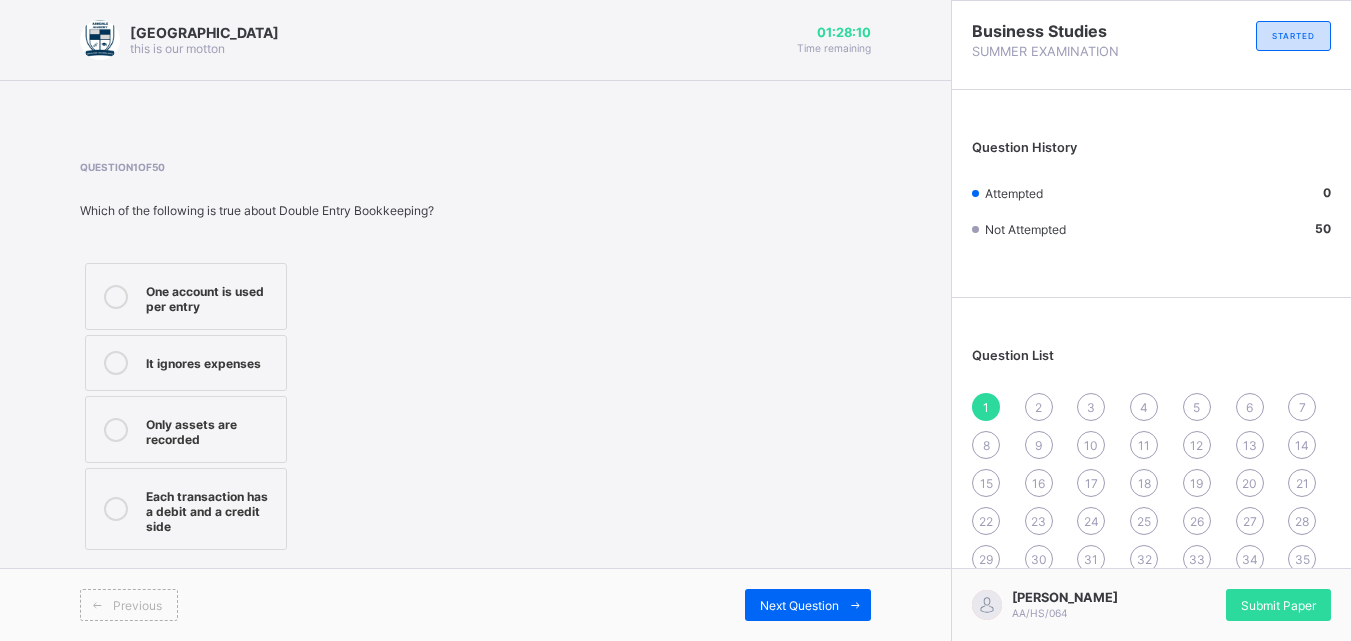 click on "Previous Next Question" at bounding box center [475, 604] 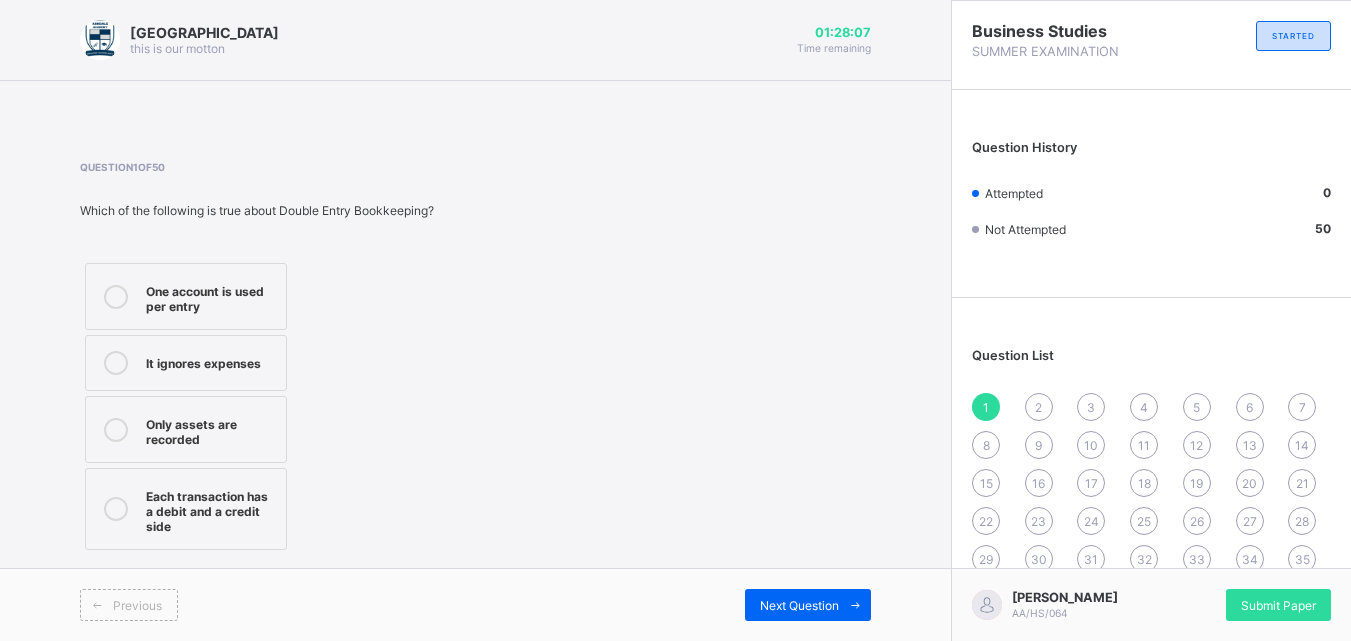 click on "Previous Next Question" at bounding box center [475, 604] 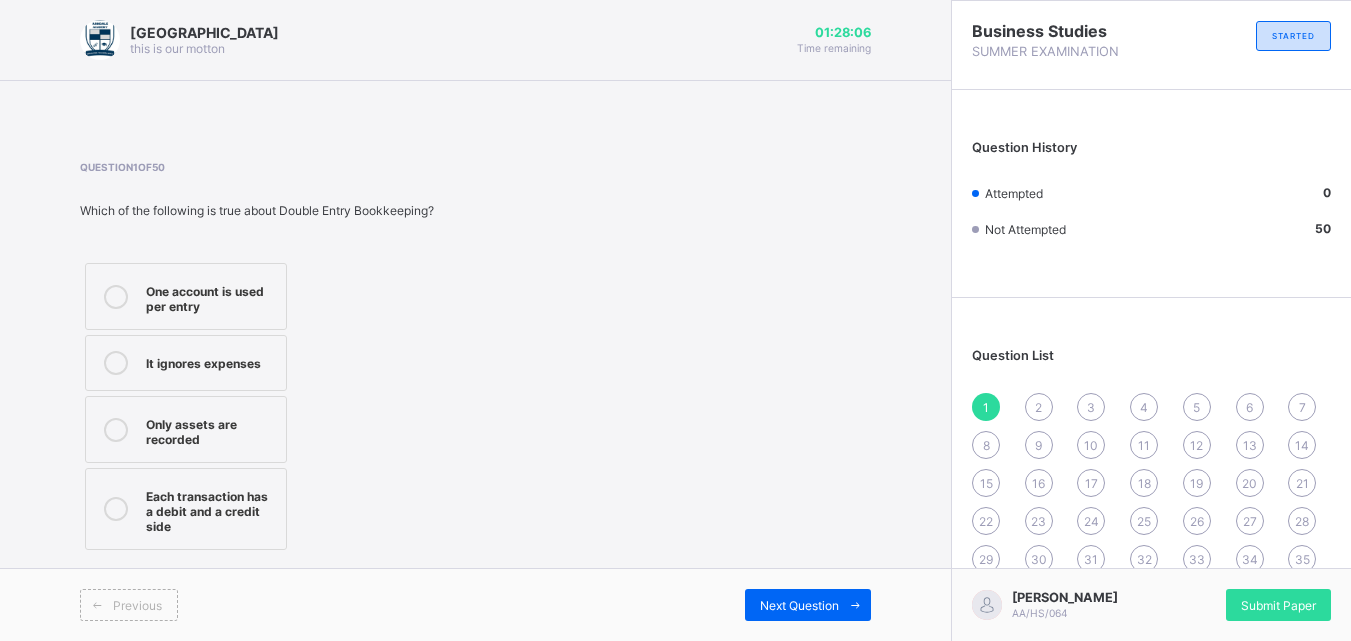click on "Question  1  of  50 Which of the following is true about Double Entry Bookkeeping? One account is used per entry It ignores expenses Only assets are recorded Each transaction has a debit and a credit side" at bounding box center (475, 358) 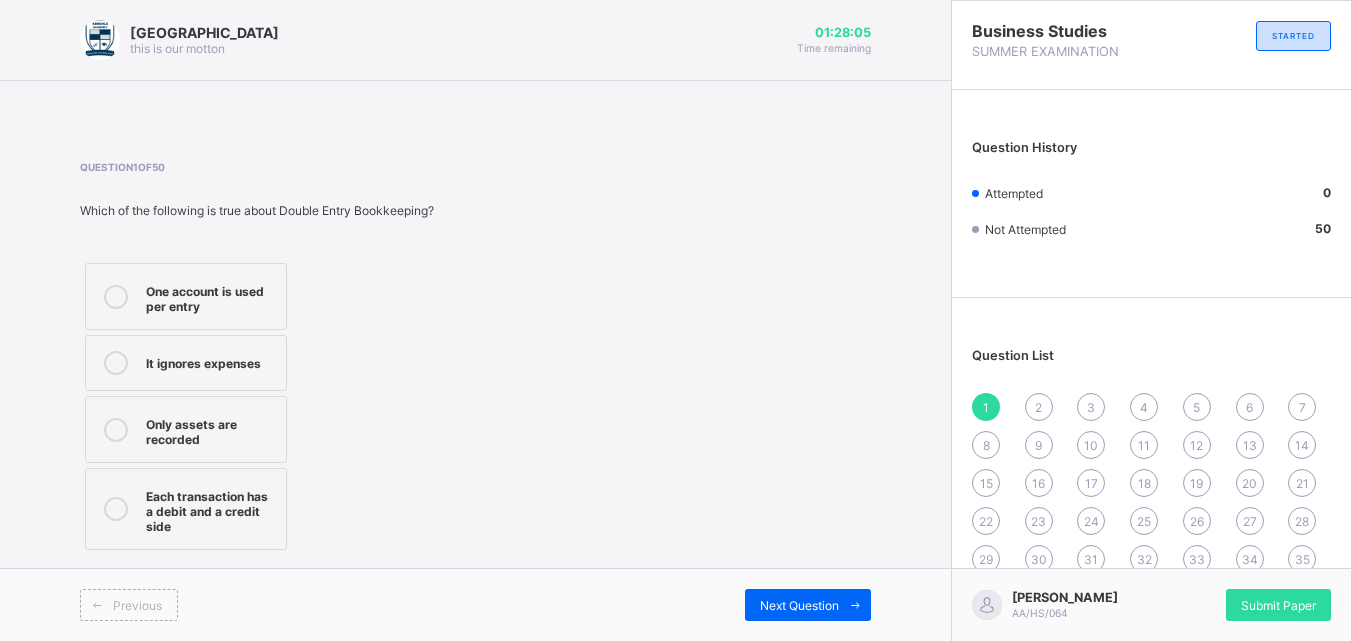 click on "Previous Next Question" at bounding box center (475, 604) 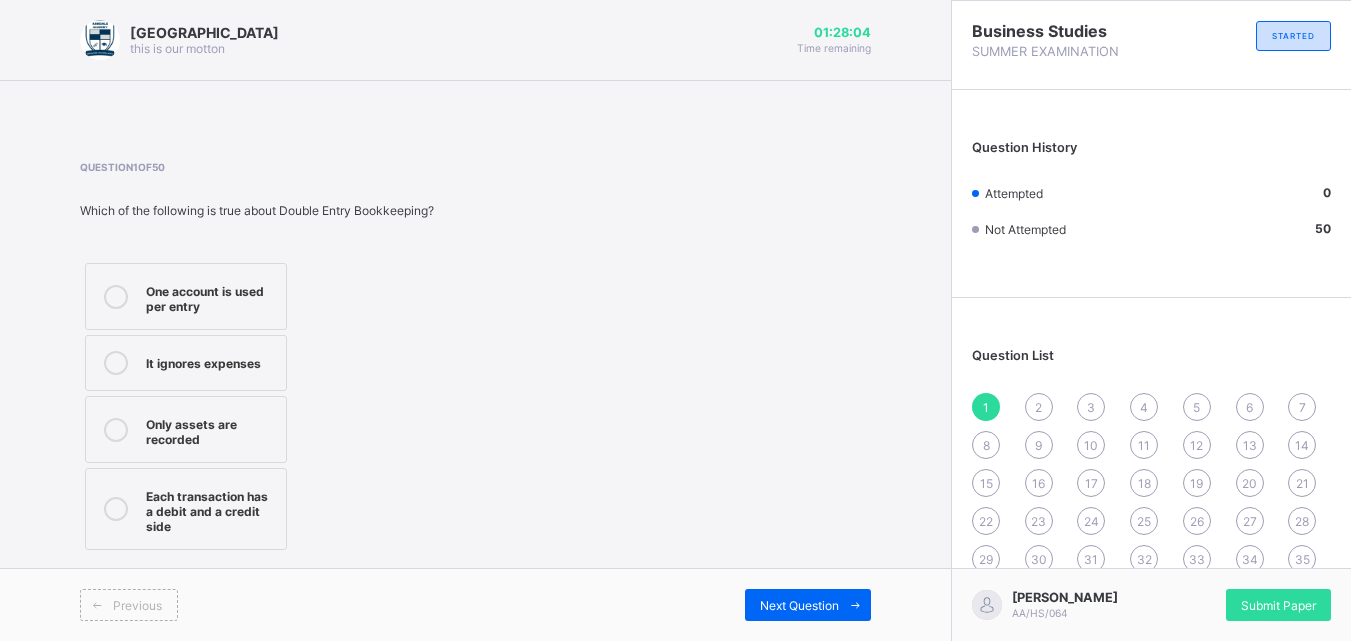 click on "Previous Next Question" at bounding box center (475, 604) 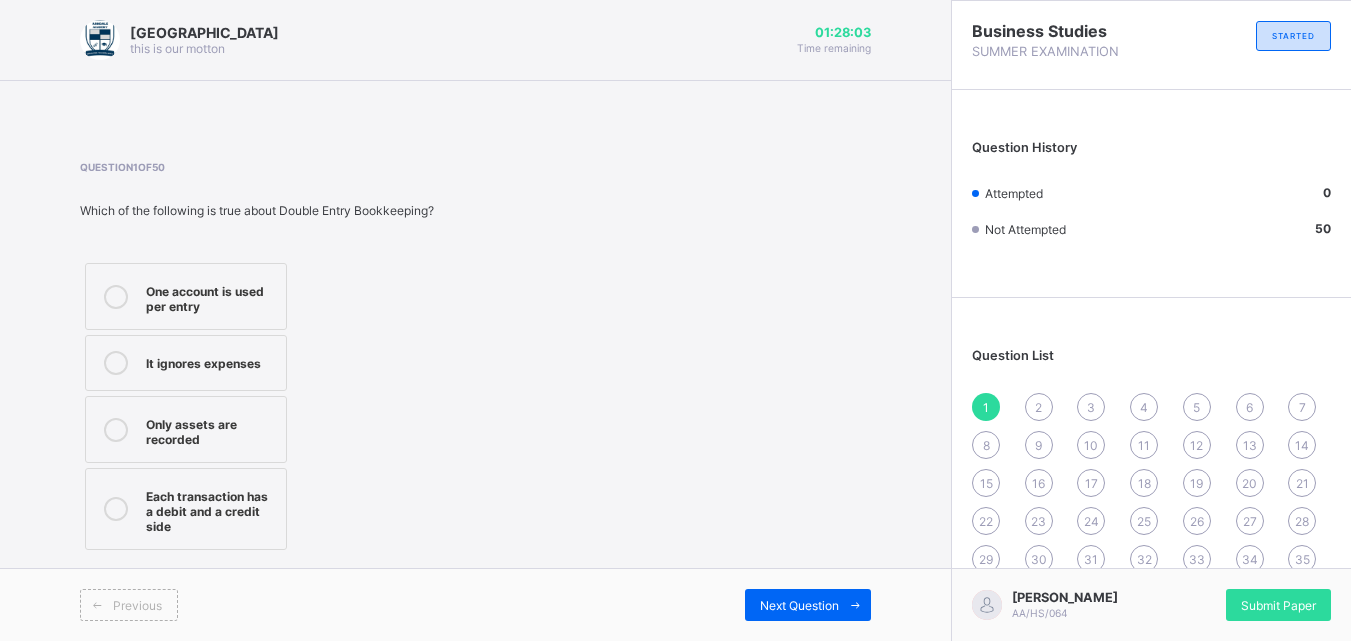 click on "Previous Next Question" at bounding box center (475, 604) 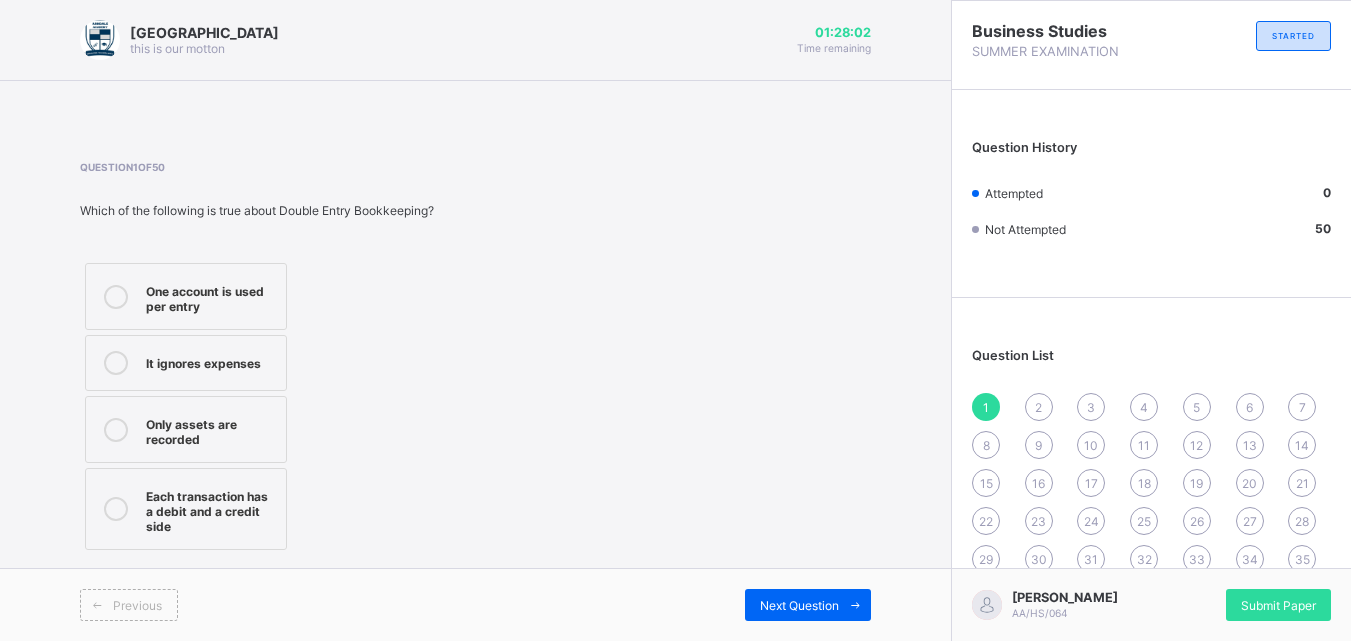 click on "Previous Next Question" at bounding box center [475, 604] 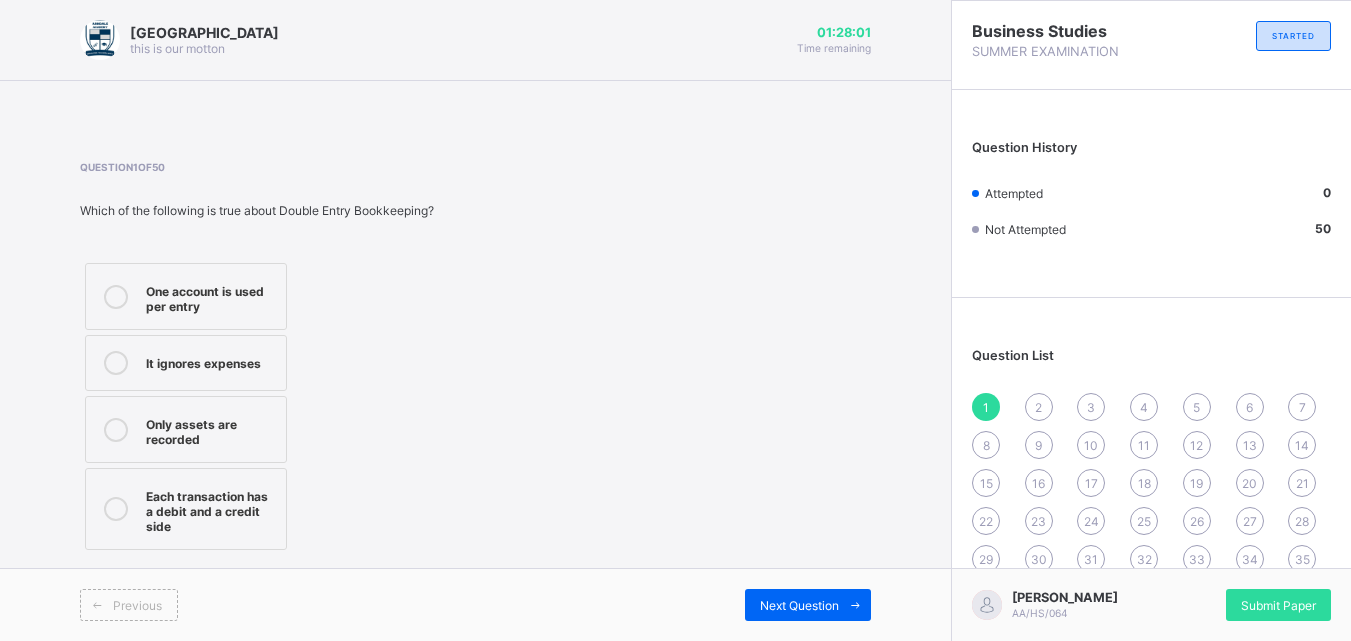 click on "Previous Next Question" at bounding box center [475, 604] 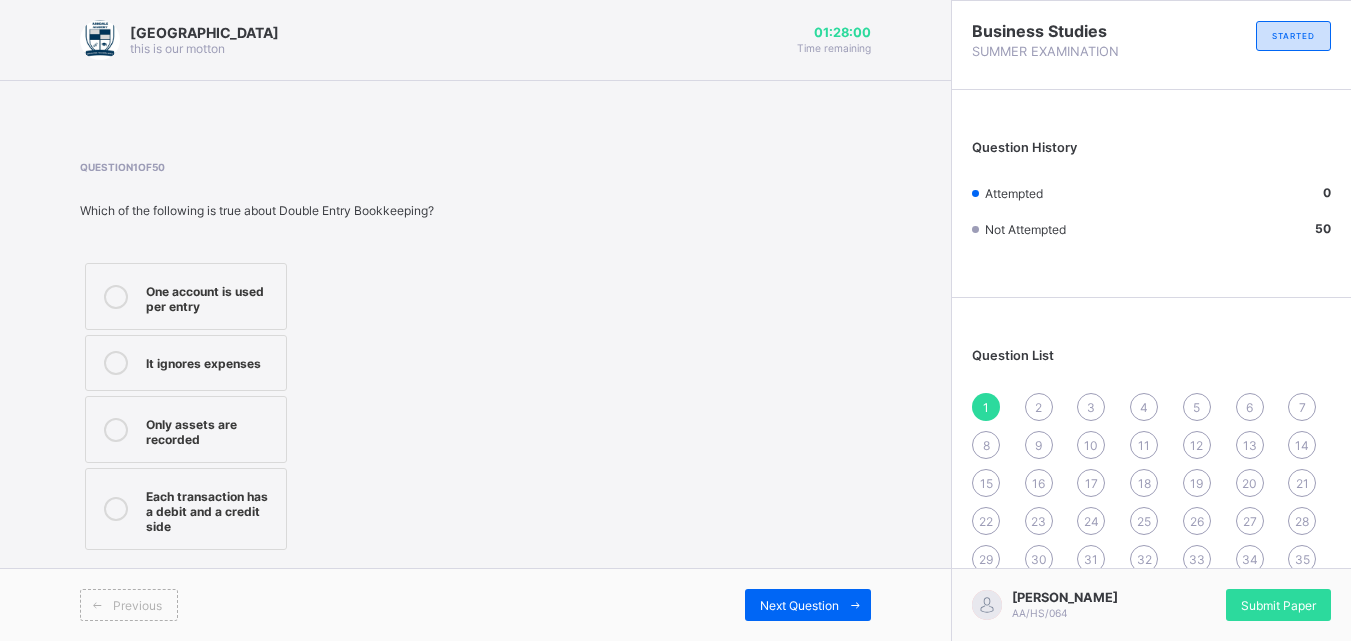 click on "Previous Next Question" at bounding box center [475, 604] 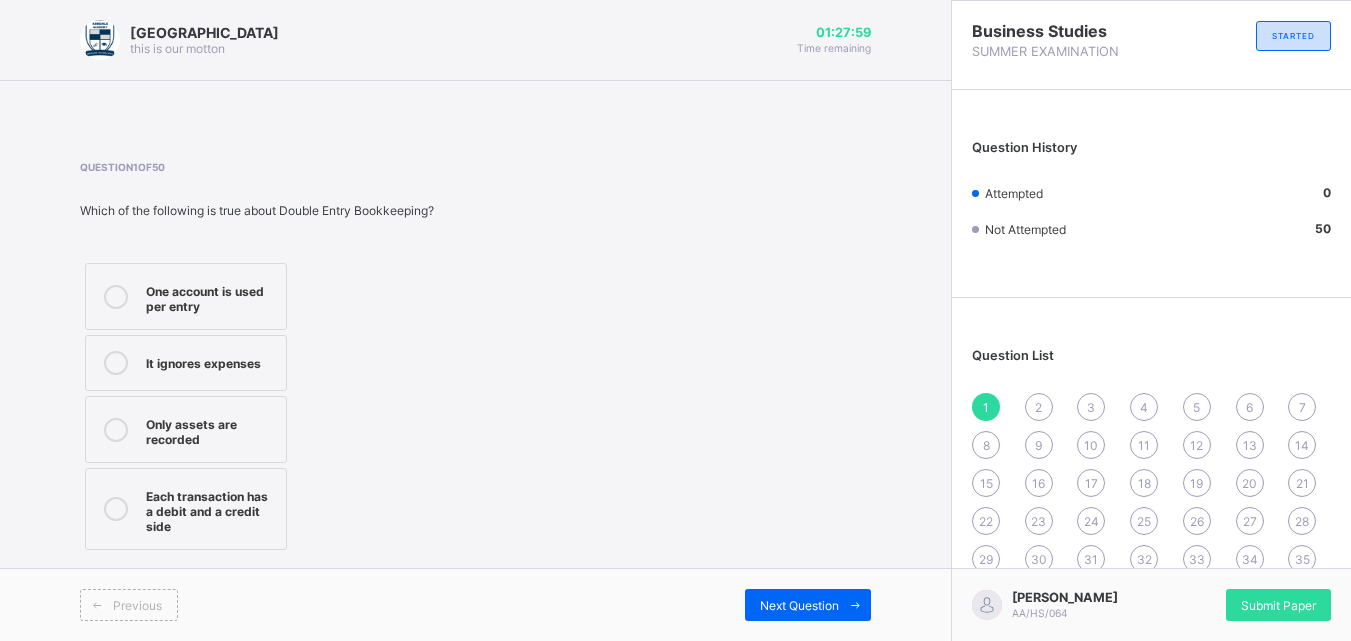 click on "Question  1  of  50 Which of the following is true about Double Entry Bookkeeping? One account is used per entry It ignores expenses Only assets are recorded Each transaction has a debit and a credit side" at bounding box center [475, 358] 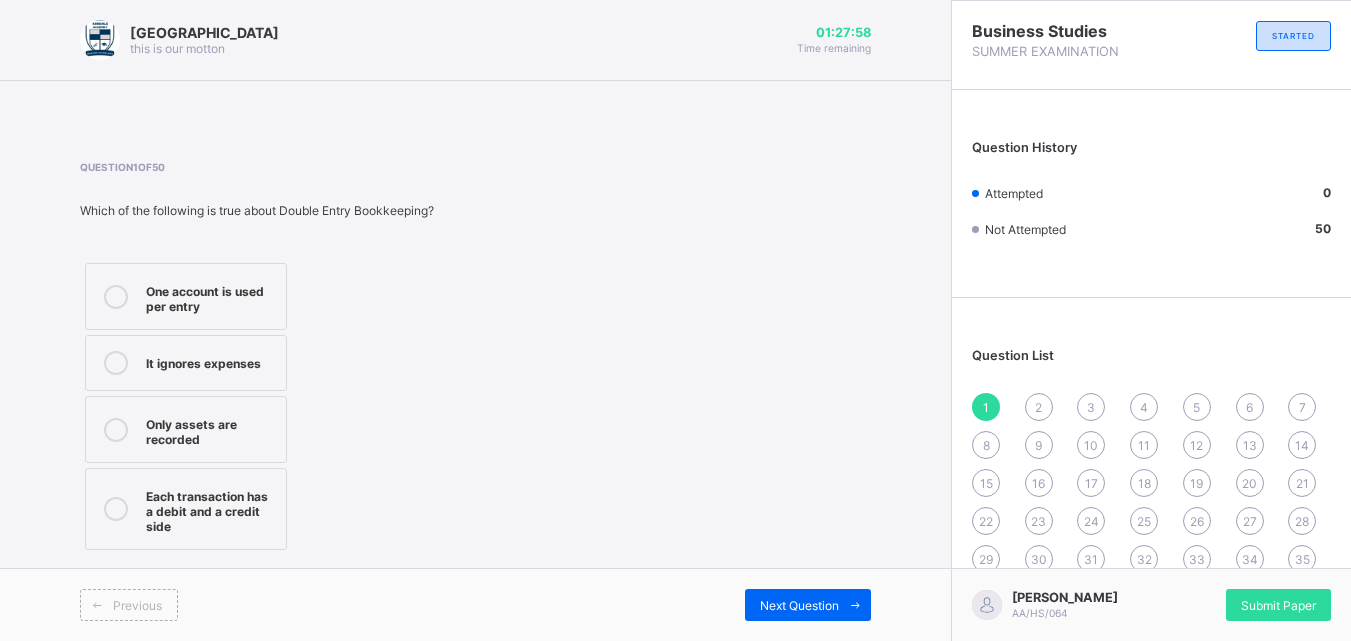 click on "Previous Next Question" at bounding box center [475, 604] 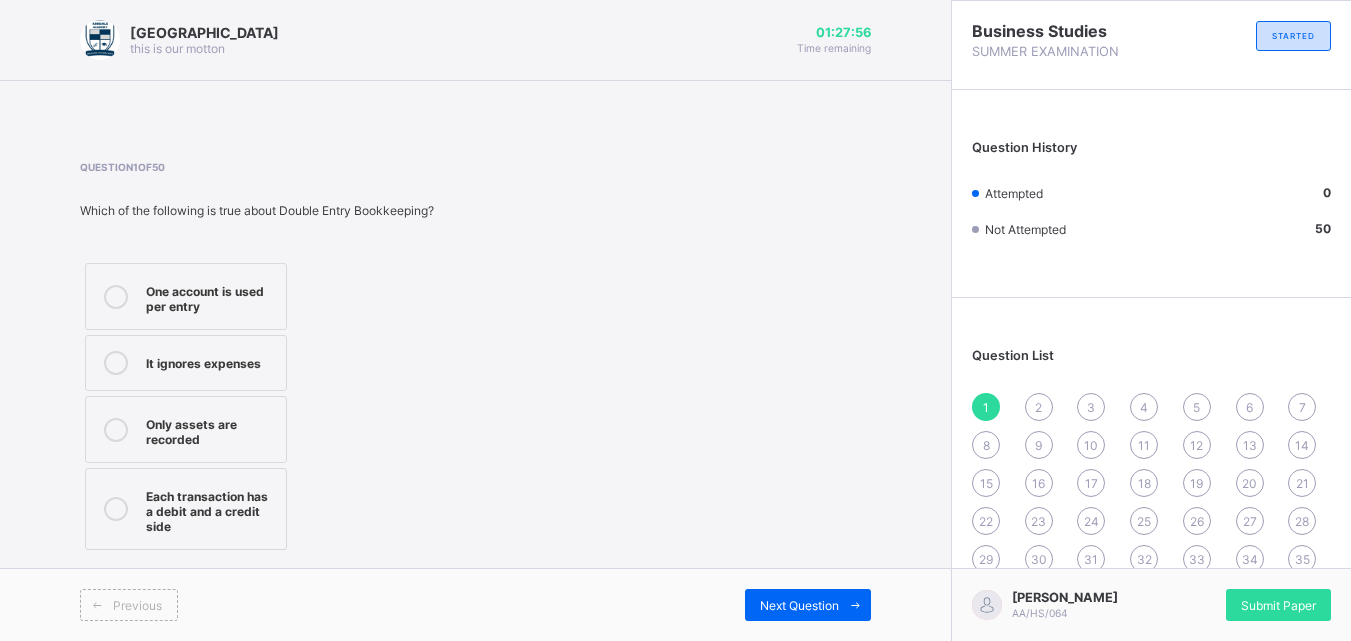 click on "Question  1  of  50 Which of the following is true about Double Entry Bookkeeping? One account is used per entry It ignores expenses Only assets are recorded Each transaction has a debit and a credit side" at bounding box center [475, 358] 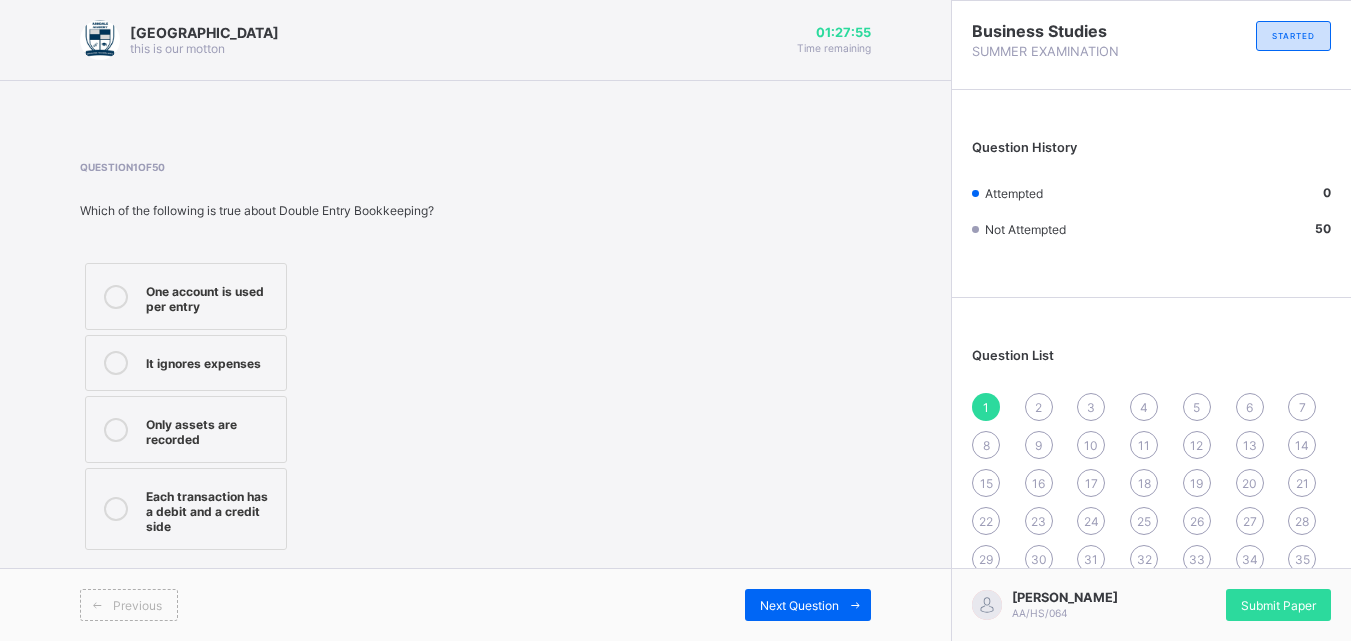 click on "Question  1  of  50 Which of the following is true about Double Entry Bookkeeping? One account is used per entry It ignores expenses Only assets are recorded Each transaction has a debit and a credit side" at bounding box center (475, 358) 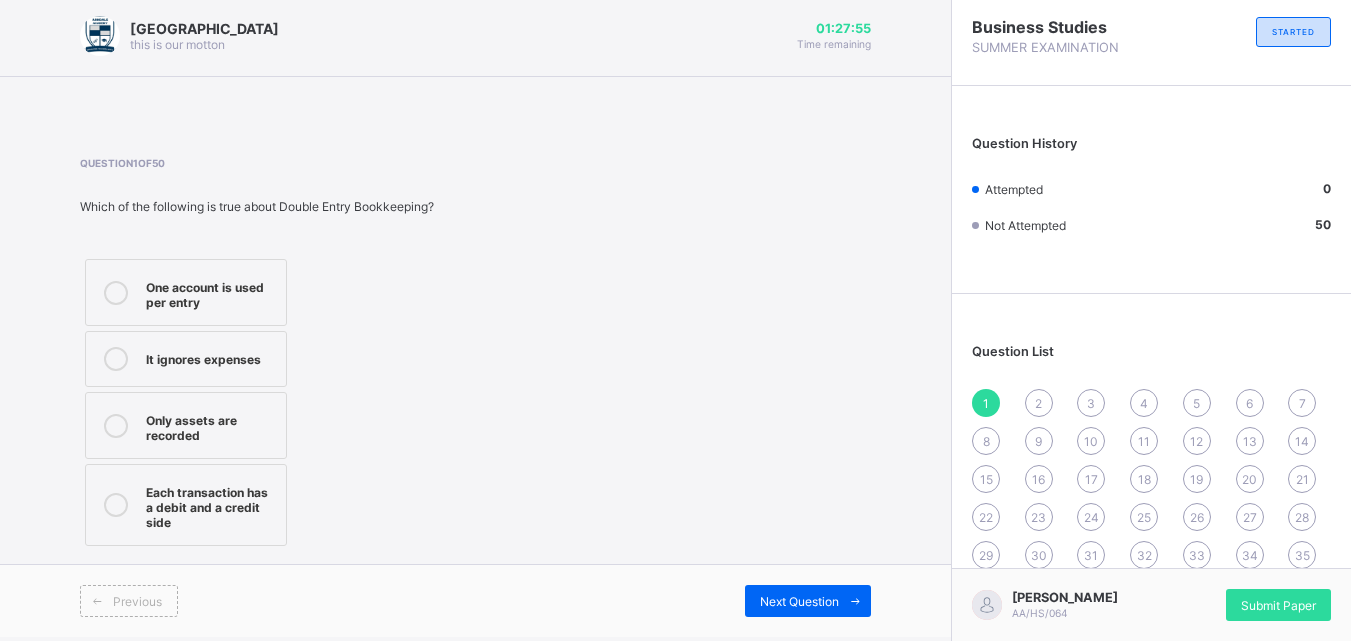 click on "Question  1  of  50 Which of the following is true about Double Entry Bookkeeping? One account is used per entry It ignores expenses Only assets are recorded Each transaction has a debit and a credit side" at bounding box center [475, 354] 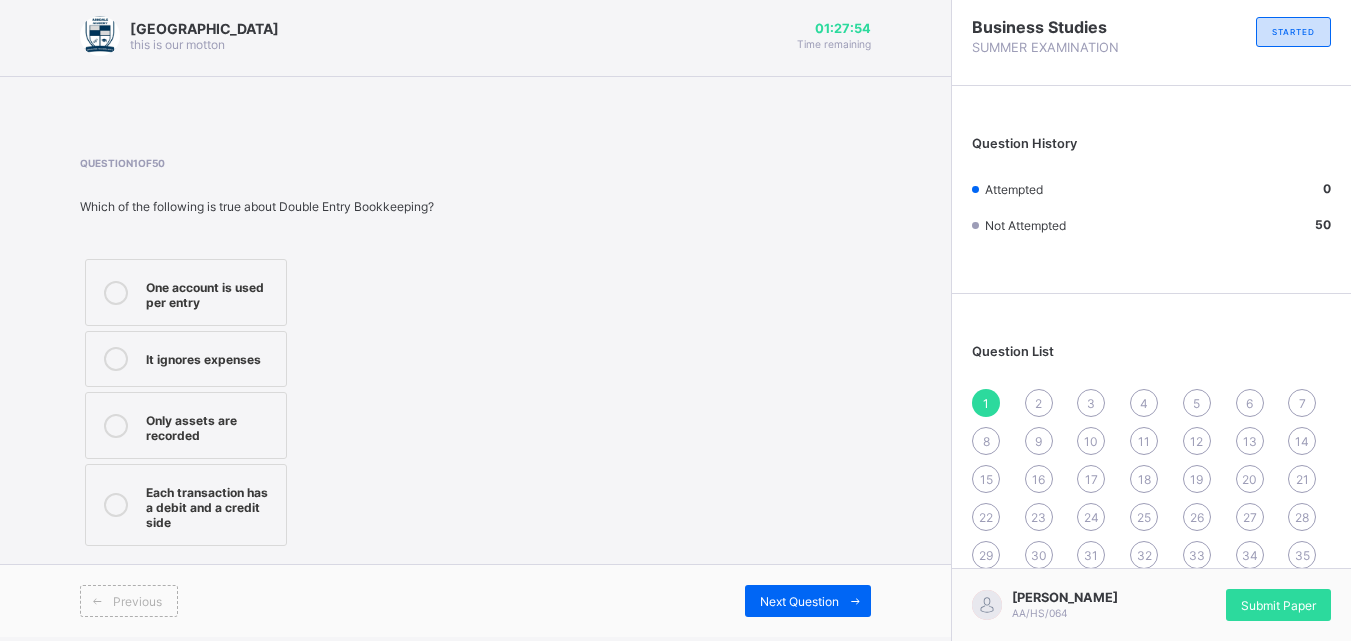 click on "Previous Next Question" at bounding box center [475, 600] 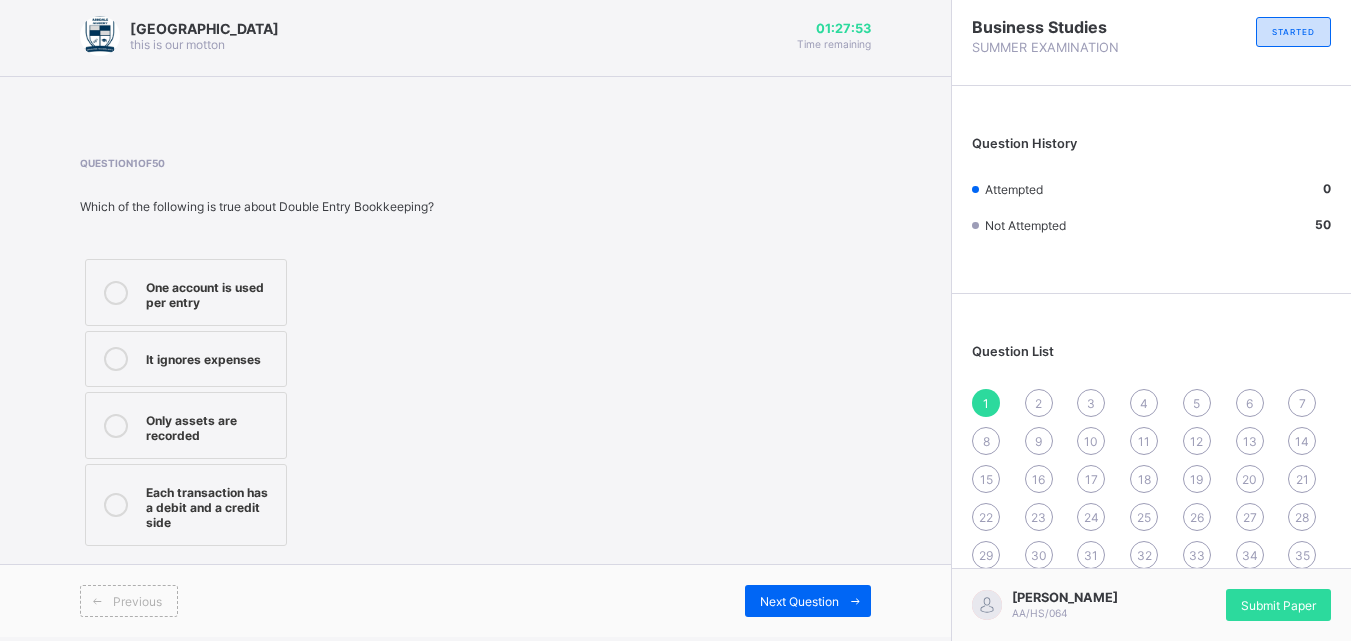 scroll, scrollTop: 0, scrollLeft: 0, axis: both 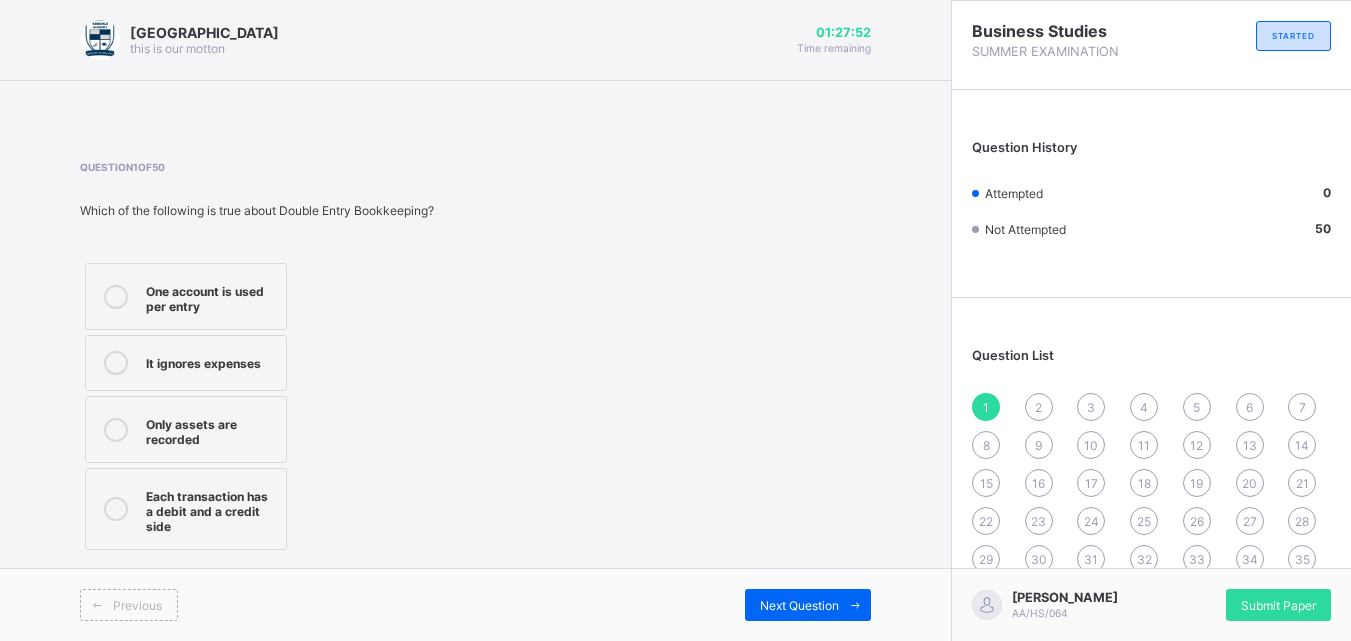 click on "Previous Next Question" at bounding box center [475, 604] 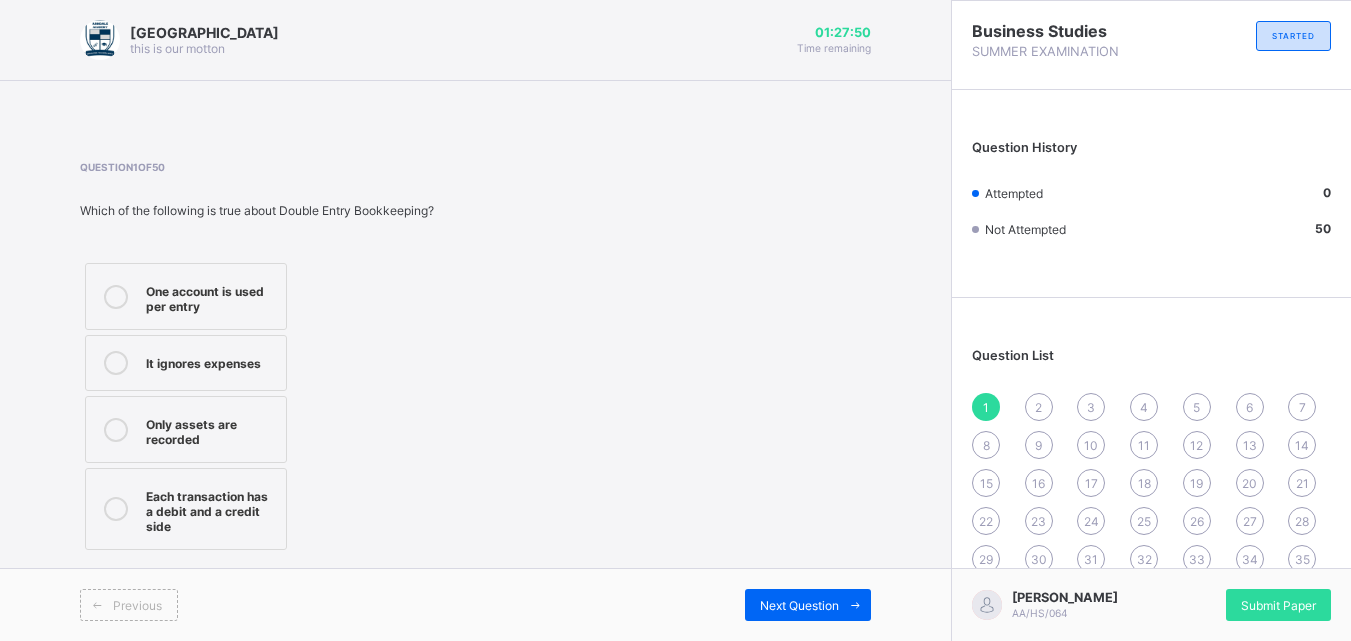 click on "Previous Next Question" at bounding box center [475, 604] 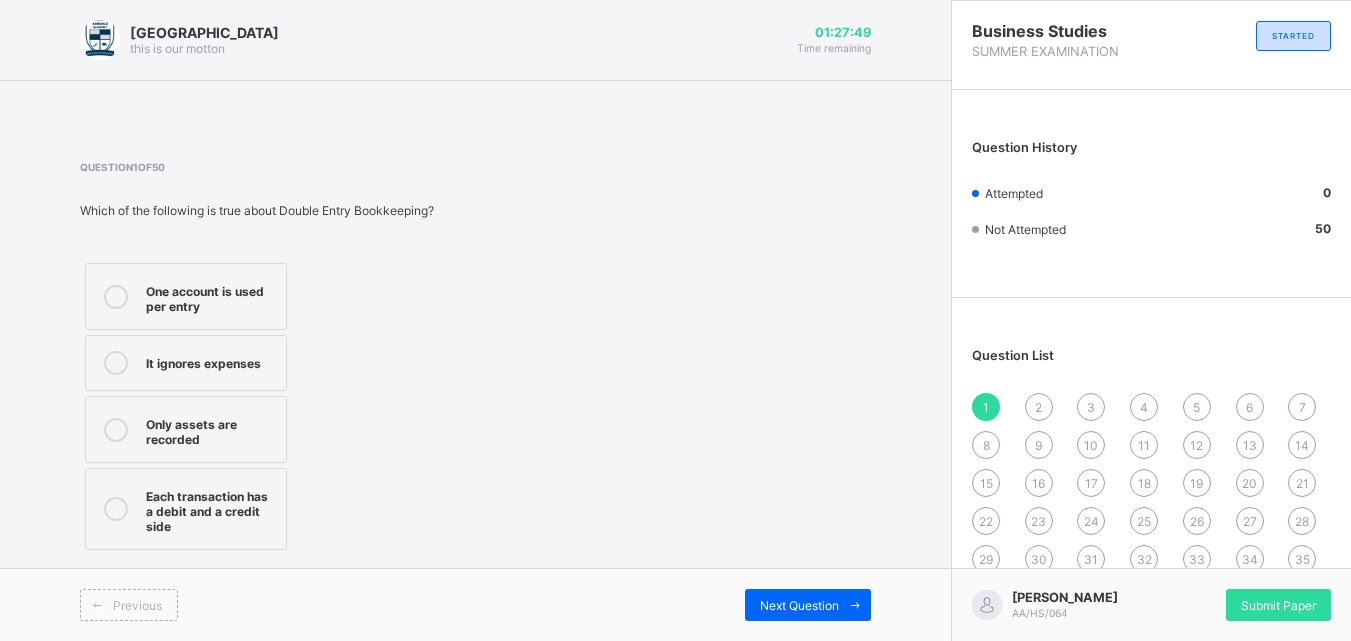 click on "Question  1  of  50 Which of the following is true about Double Entry Bookkeeping? One account is used per entry It ignores expenses Only assets are recorded Each transaction has a debit and a credit side" at bounding box center (475, 358) 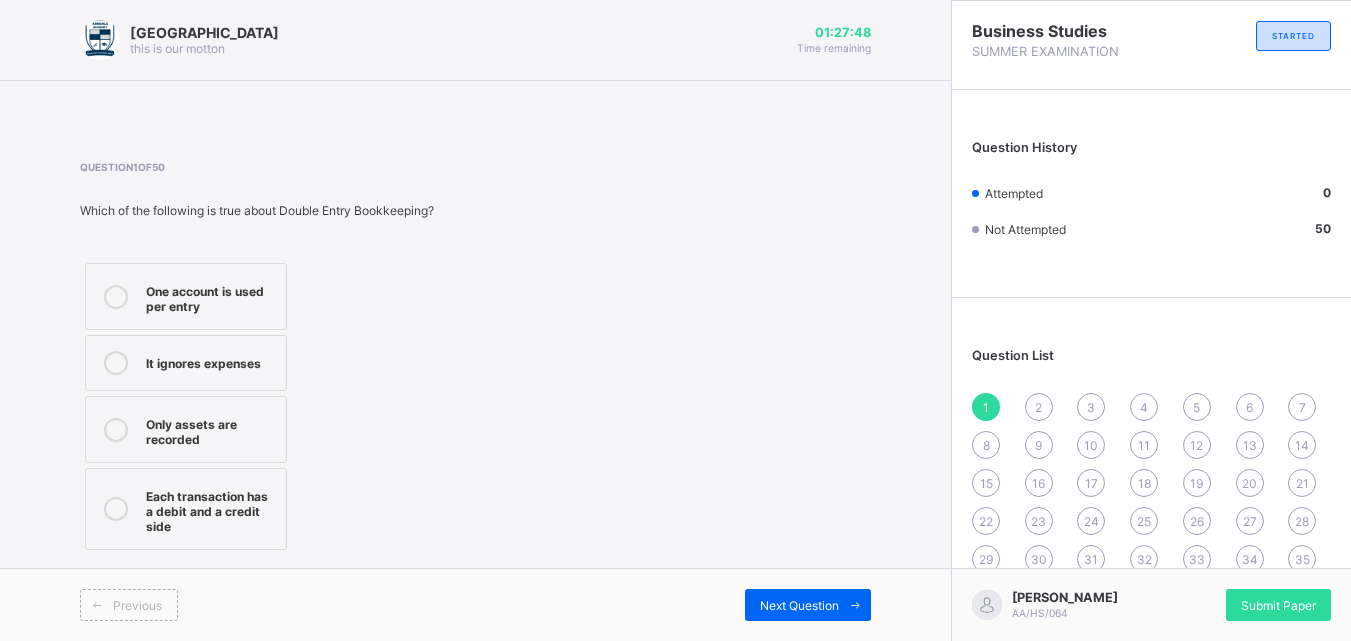 click on "Previous Next Question" at bounding box center [475, 604] 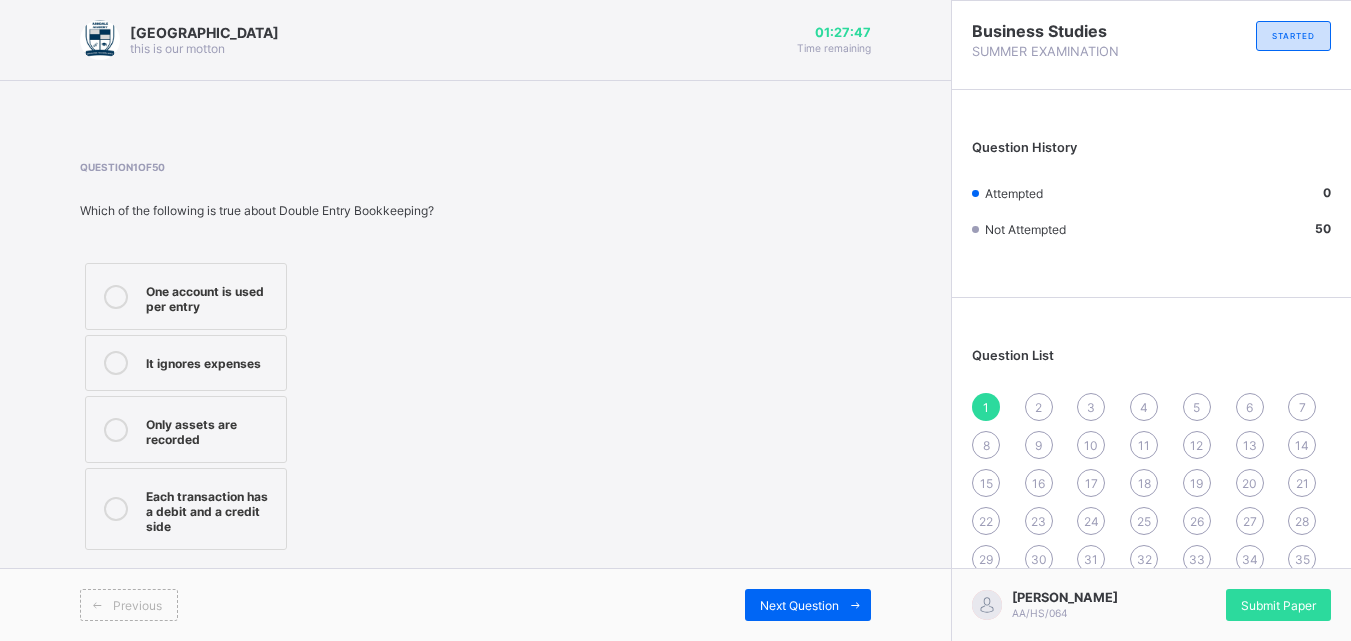 click on "Question  1  of  50 Which of the following is true about Double Entry Bookkeeping? One account is used per entry It ignores expenses Only assets are recorded Each transaction has a debit and a credit side" at bounding box center (475, 358) 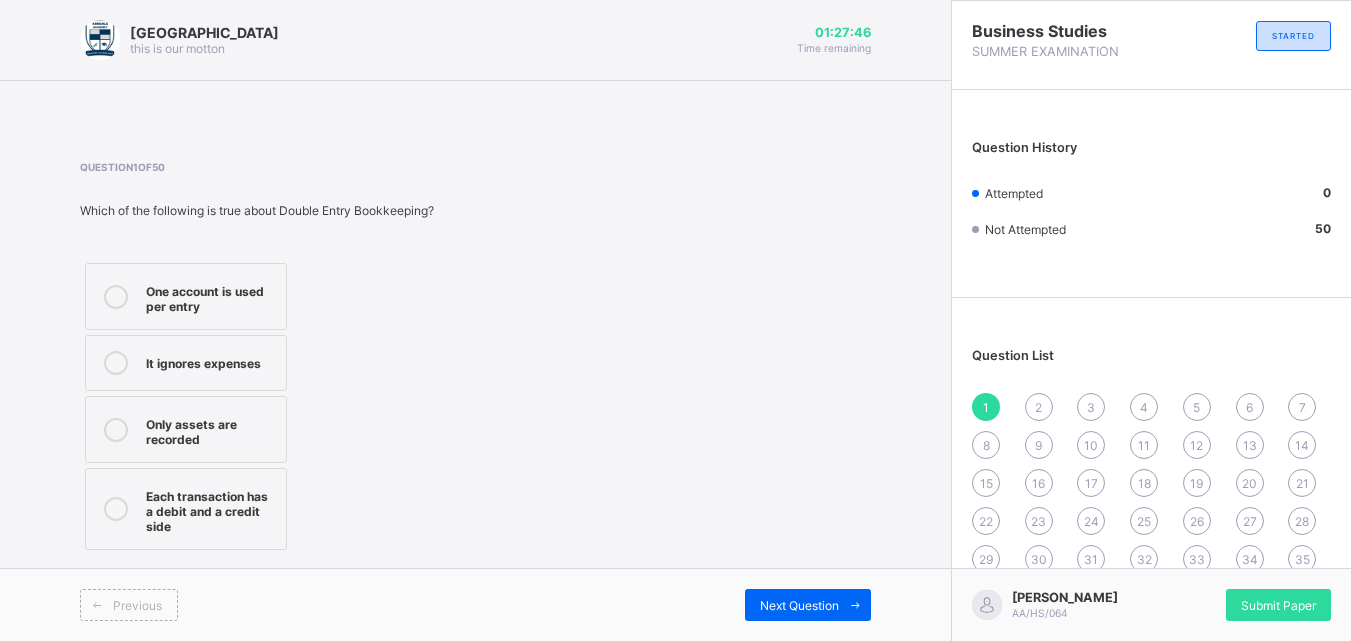 click at bounding box center (475, 106) 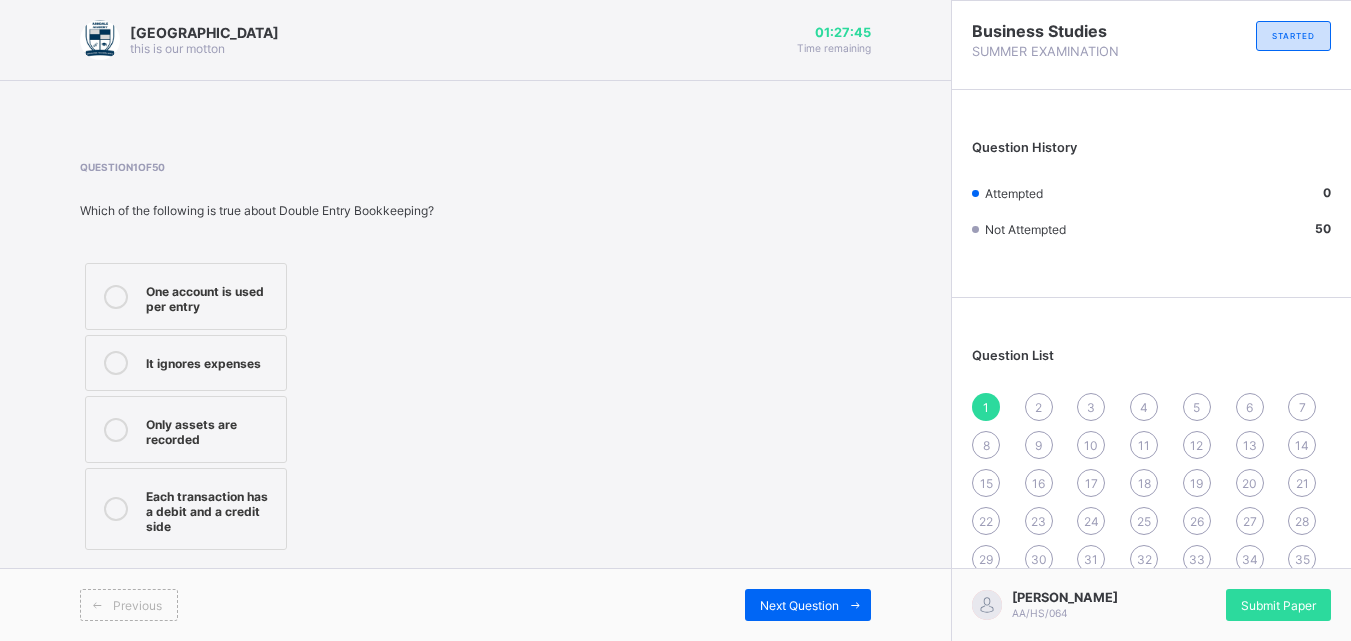 click on "Question  1  of  50 Which of the following is true about Double Entry Bookkeeping? One account is used per entry It ignores expenses Only assets are recorded Each transaction has a debit and a credit side" at bounding box center (475, 358) 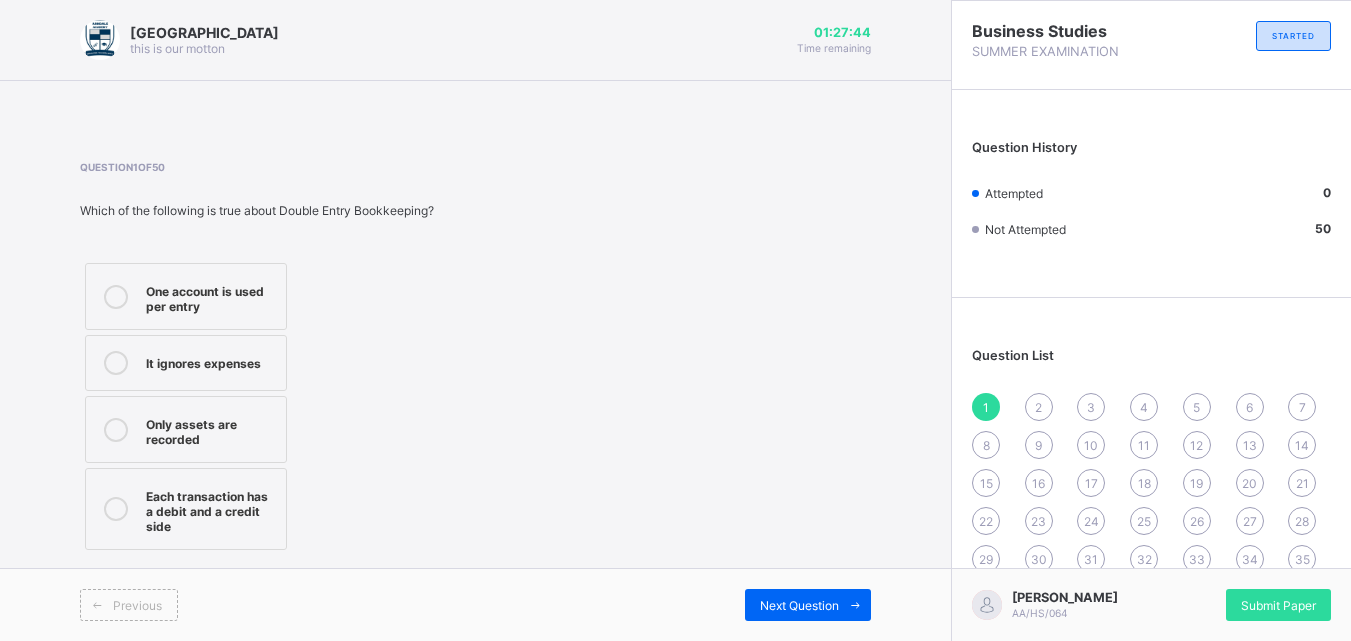 click on "Question  1  of  50 Which of the following is true about Double Entry Bookkeeping? One account is used per entry It ignores expenses Only assets are recorded Each transaction has a debit and a credit side" at bounding box center (475, 358) 